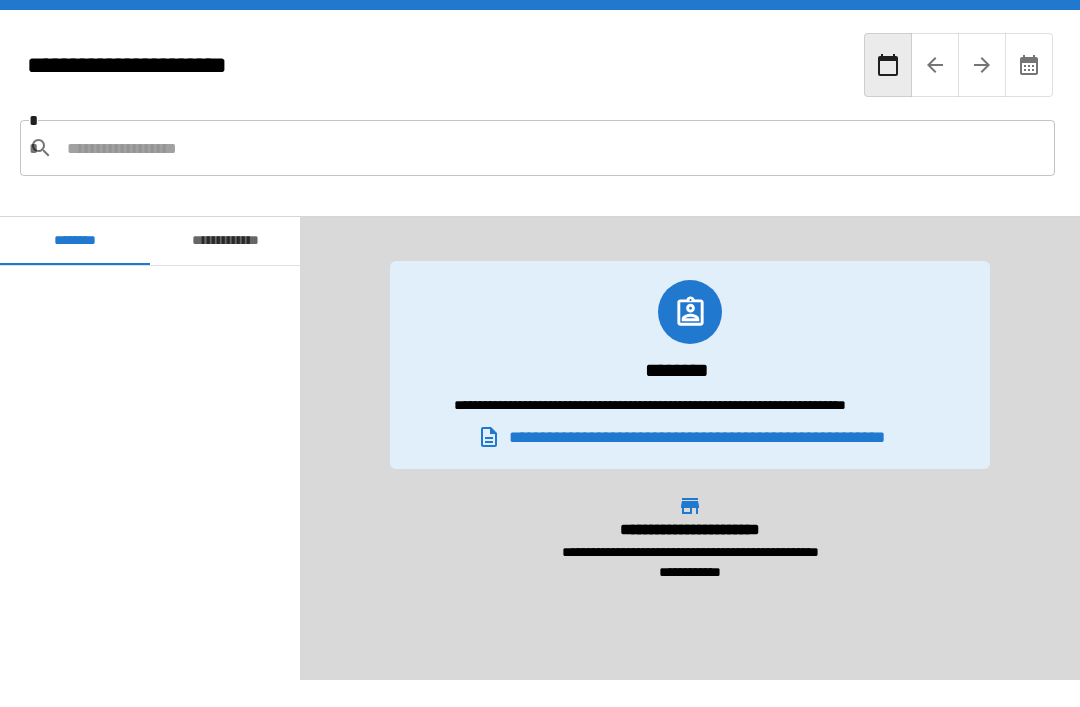 scroll, scrollTop: 64, scrollLeft: 0, axis: vertical 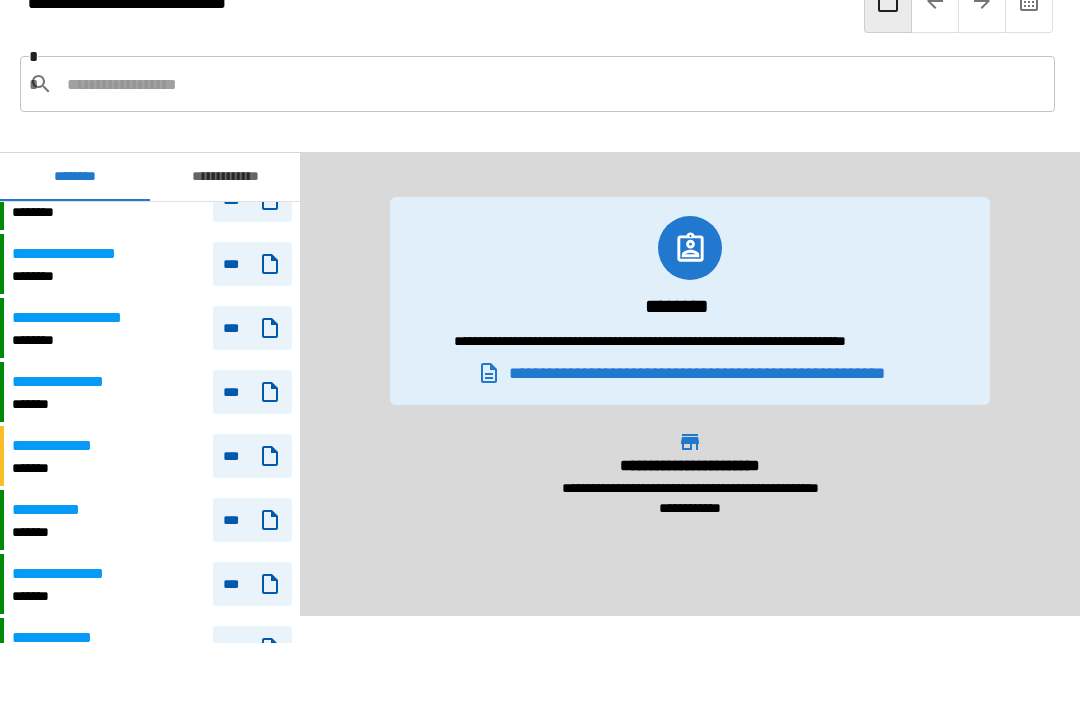 click on "**********" at bounding box center (152, 200) 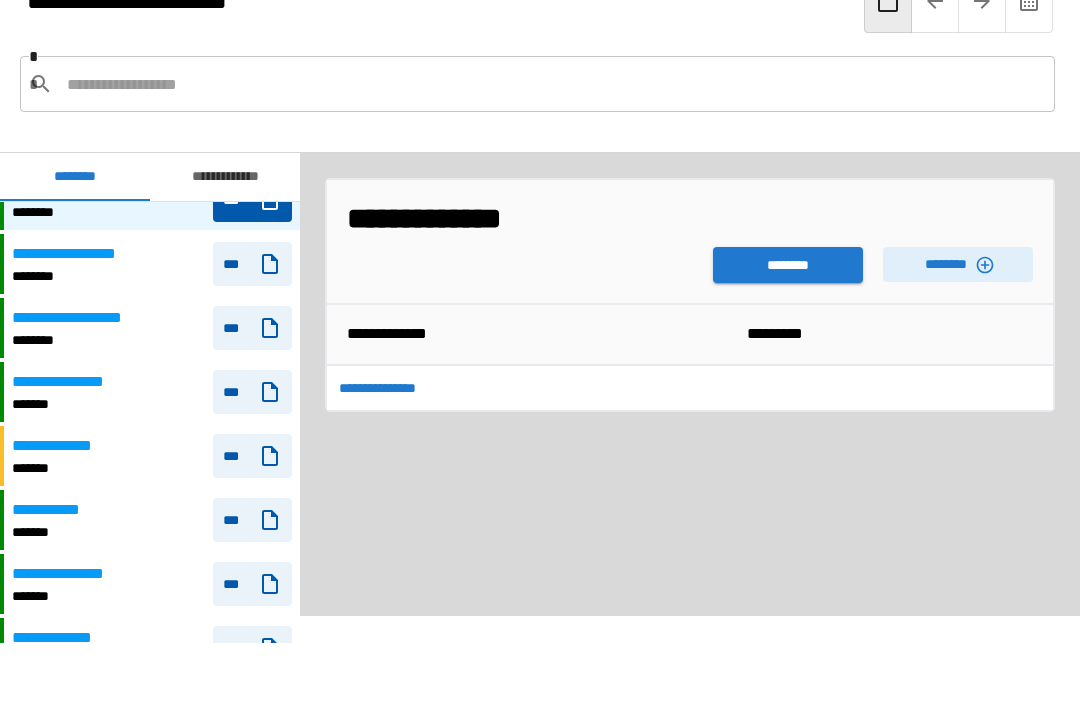click on "********" at bounding box center (788, 265) 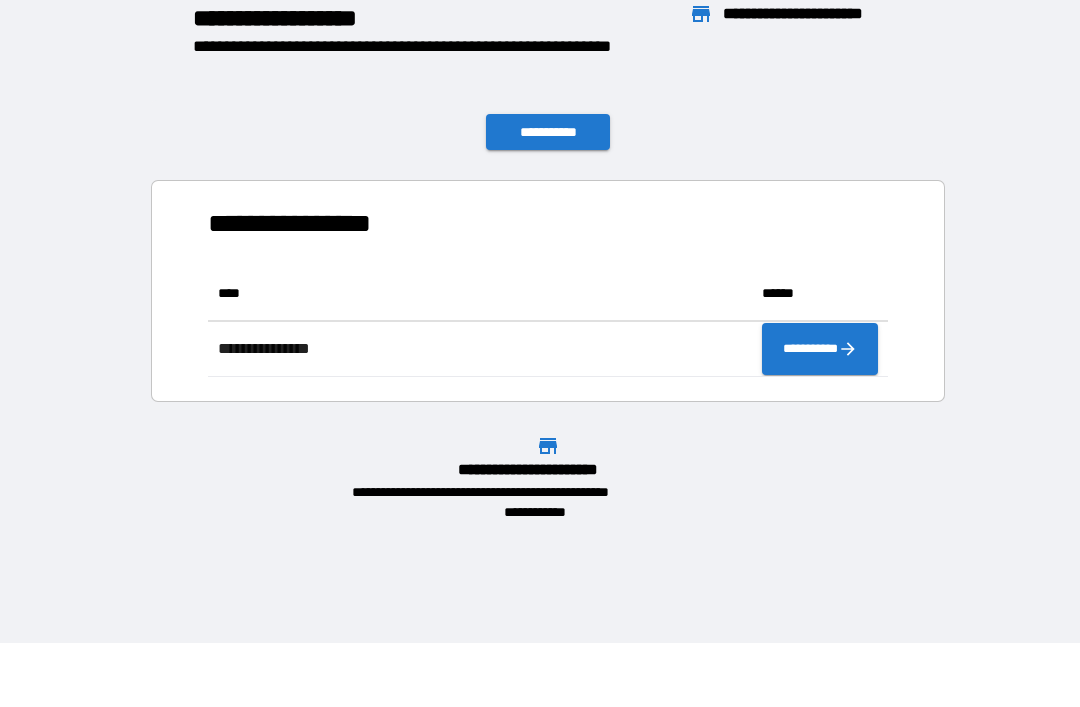 scroll, scrollTop: 1, scrollLeft: 1, axis: both 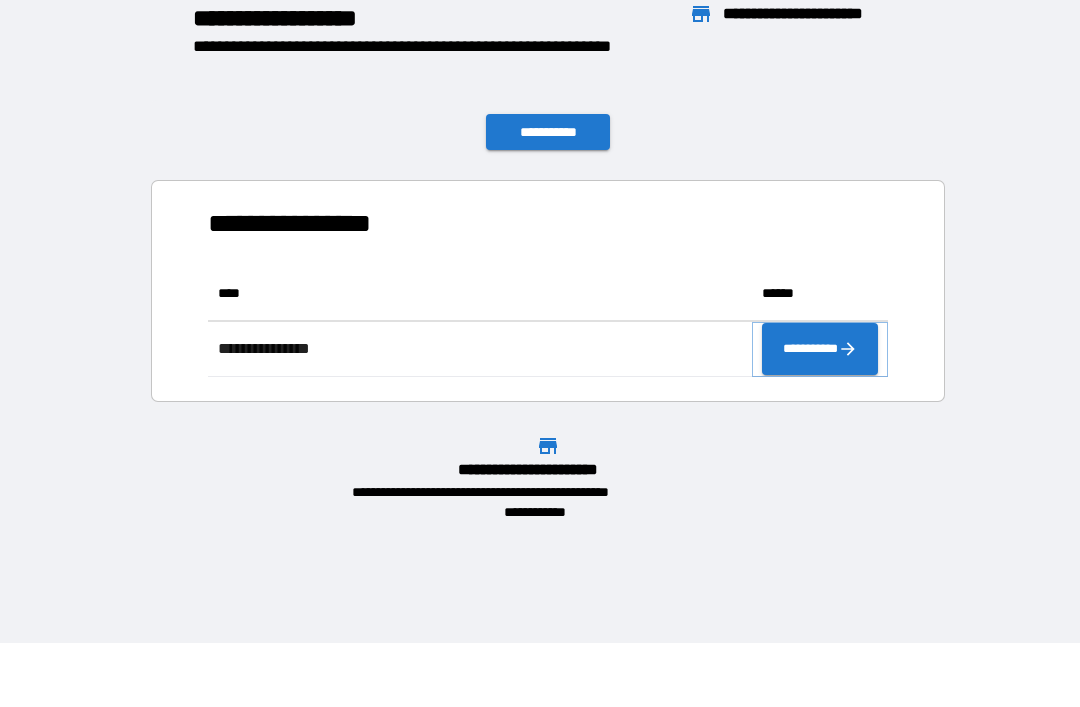 click on "**********" at bounding box center (820, 349) 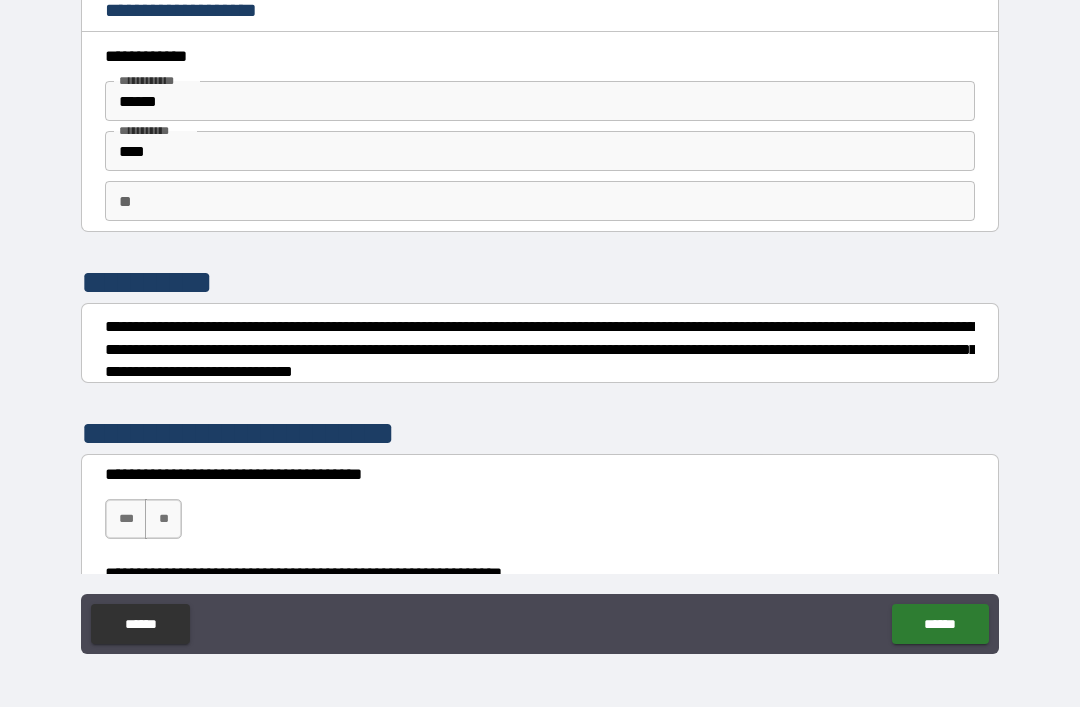 scroll, scrollTop: 0, scrollLeft: 0, axis: both 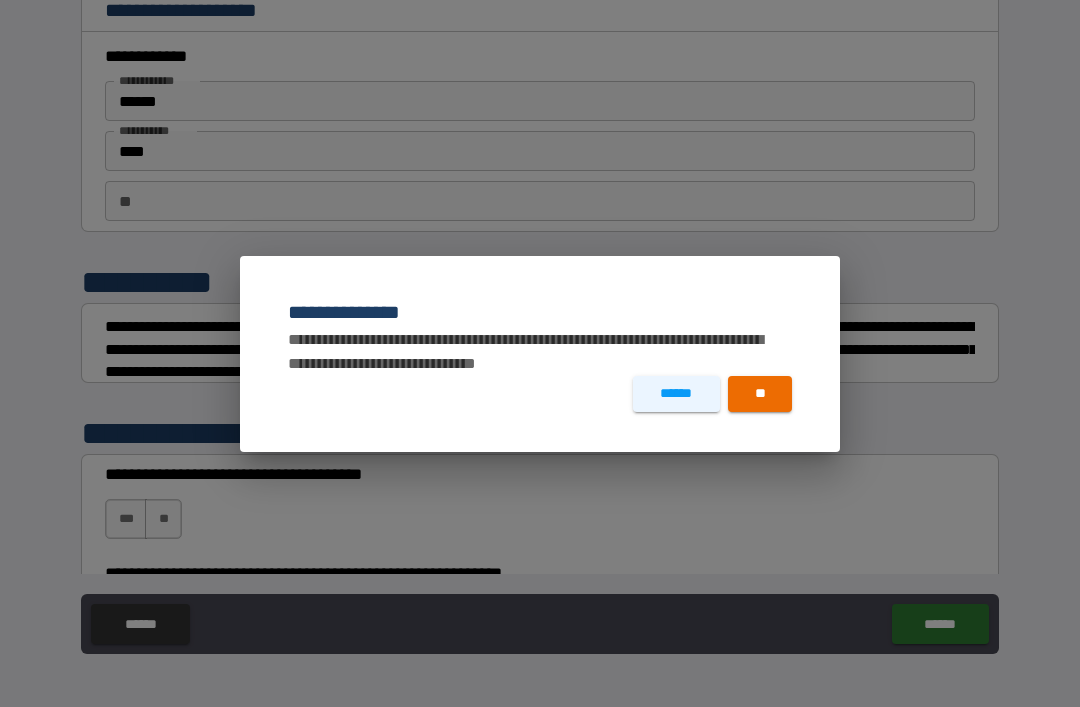 click on "**" at bounding box center (760, 394) 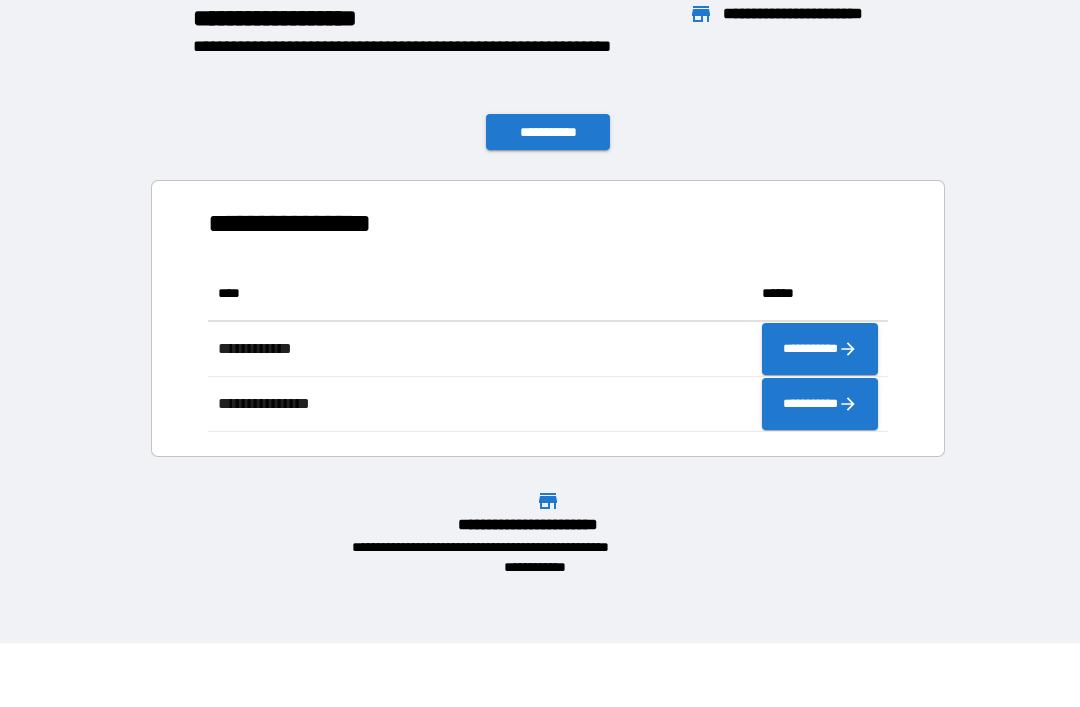 scroll, scrollTop: 1, scrollLeft: 1, axis: both 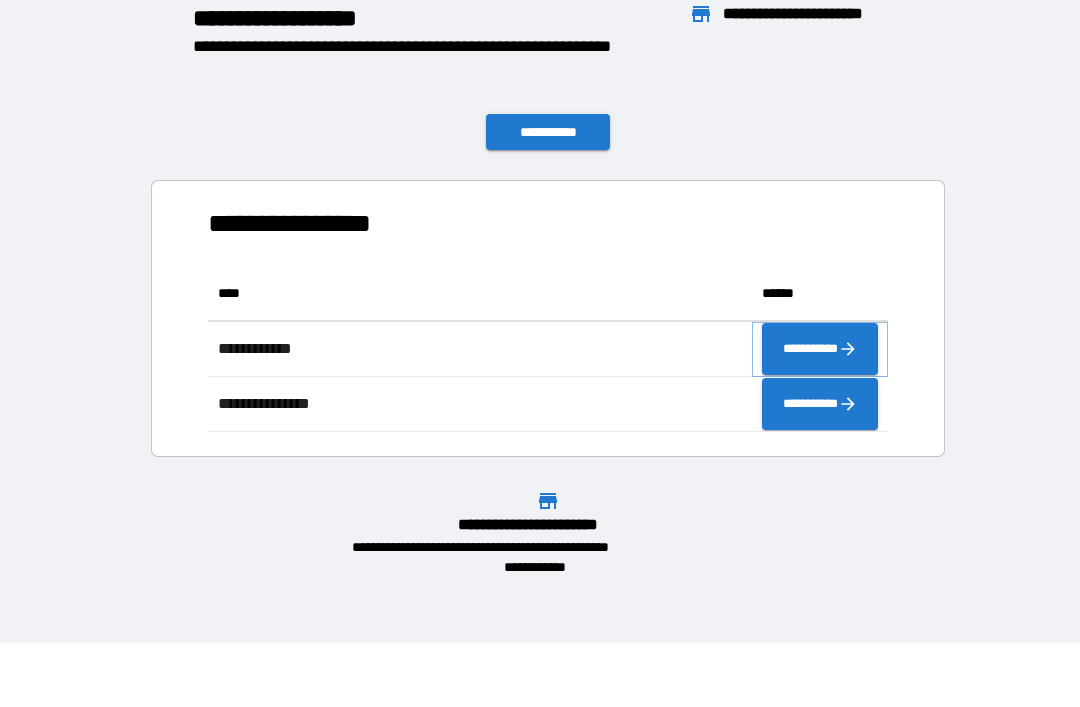 click on "**********" at bounding box center [820, 349] 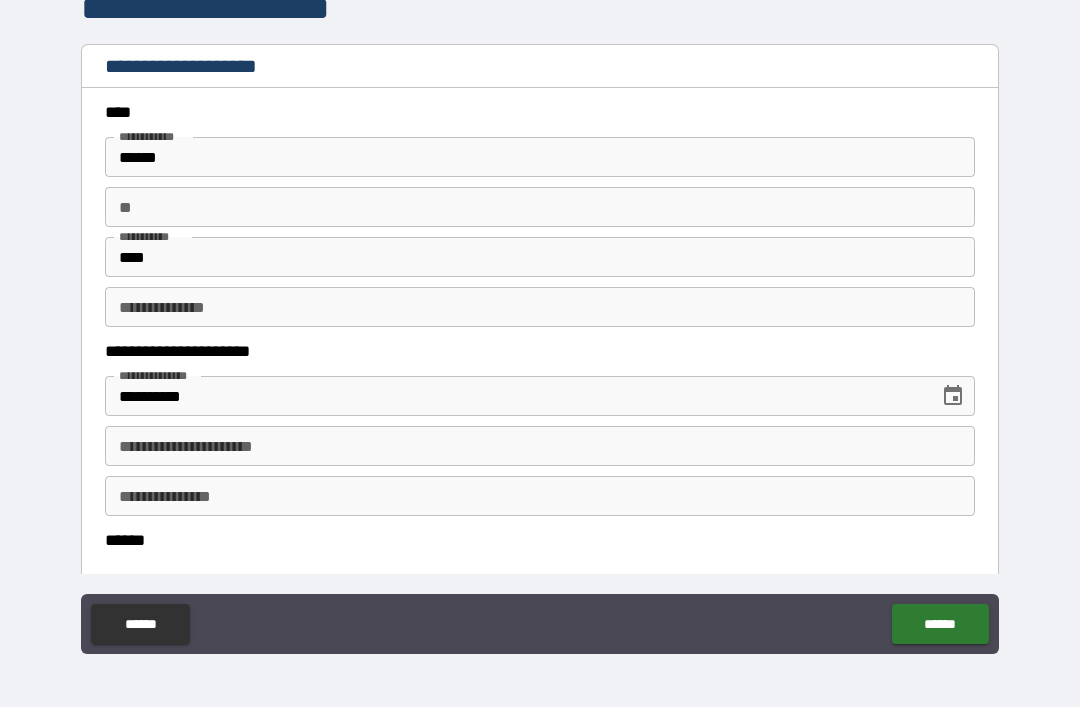 click on "****" at bounding box center (540, 257) 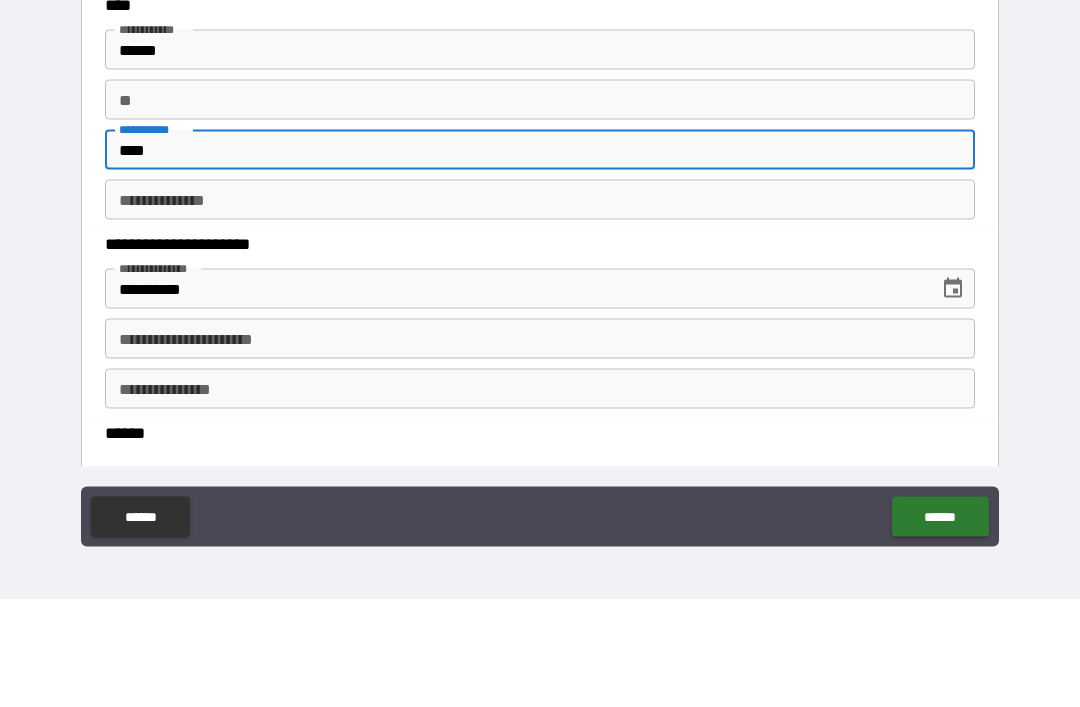 click on "****" at bounding box center [540, 257] 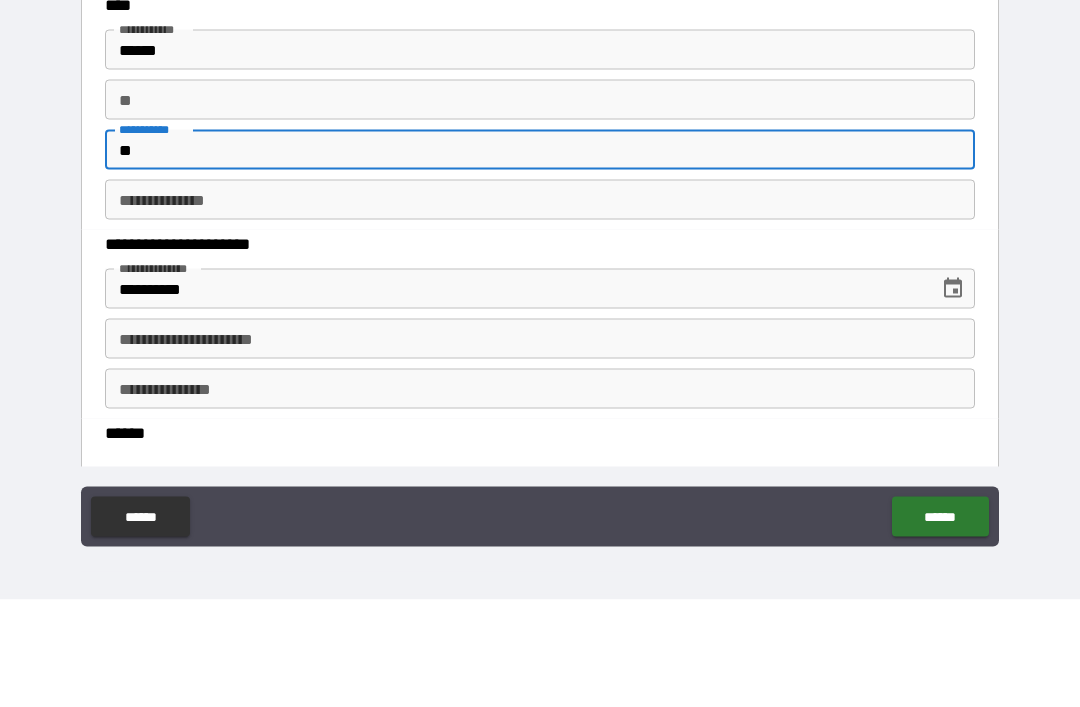 type on "*" 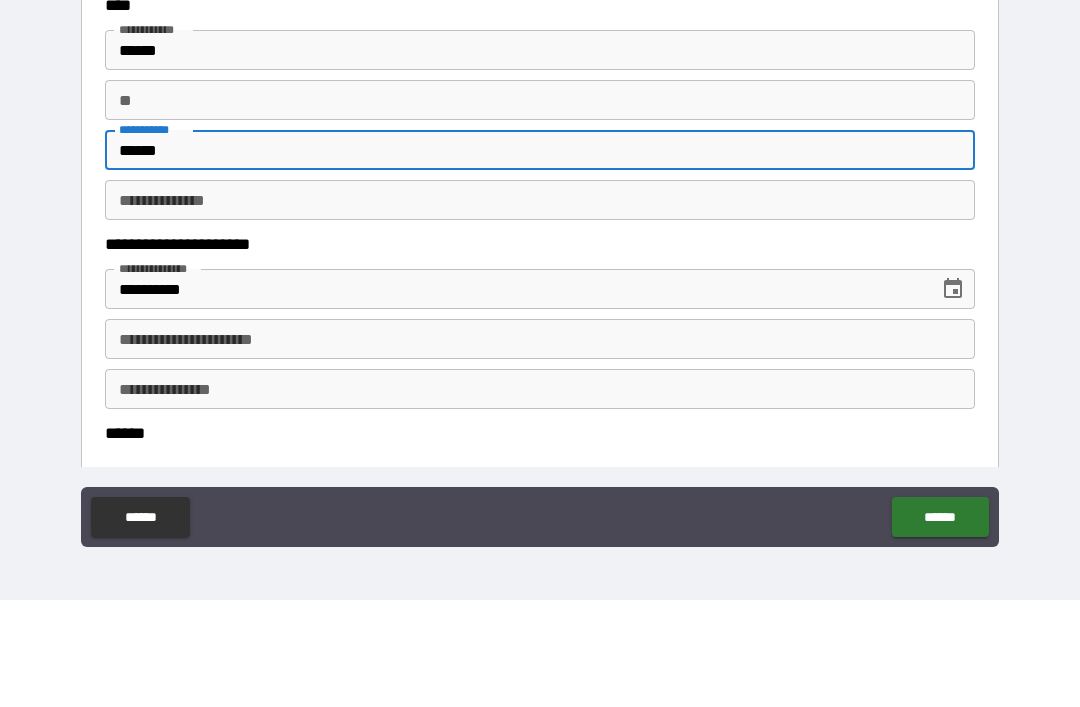 type on "******" 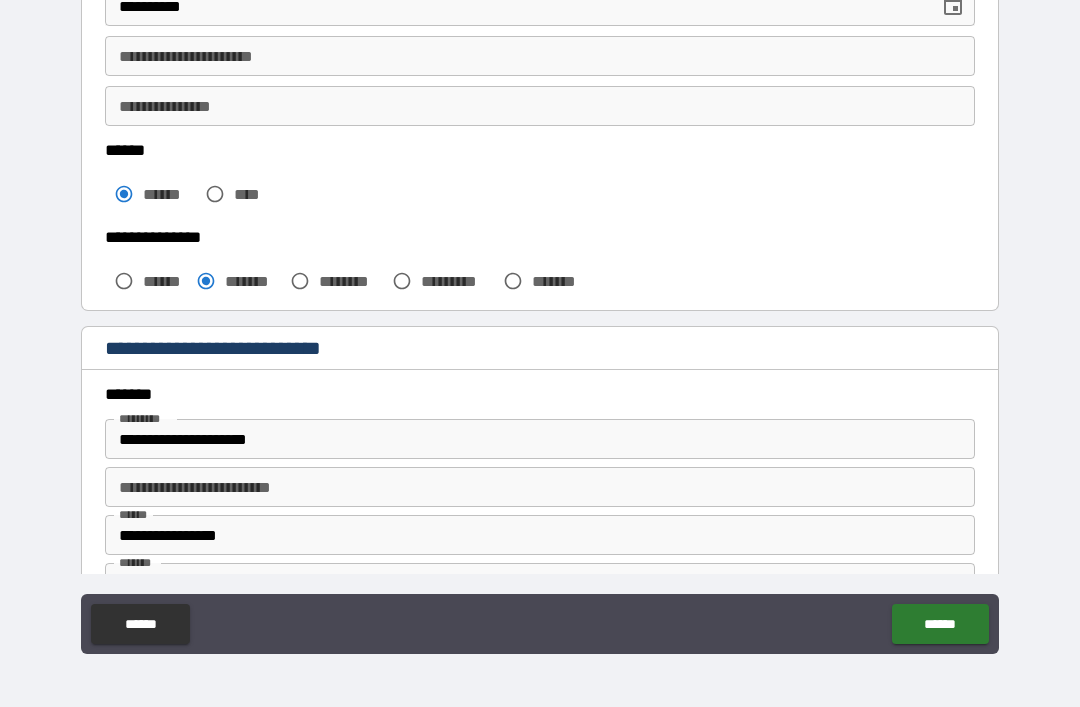 scroll, scrollTop: 400, scrollLeft: 0, axis: vertical 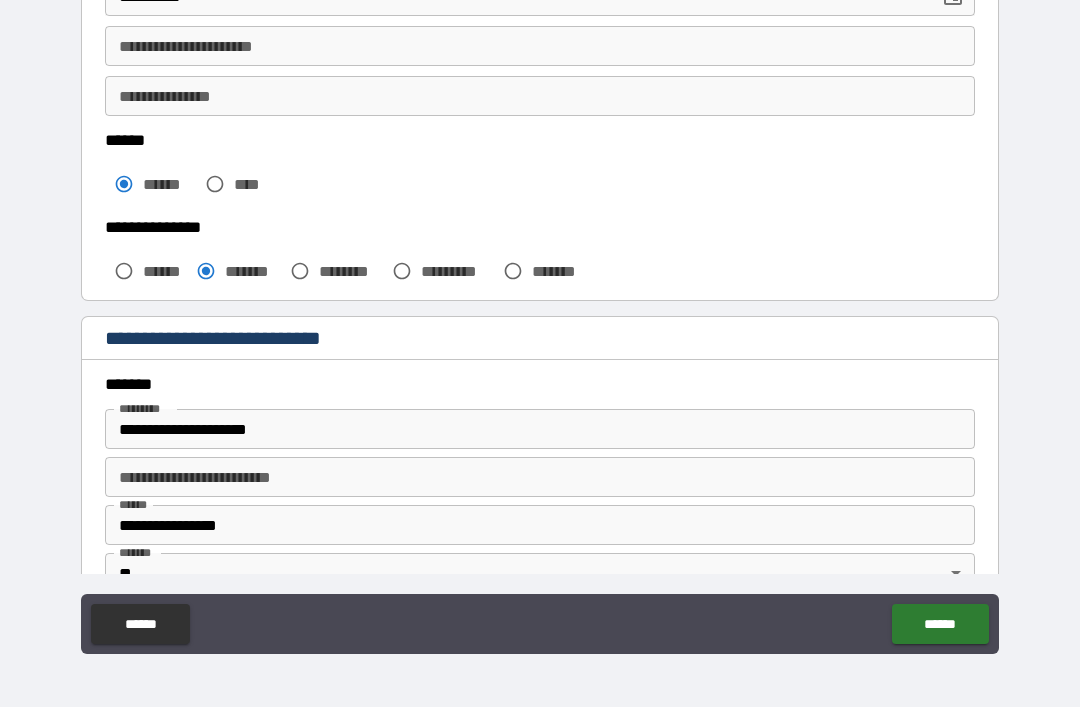 click on "**********" at bounding box center (540, 429) 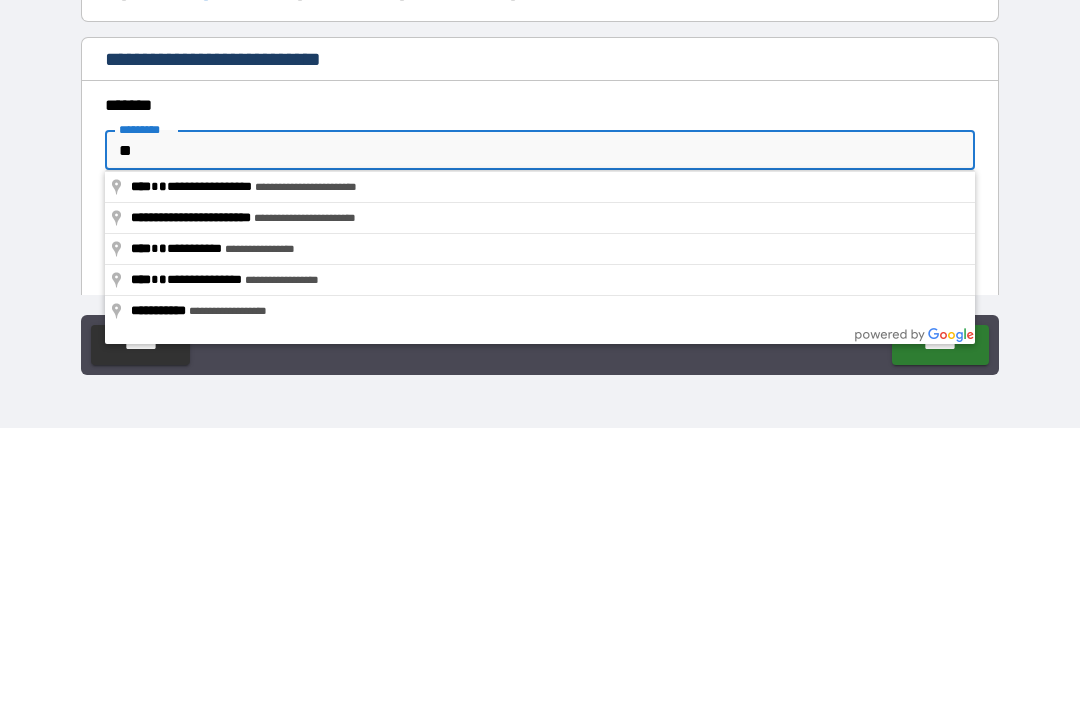type on "*" 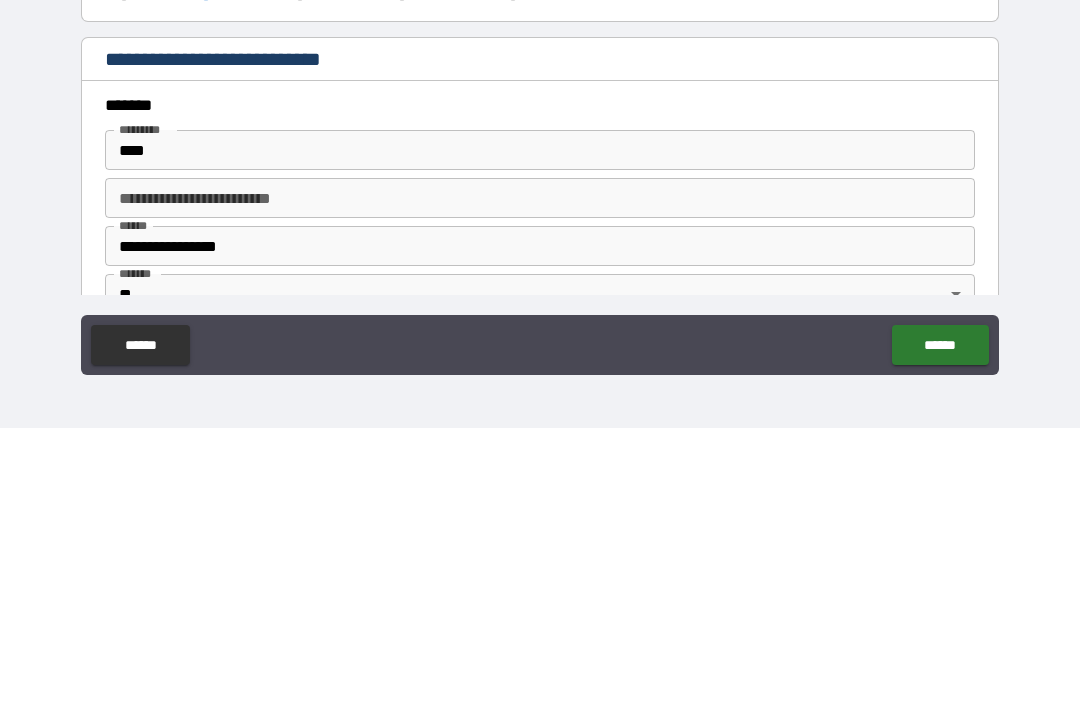 type on "**********" 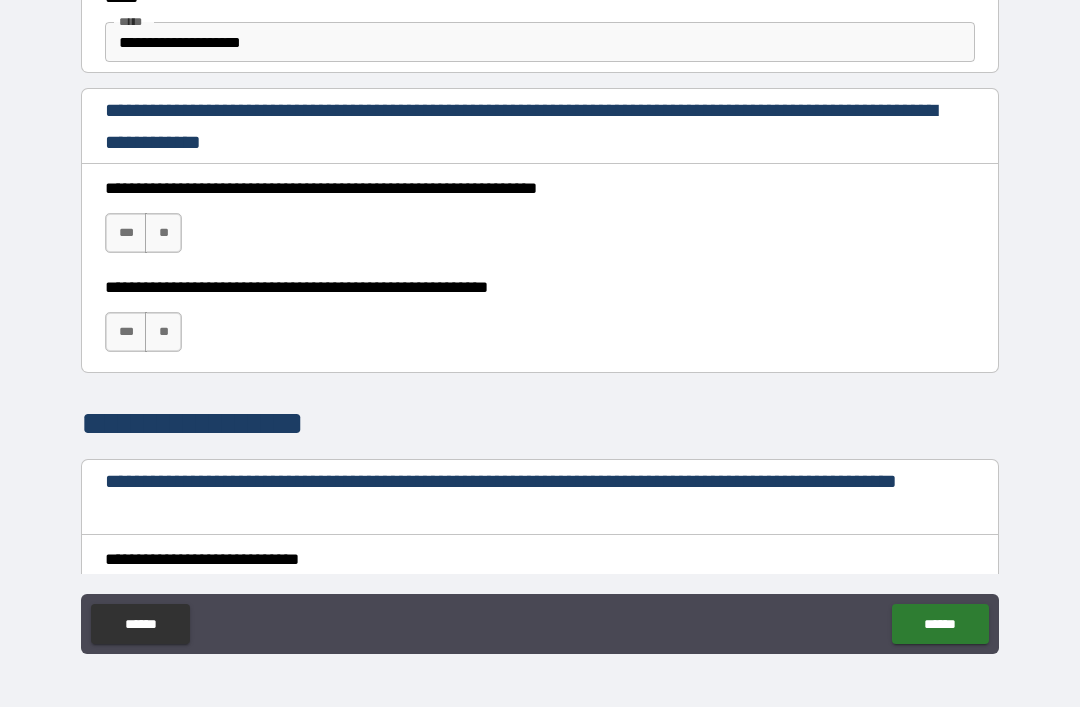 scroll, scrollTop: 1268, scrollLeft: 0, axis: vertical 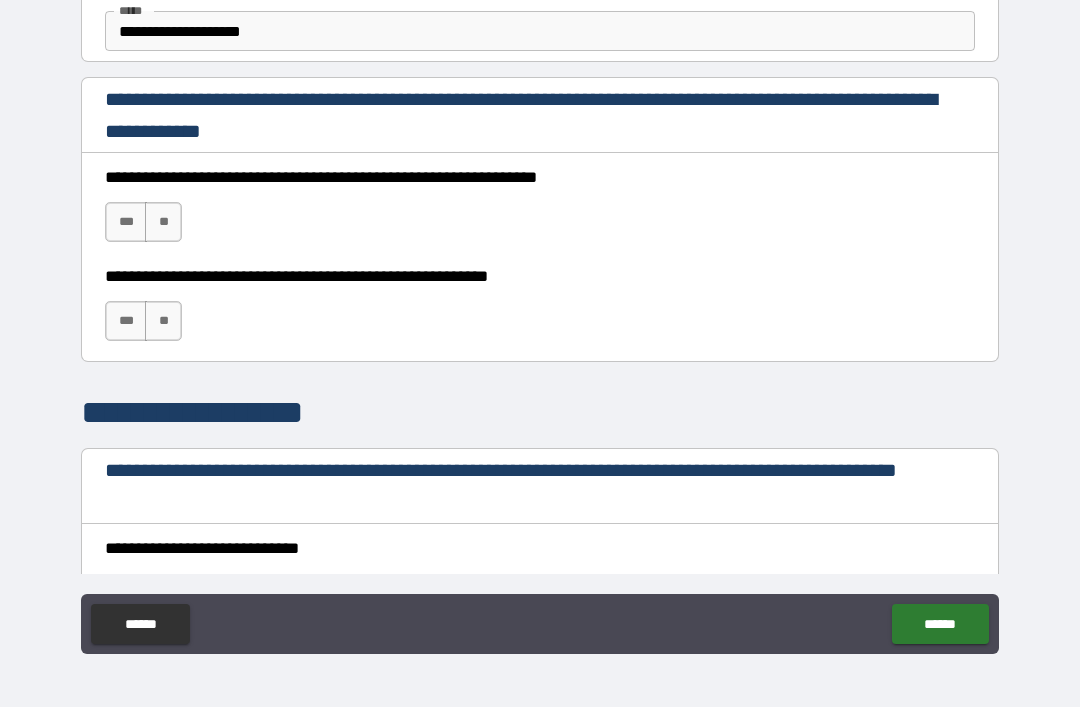 click on "***" at bounding box center [126, 222] 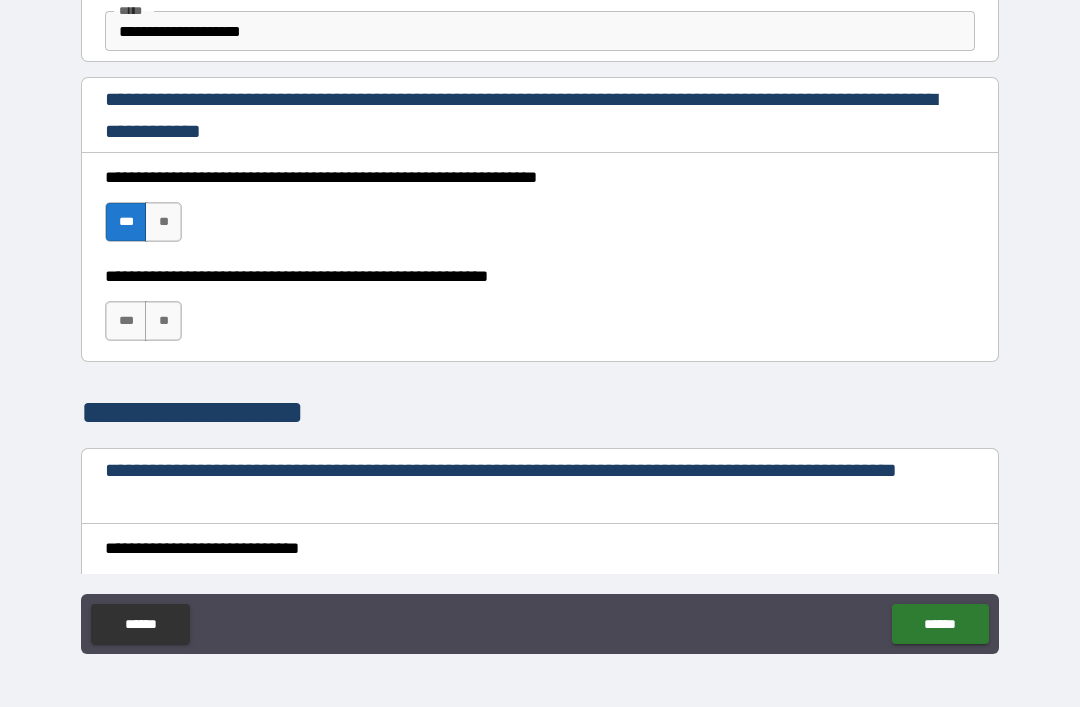 click on "***" at bounding box center [126, 321] 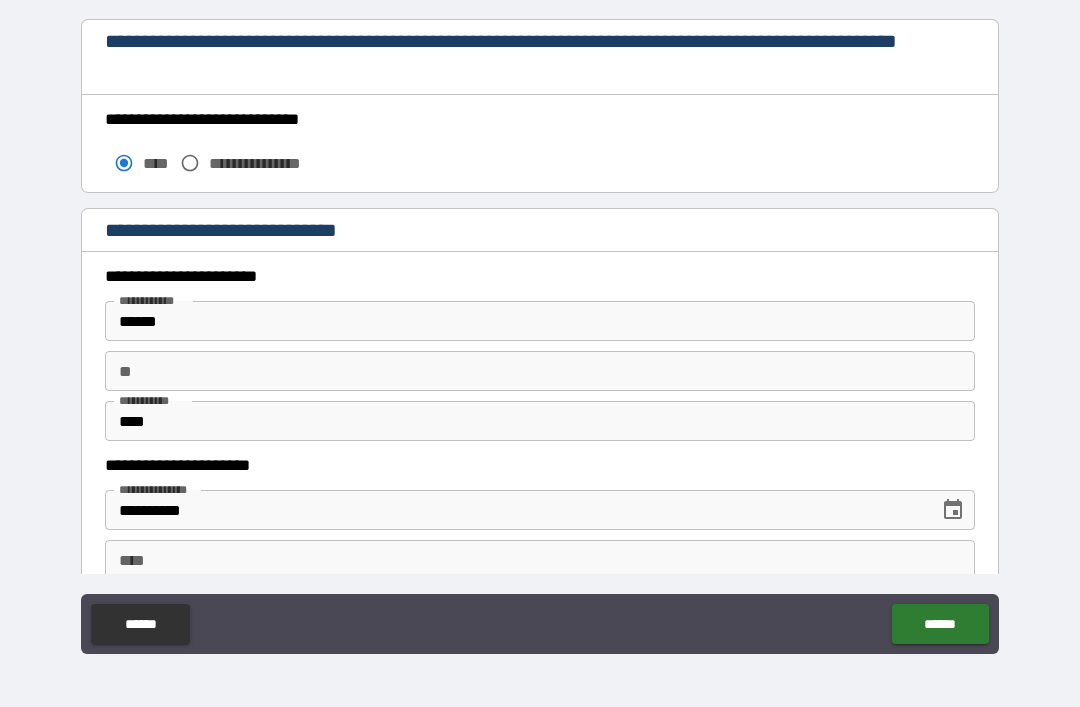scroll, scrollTop: 1698, scrollLeft: 0, axis: vertical 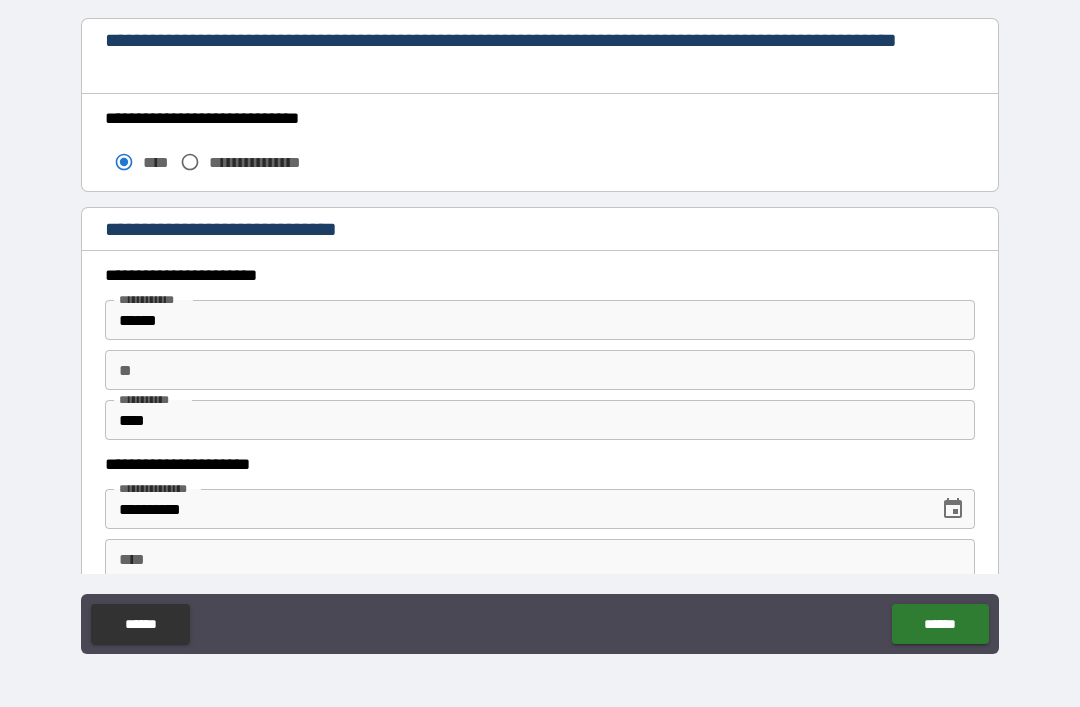 click on "****" at bounding box center (540, 420) 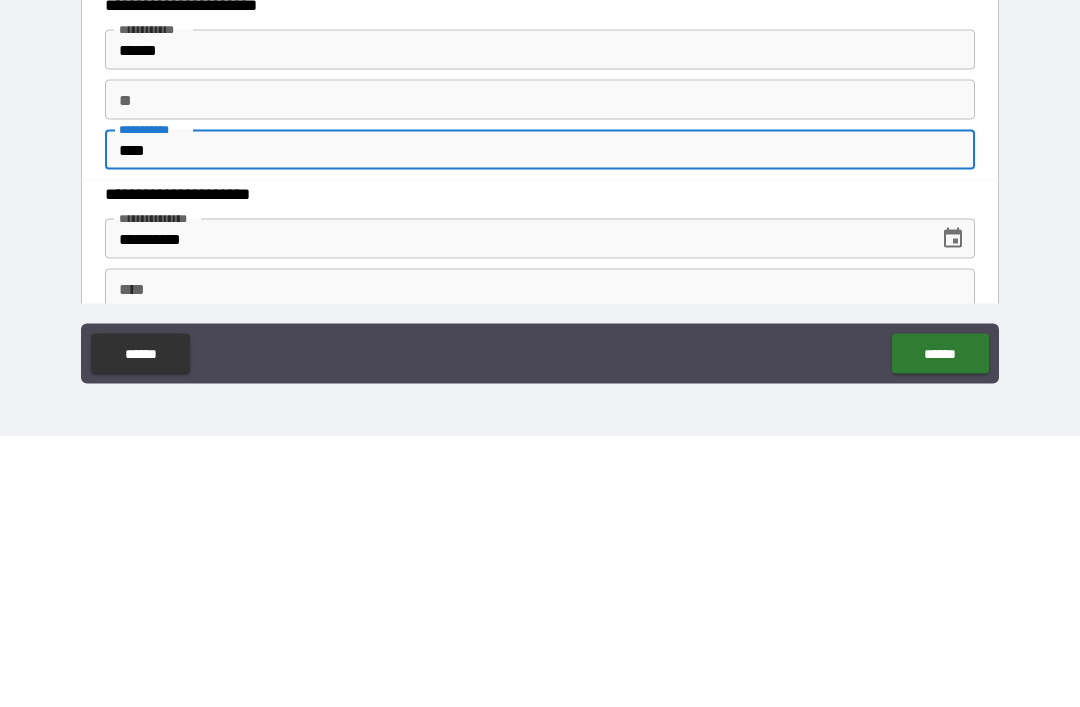 click on "****" at bounding box center [540, 420] 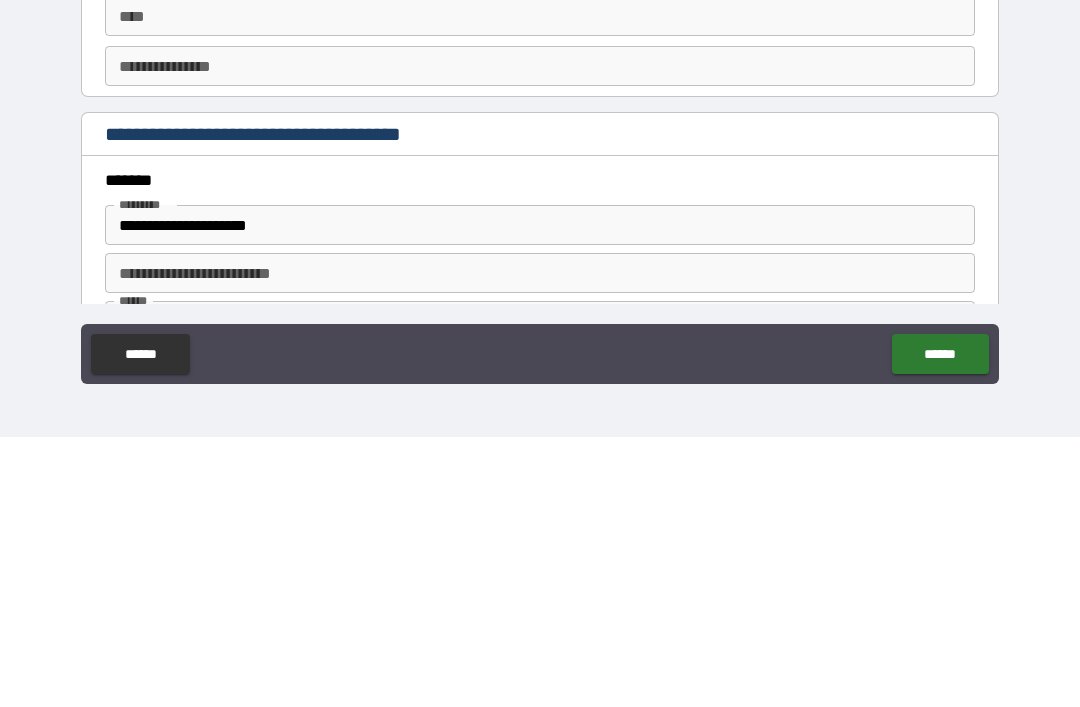 scroll, scrollTop: 1969, scrollLeft: 0, axis: vertical 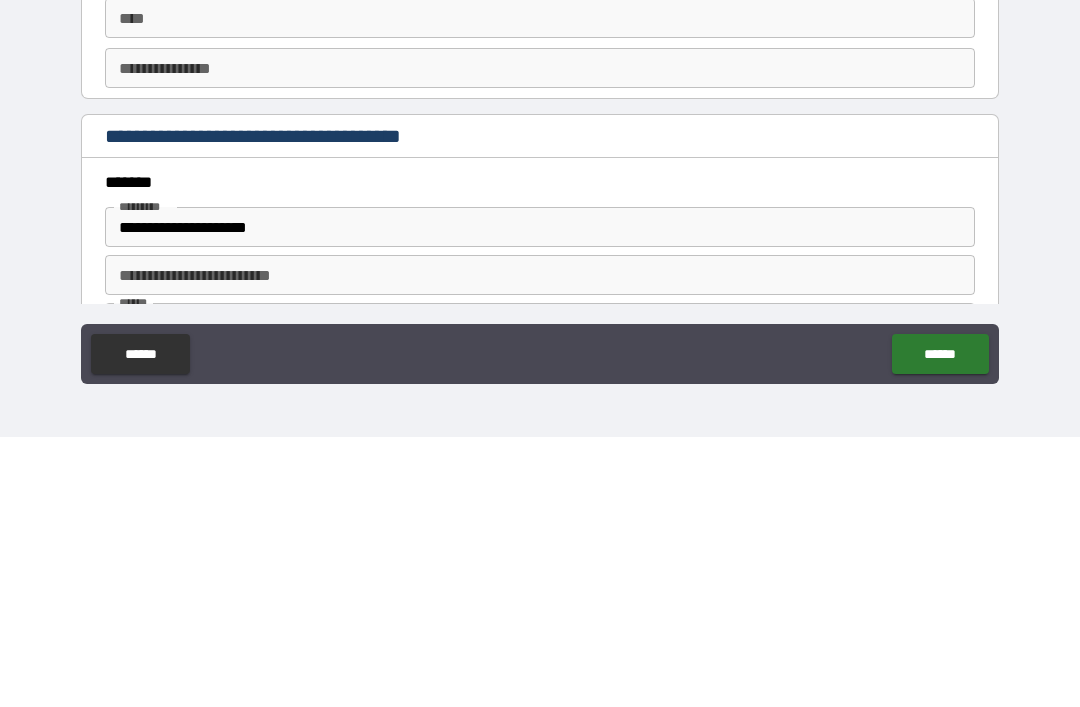 type on "******" 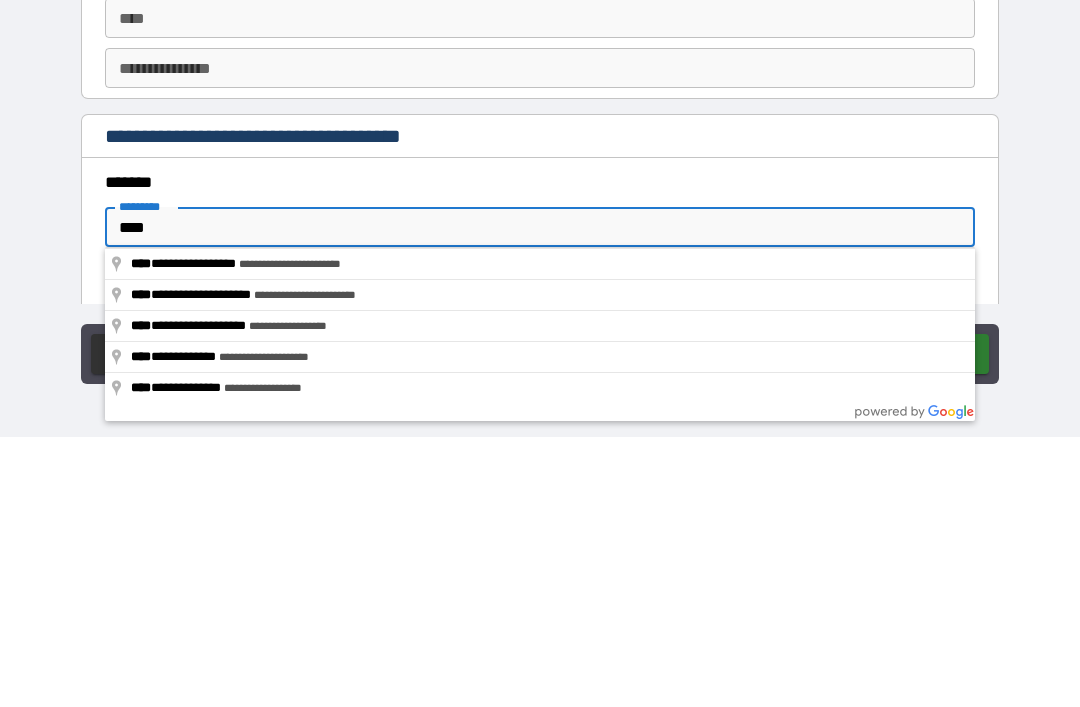 type on "**********" 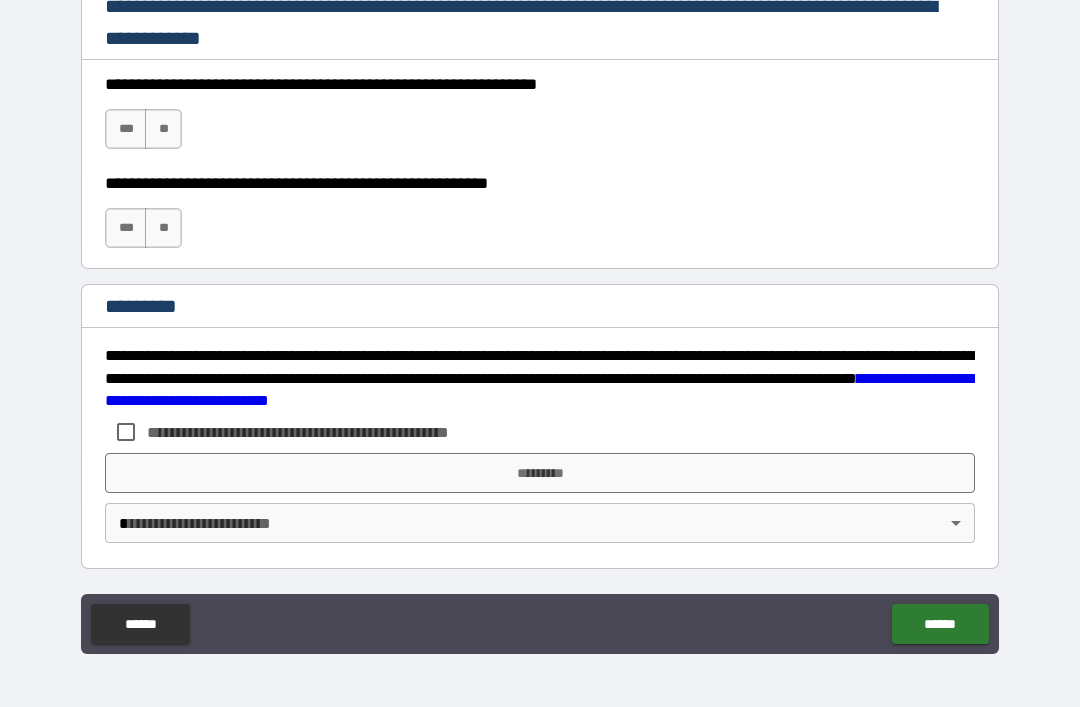 scroll, scrollTop: 2998, scrollLeft: 0, axis: vertical 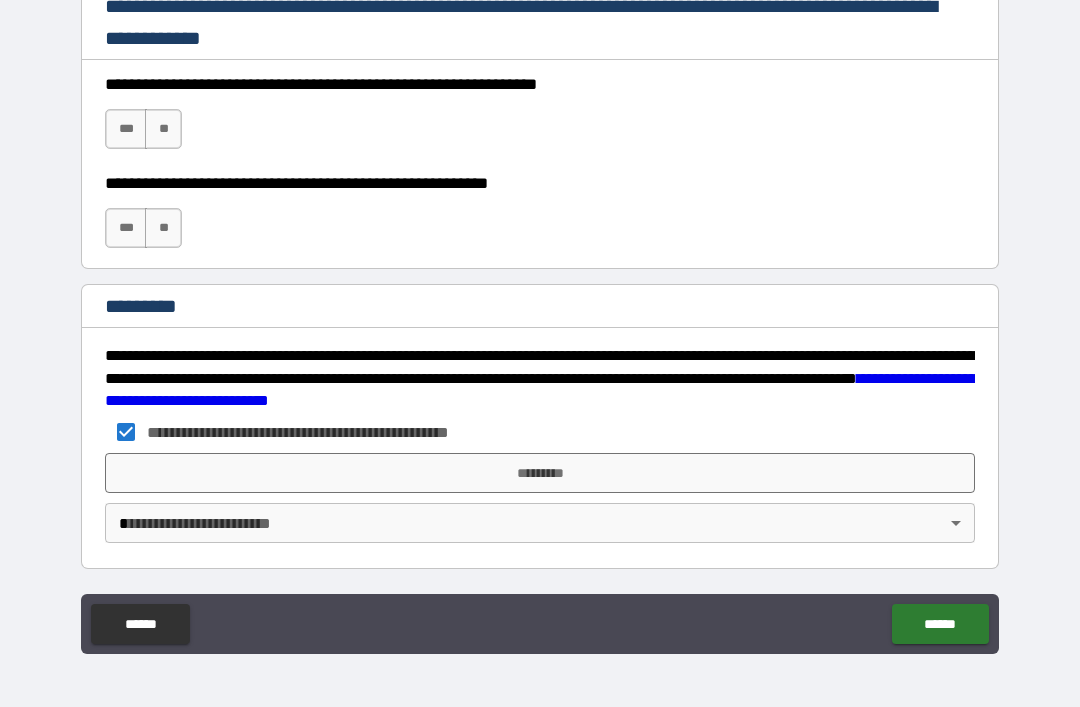 click on "*********" at bounding box center (540, 473) 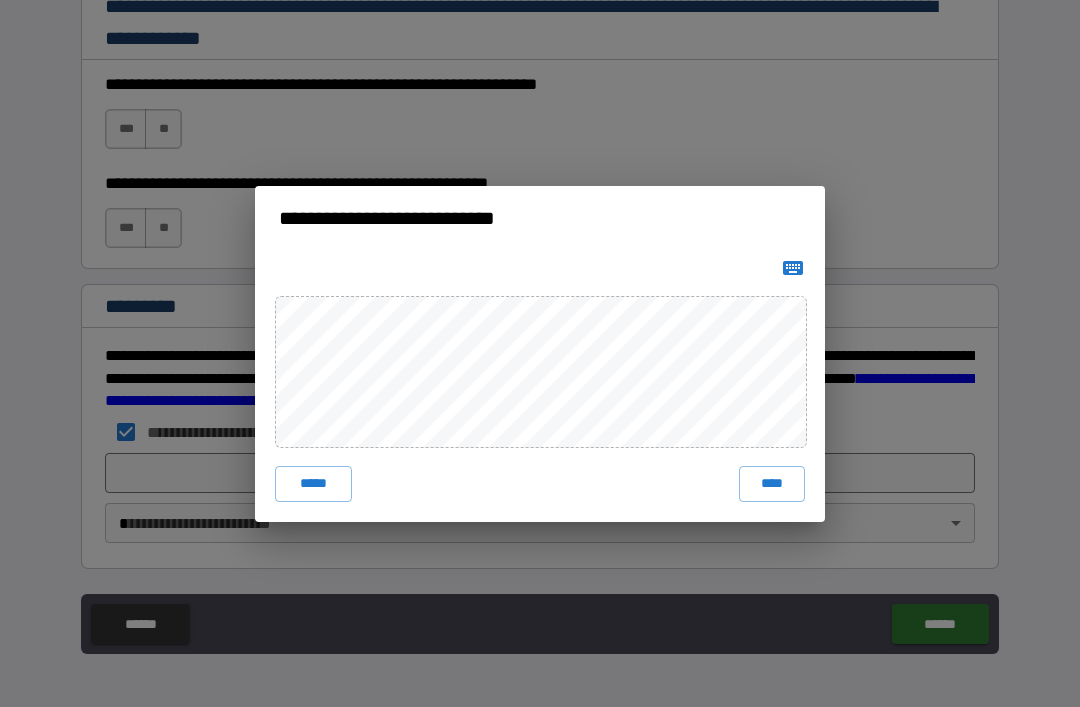 click on "****" at bounding box center (772, 484) 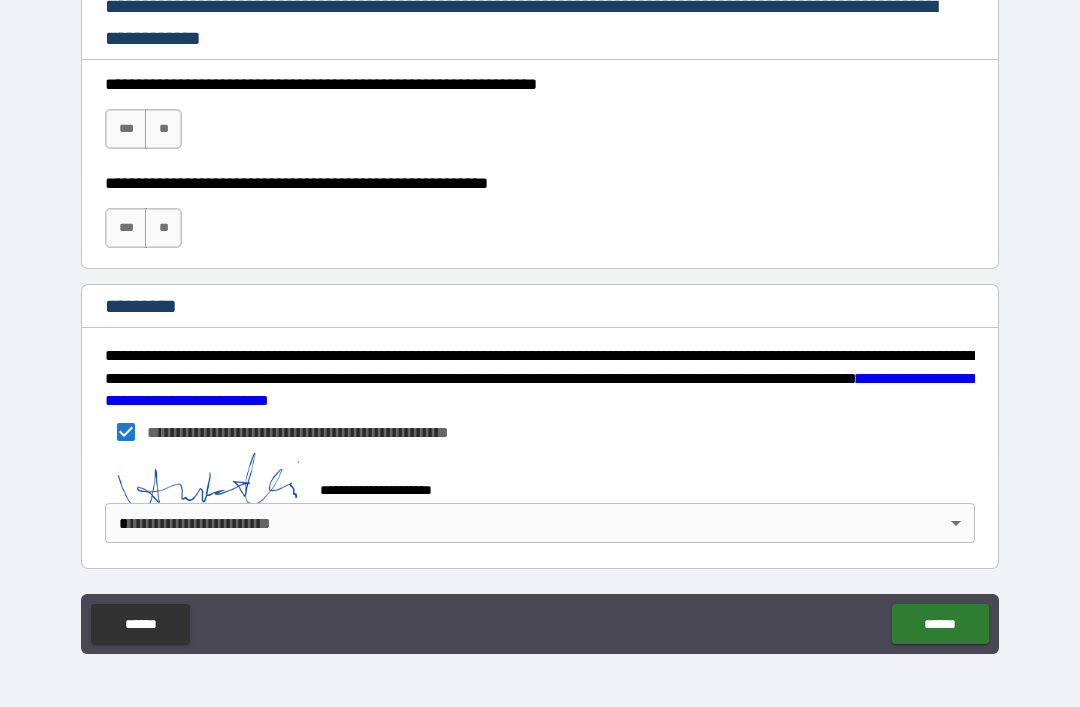 scroll, scrollTop: 2988, scrollLeft: 0, axis: vertical 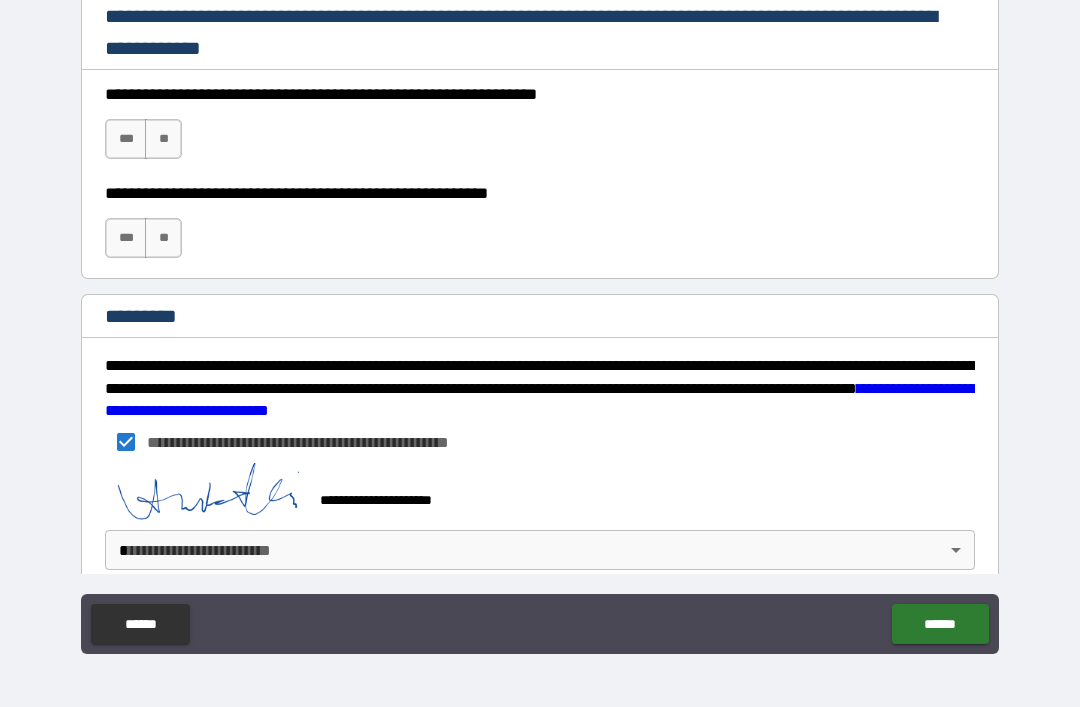click on "**********" at bounding box center [540, 321] 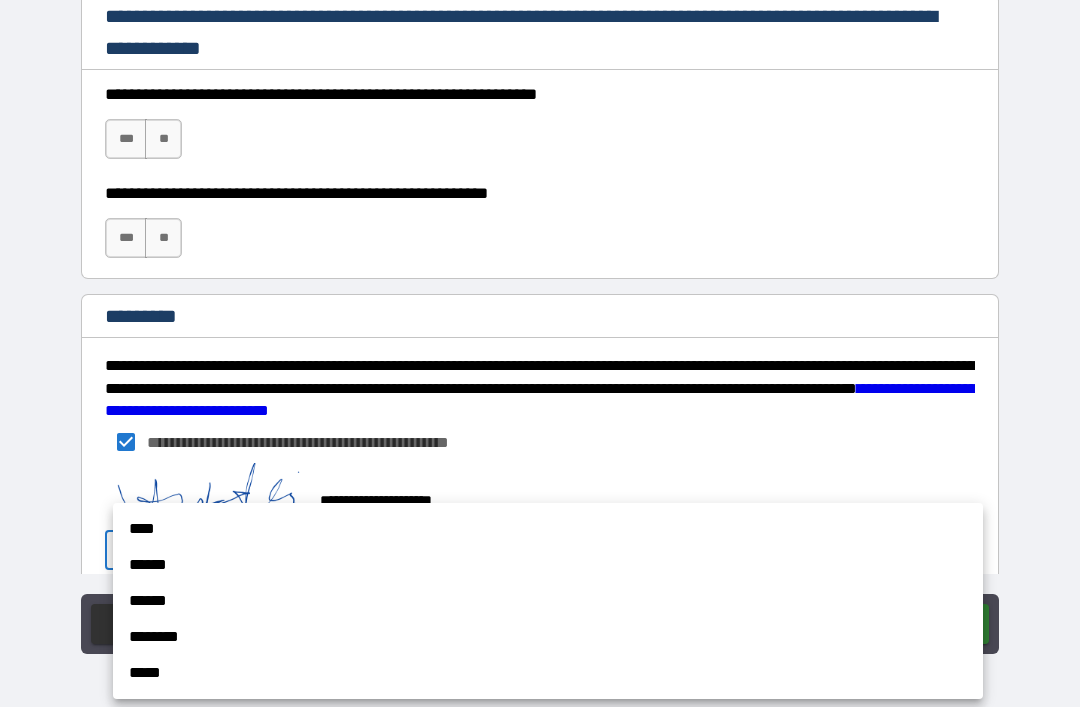 click on "****" at bounding box center (548, 529) 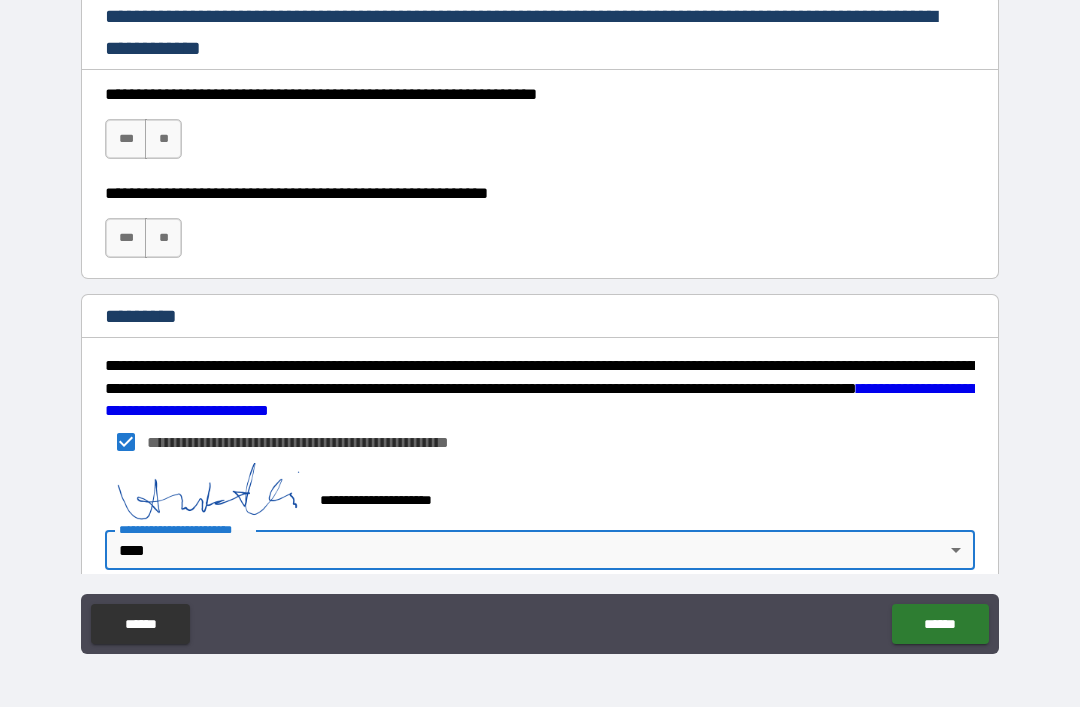 click on "******" at bounding box center [940, 624] 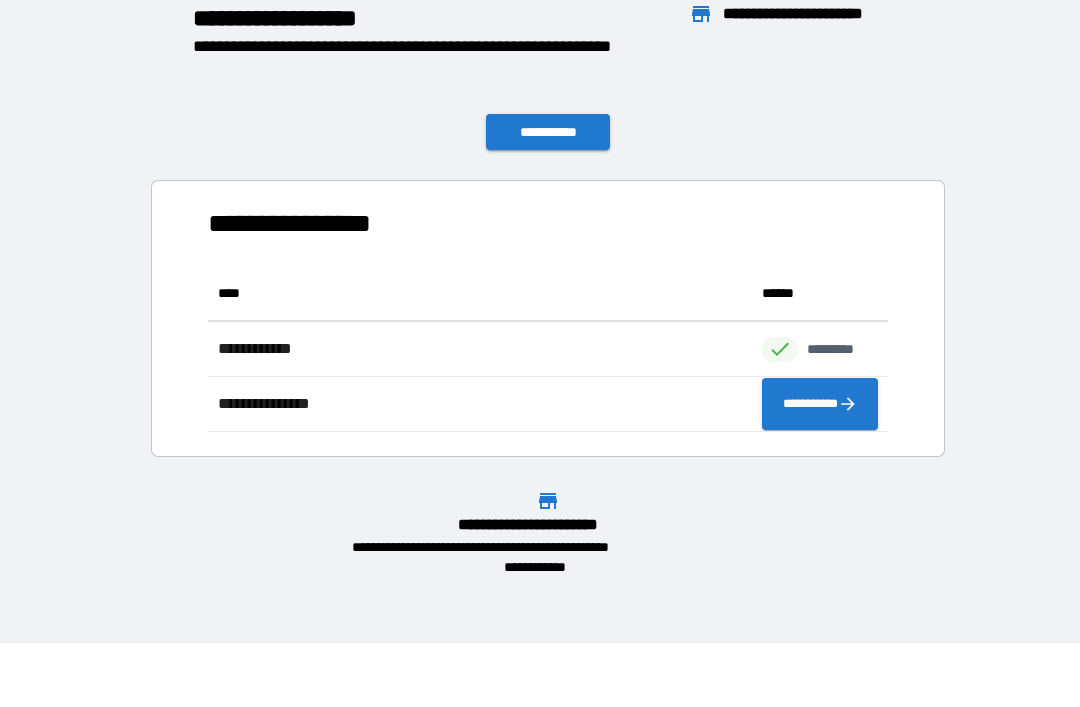 scroll, scrollTop: 1, scrollLeft: 1, axis: both 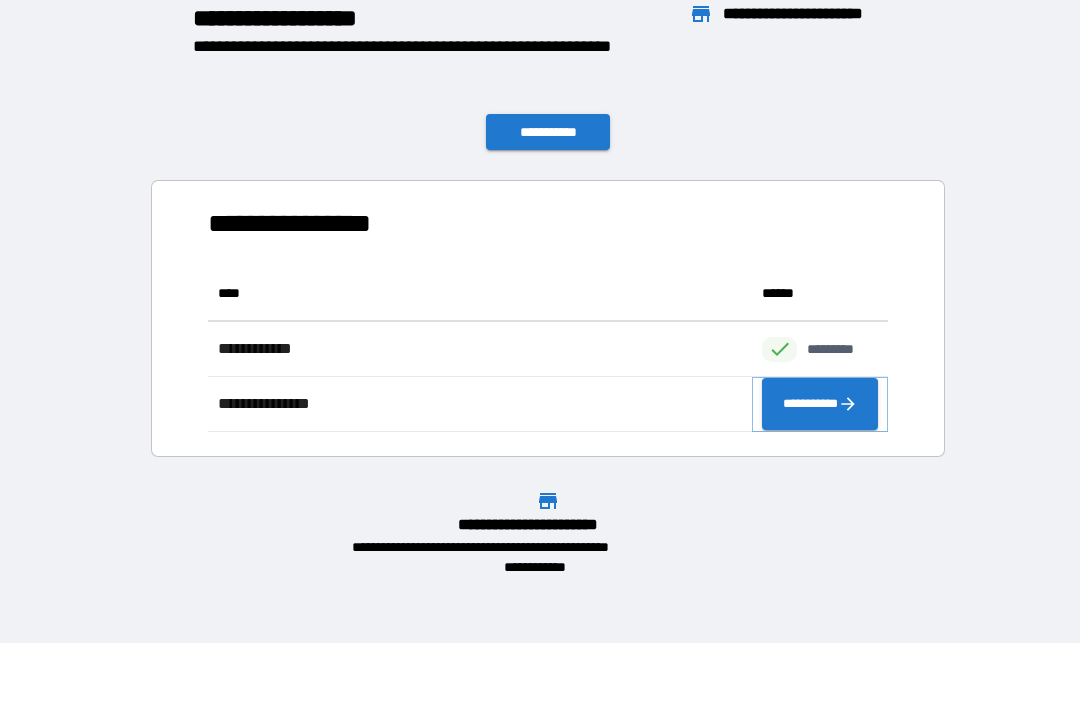 click on "**********" at bounding box center (820, 404) 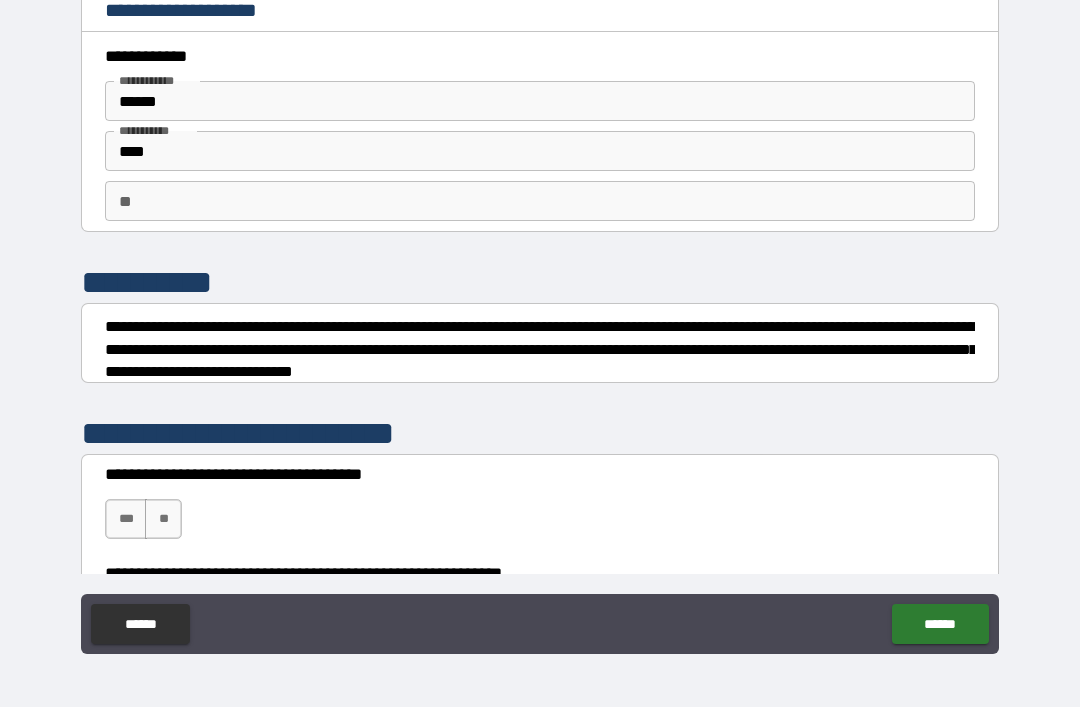 click on "****" at bounding box center (540, 151) 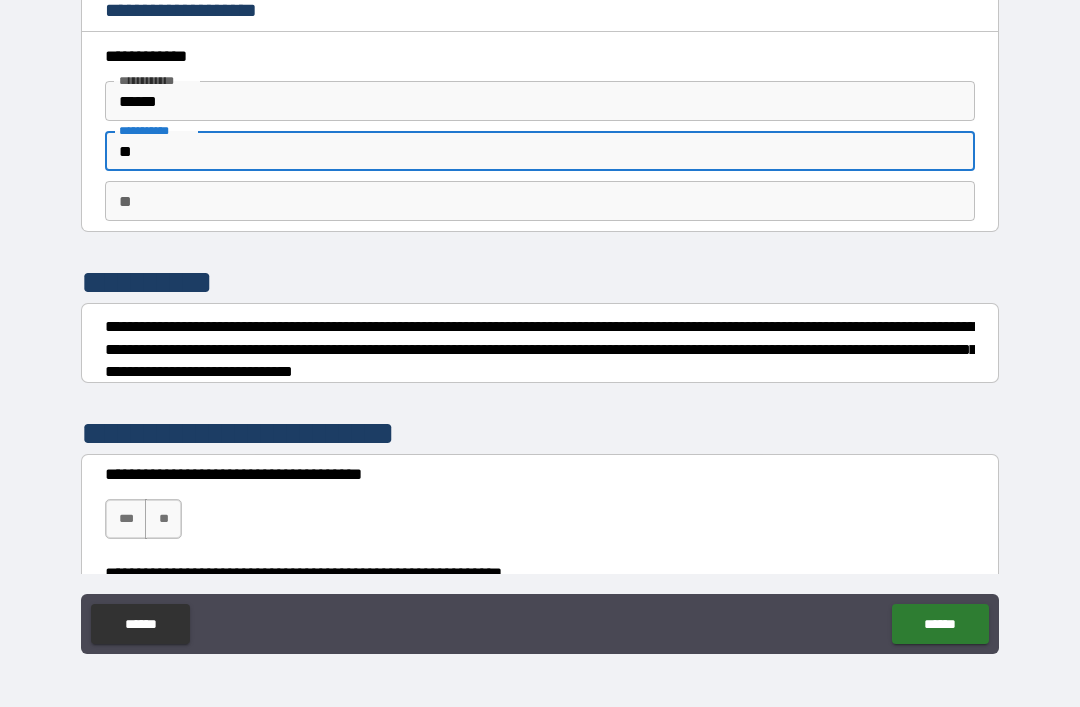 type on "*" 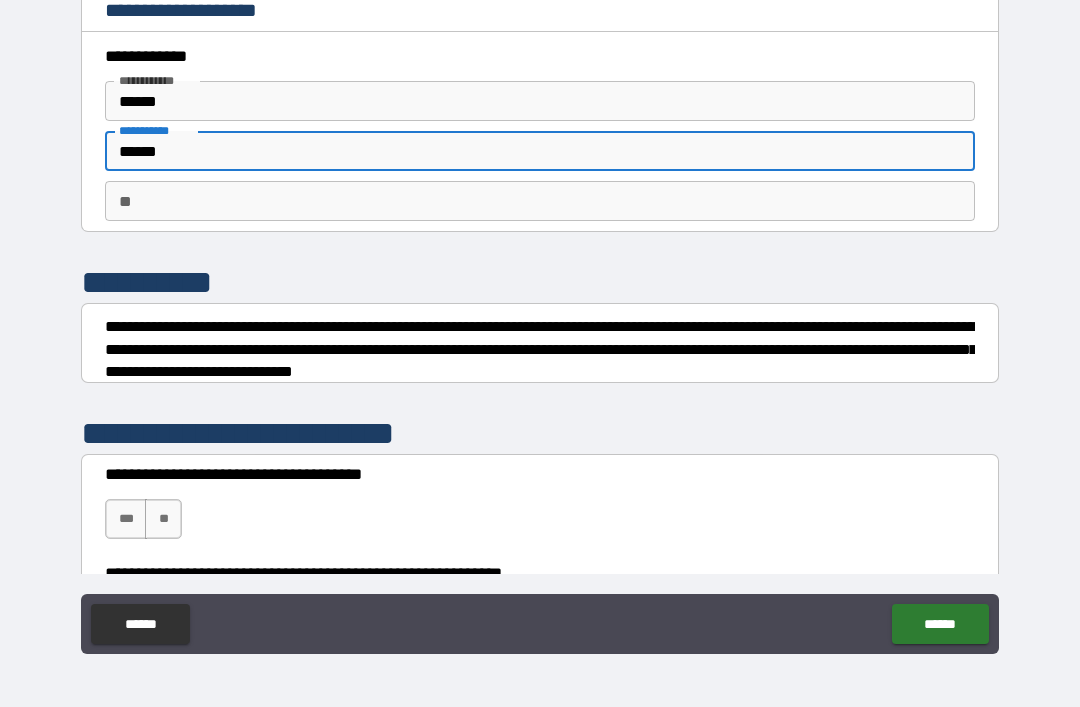 type on "******" 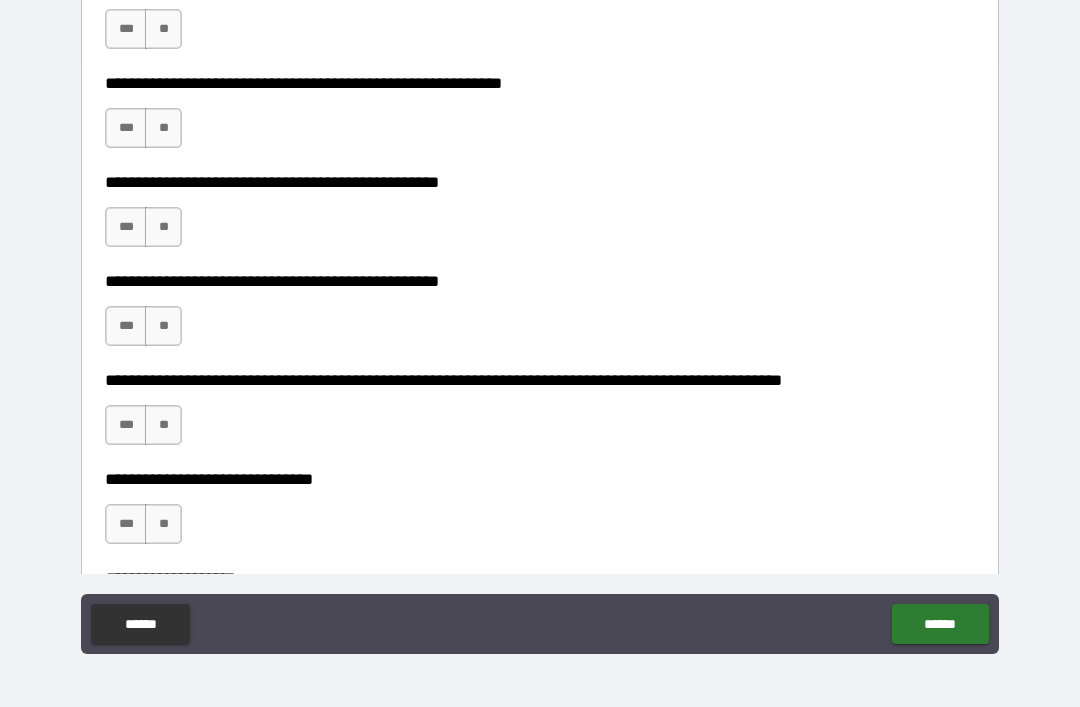scroll, scrollTop: 491, scrollLeft: 0, axis: vertical 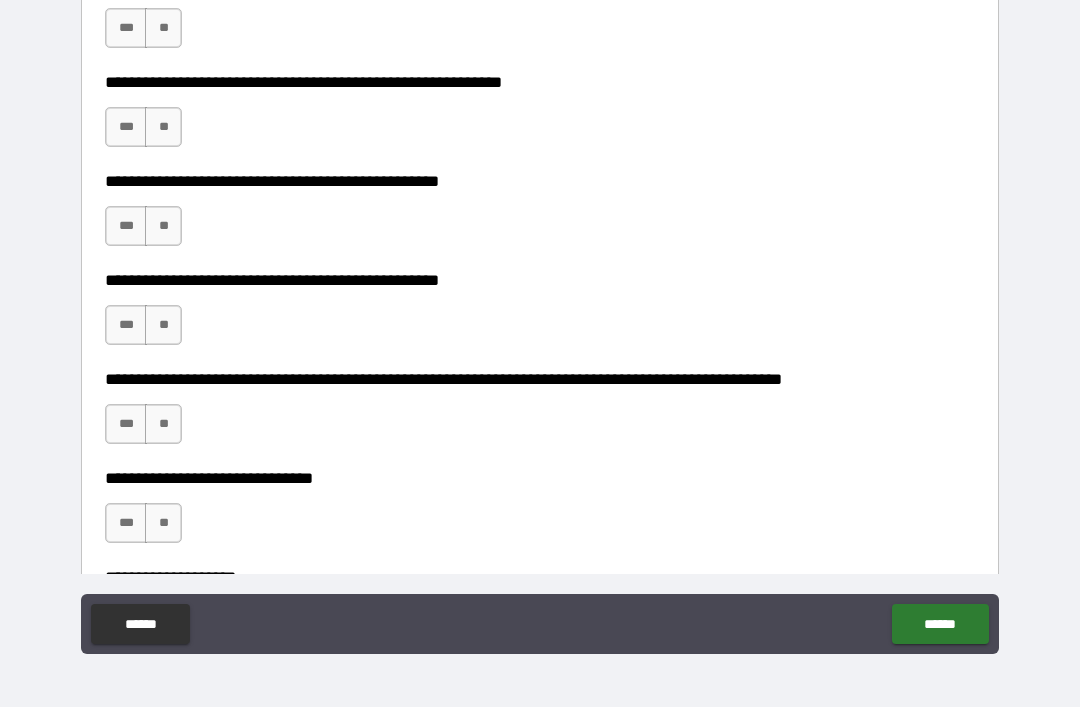 click on "**" at bounding box center (163, 226) 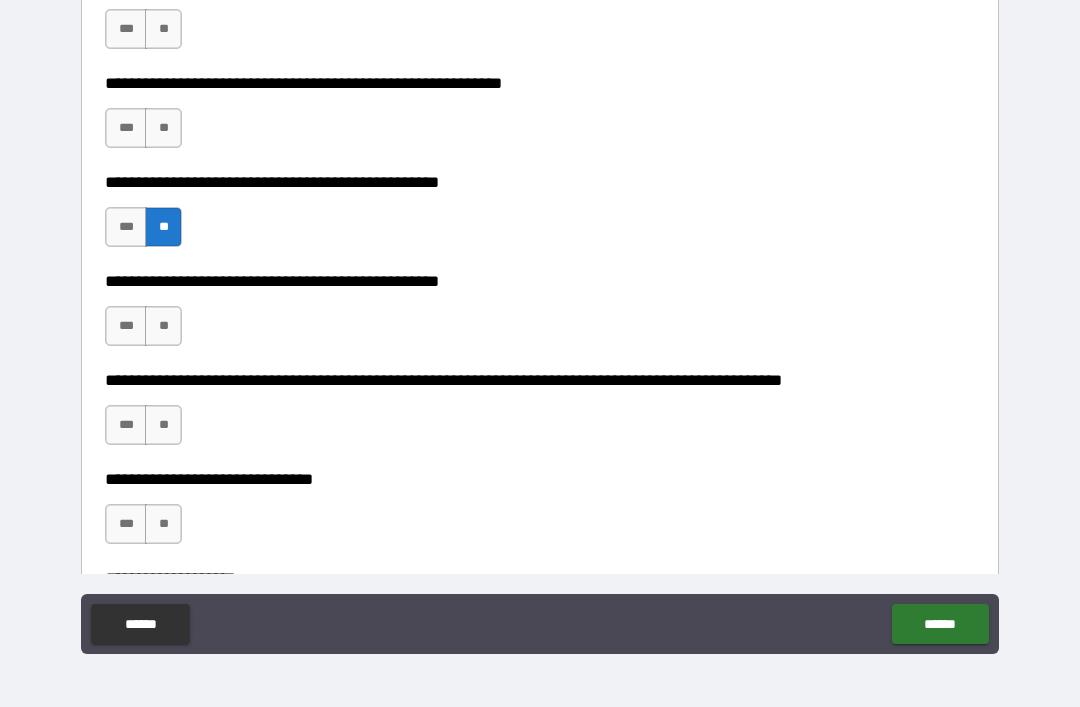 scroll, scrollTop: 491, scrollLeft: 0, axis: vertical 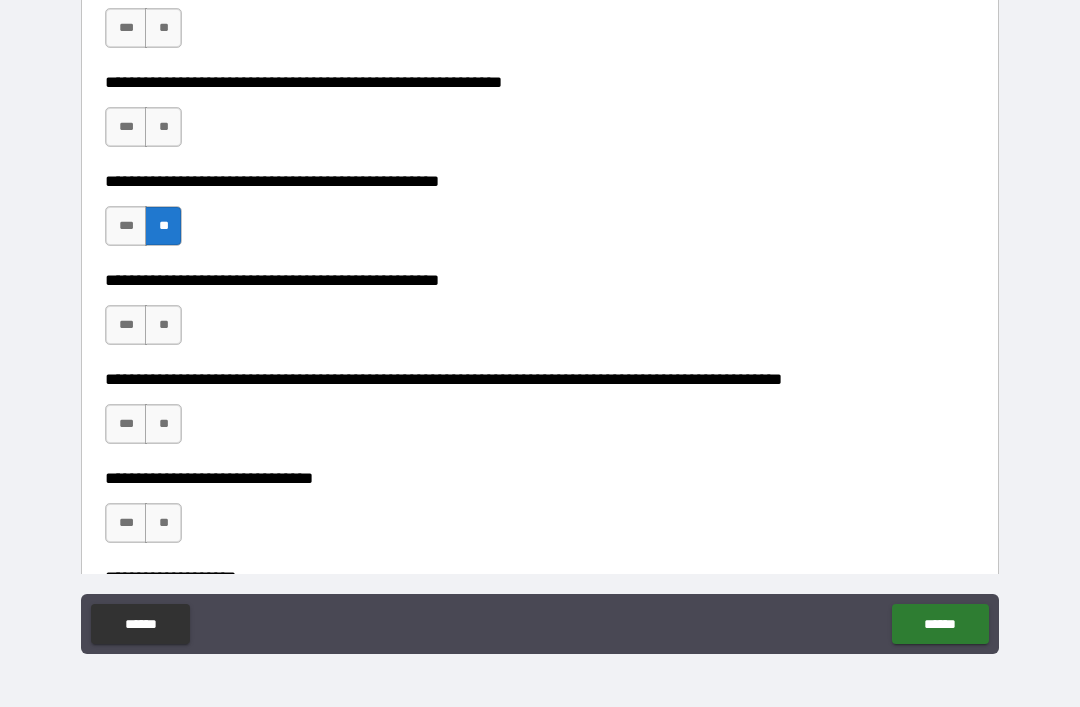 click on "***" at bounding box center (126, 325) 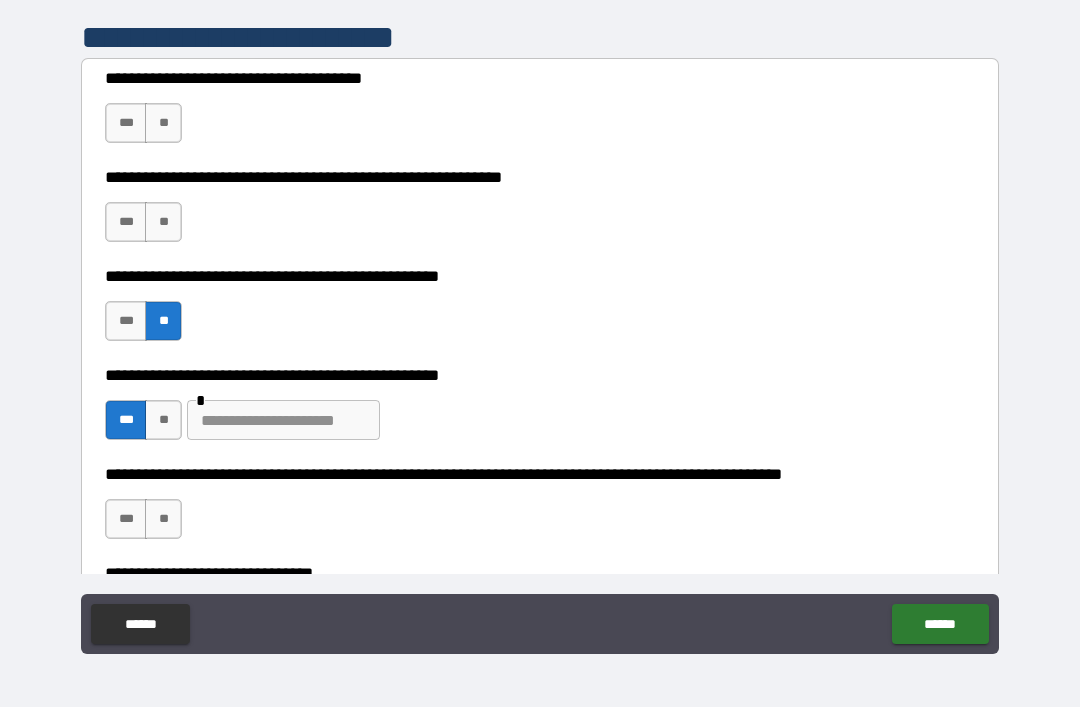 scroll, scrollTop: 375, scrollLeft: 0, axis: vertical 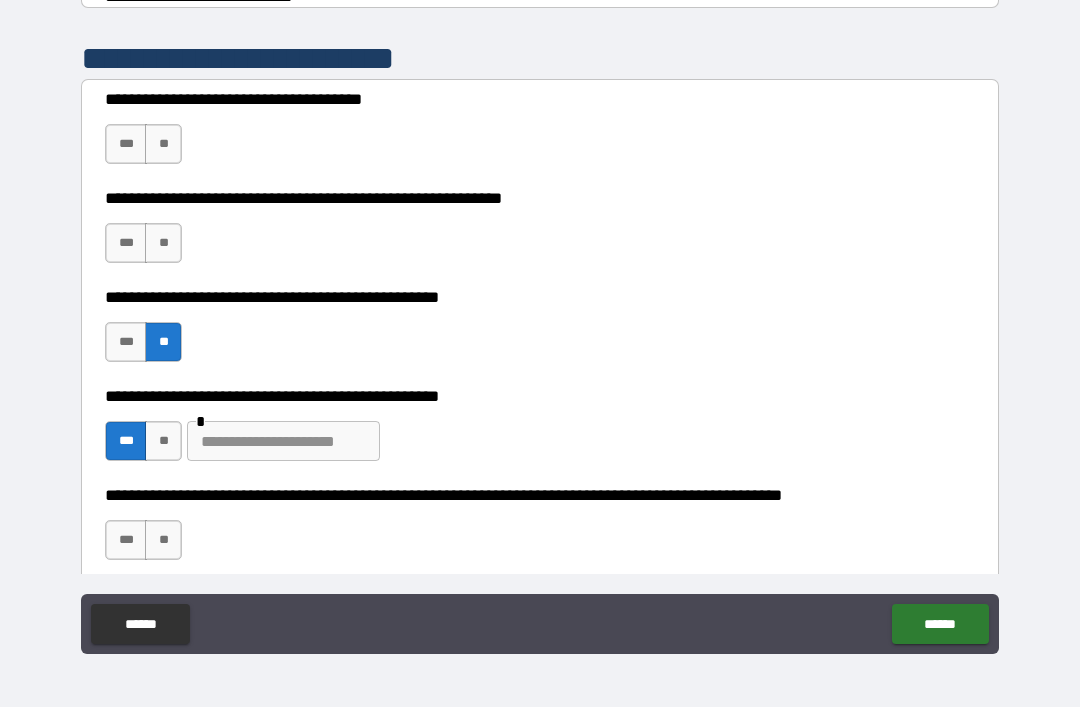 click on "**" at bounding box center (163, 144) 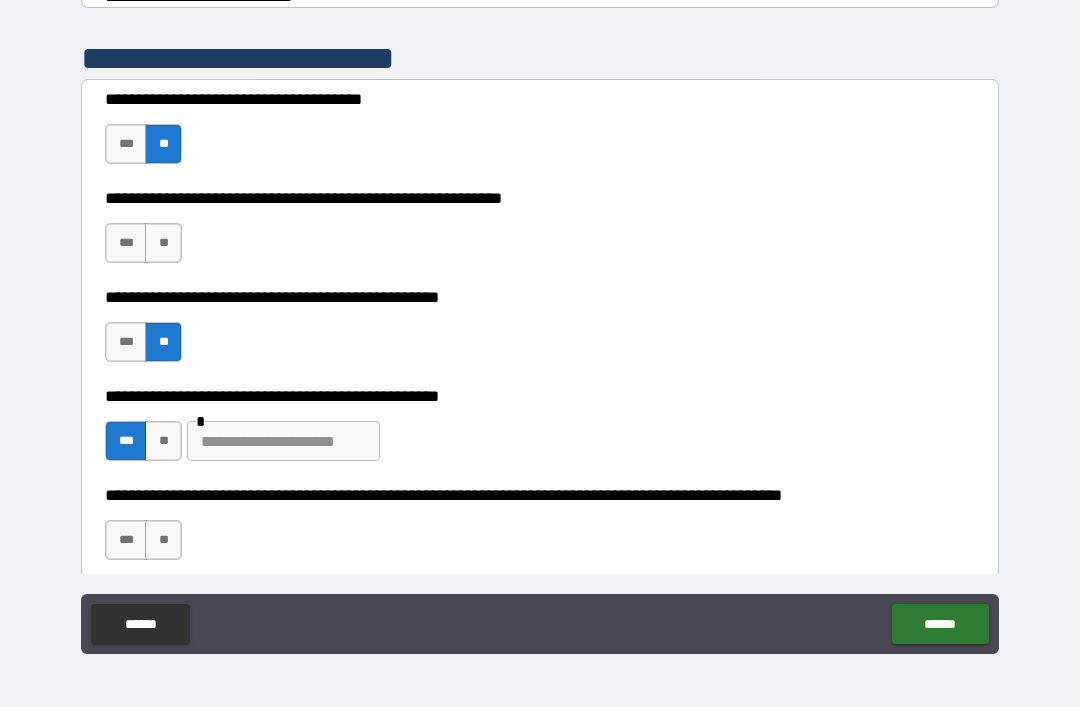 click on "***" at bounding box center (126, 144) 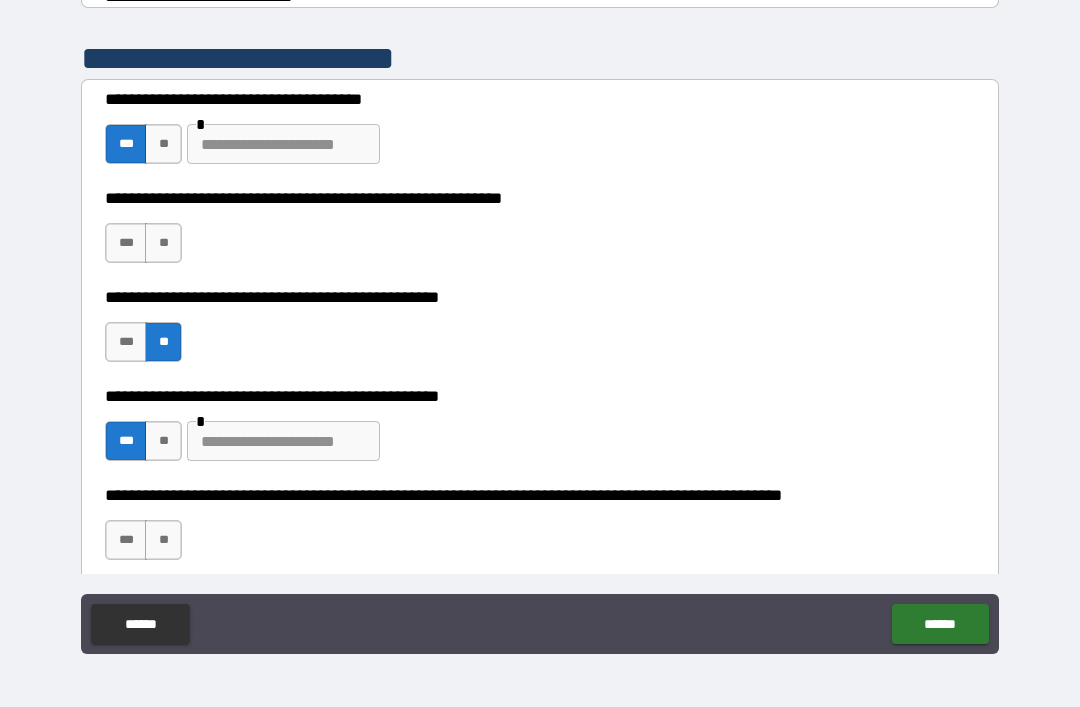 click on "**" at bounding box center [163, 144] 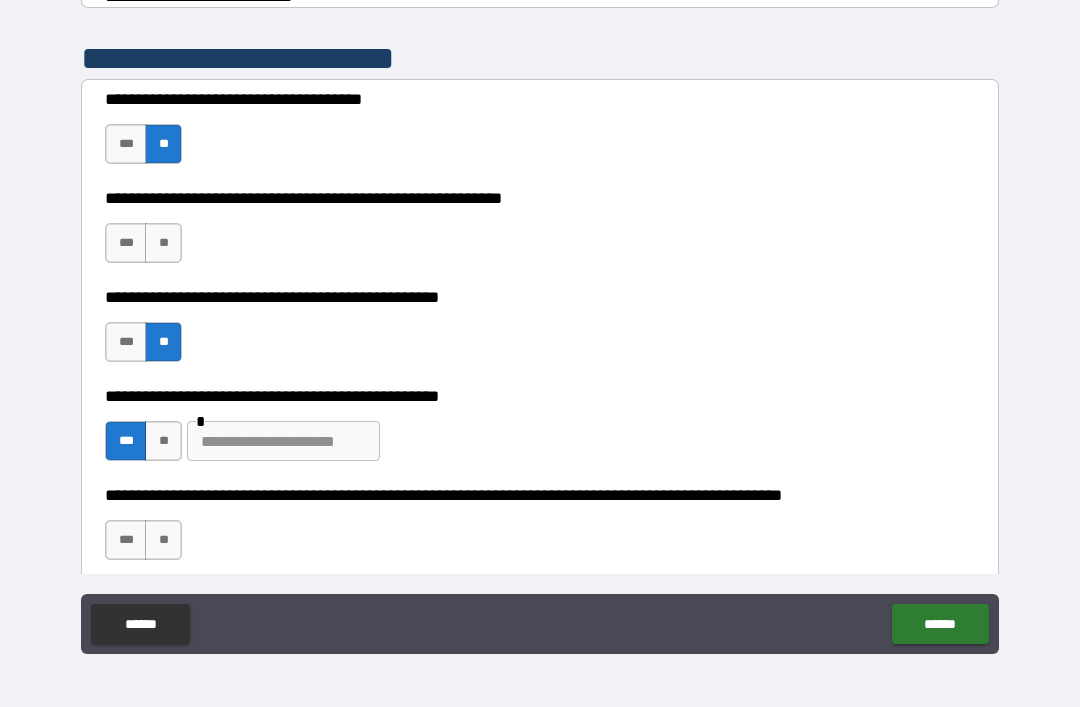 click on "***" at bounding box center [126, 243] 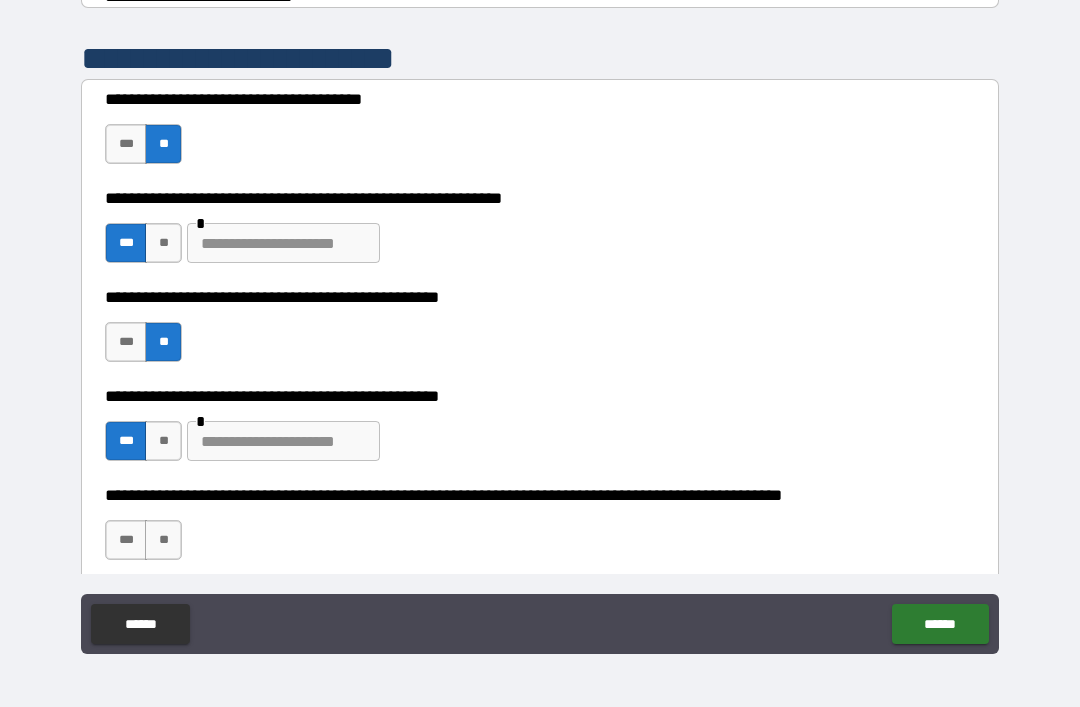 click on "**" at bounding box center [163, 243] 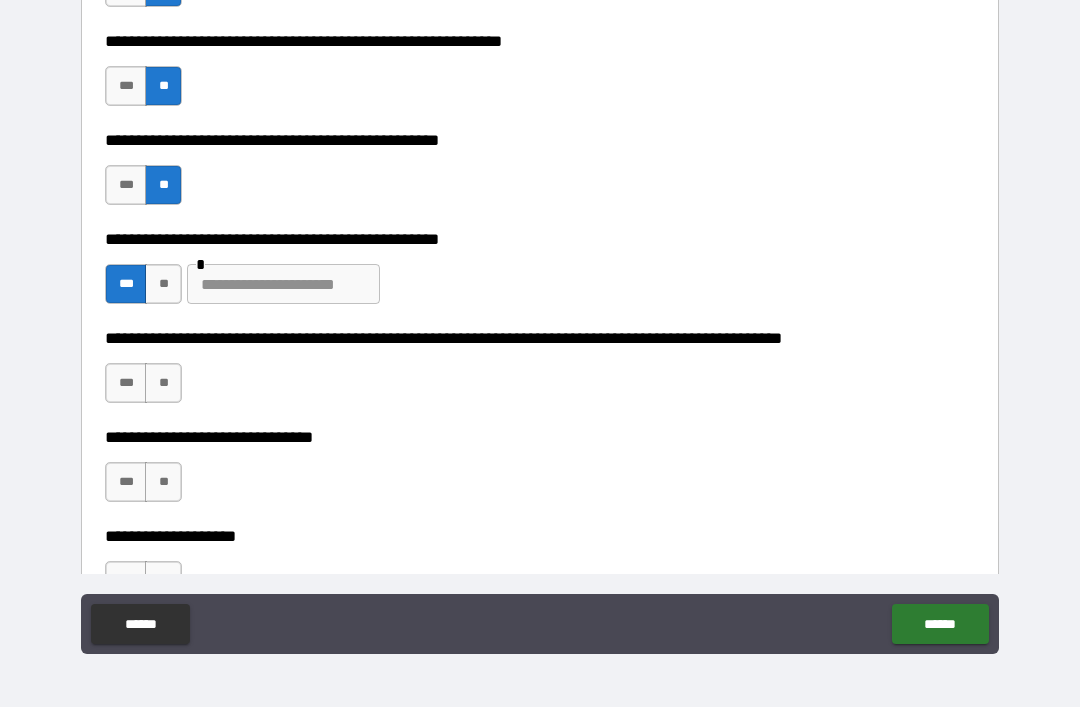 scroll, scrollTop: 533, scrollLeft: 0, axis: vertical 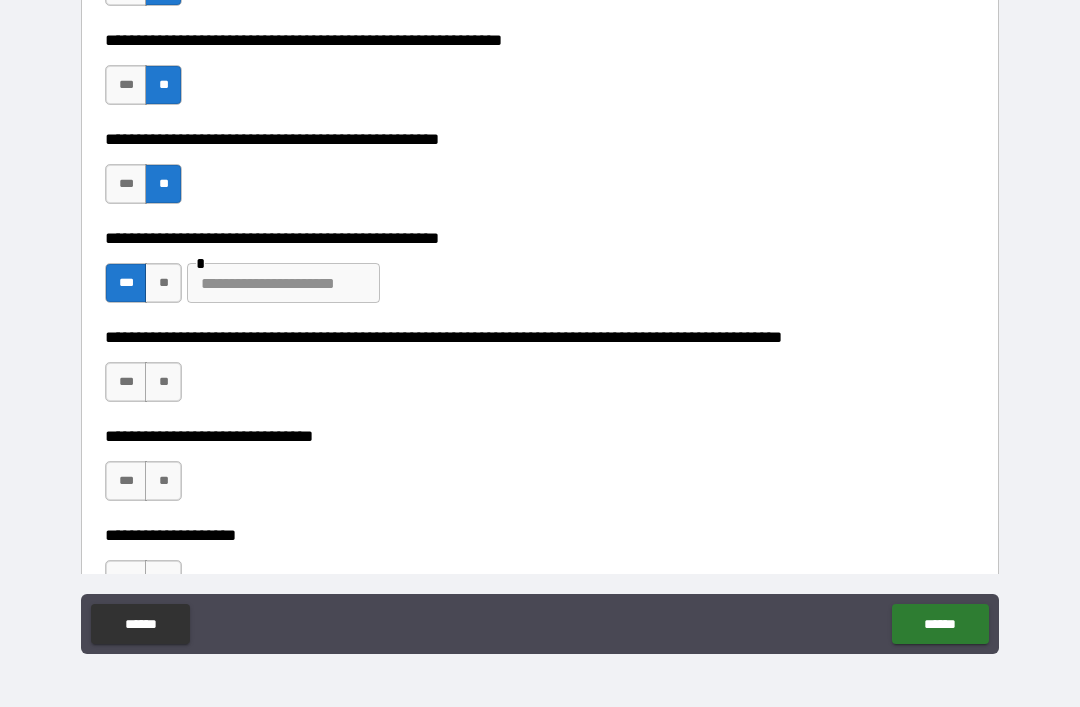click at bounding box center (283, 283) 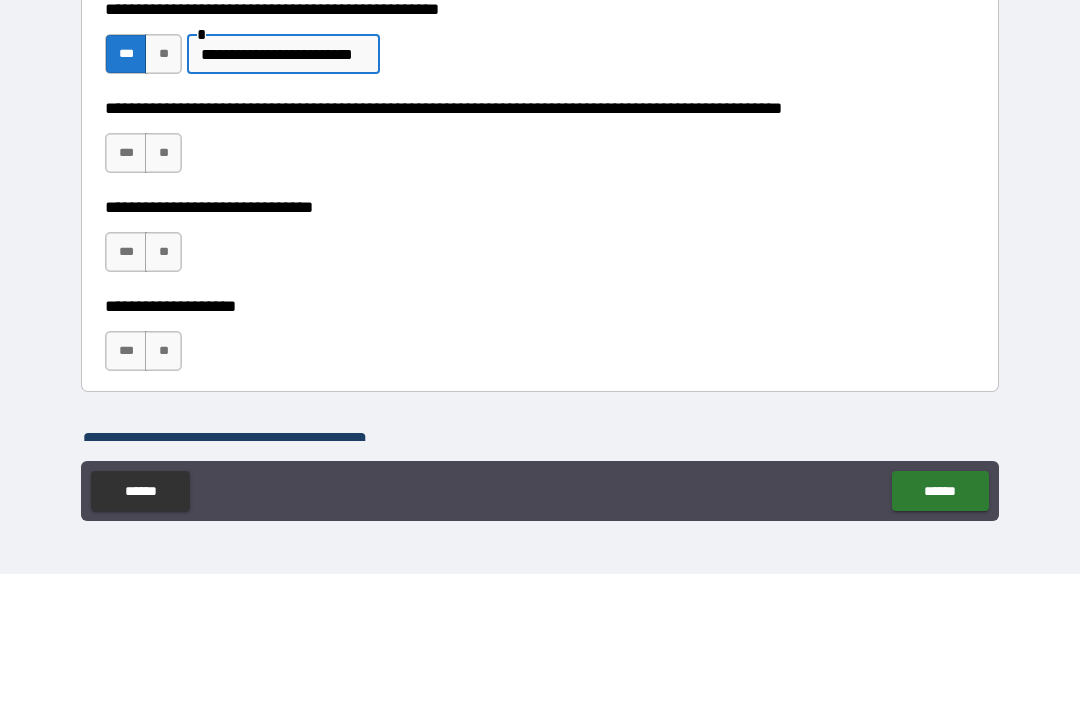 scroll, scrollTop: 631, scrollLeft: 0, axis: vertical 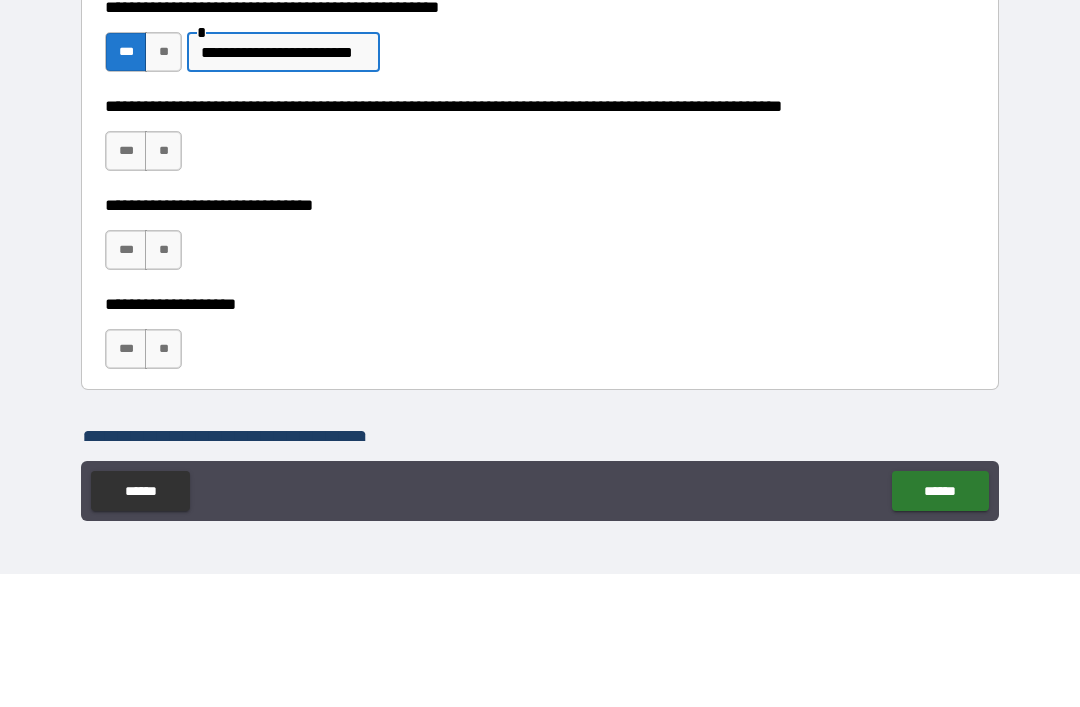 type on "**********" 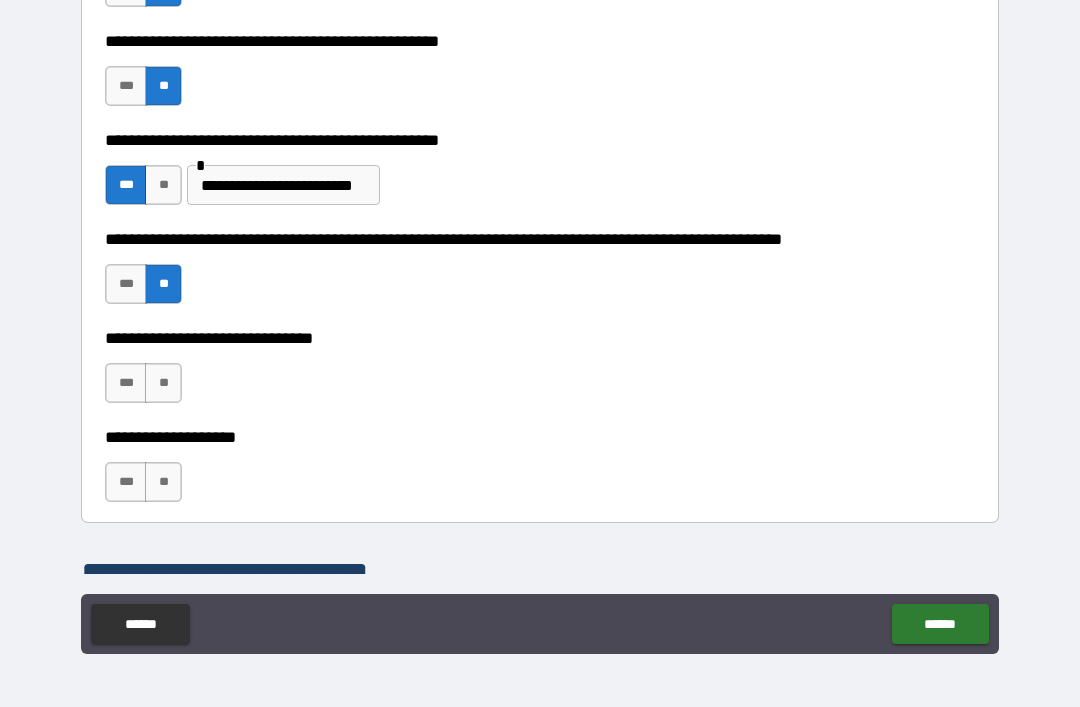 click on "**" at bounding box center [163, 383] 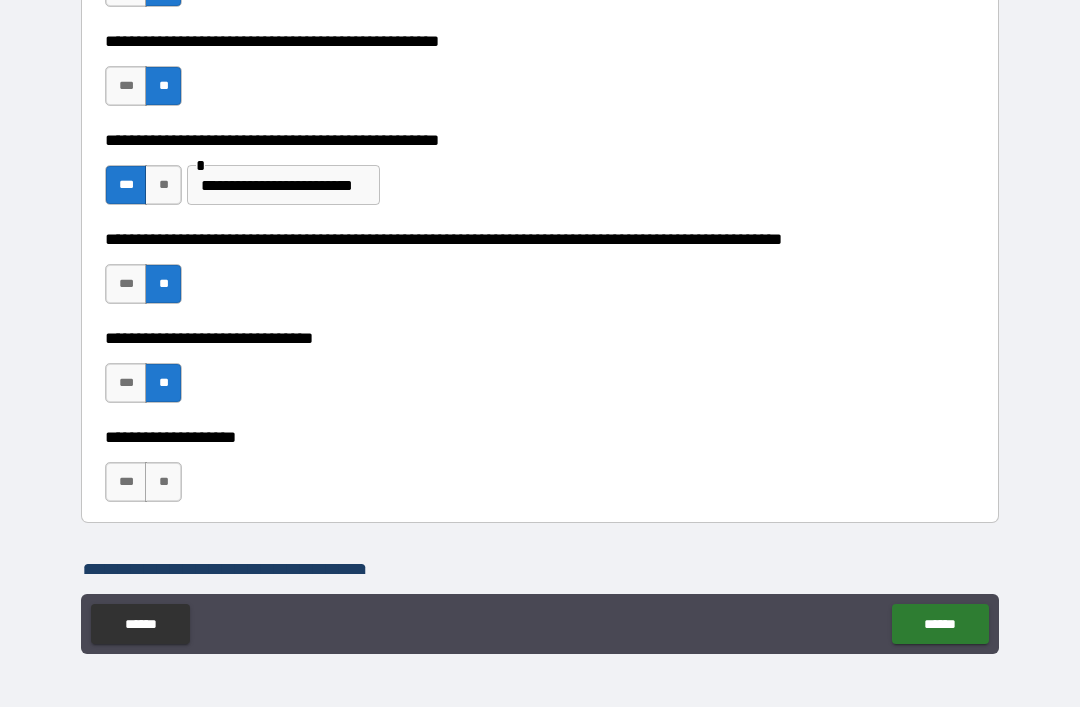 click on "**" at bounding box center (163, 482) 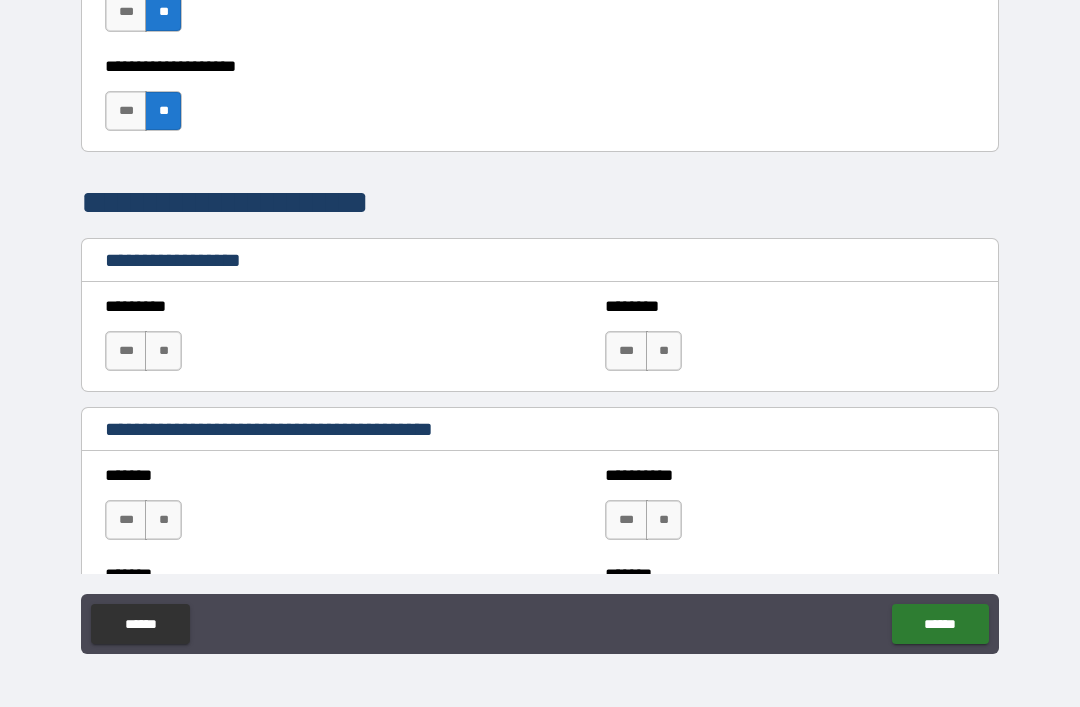 scroll, scrollTop: 1003, scrollLeft: 0, axis: vertical 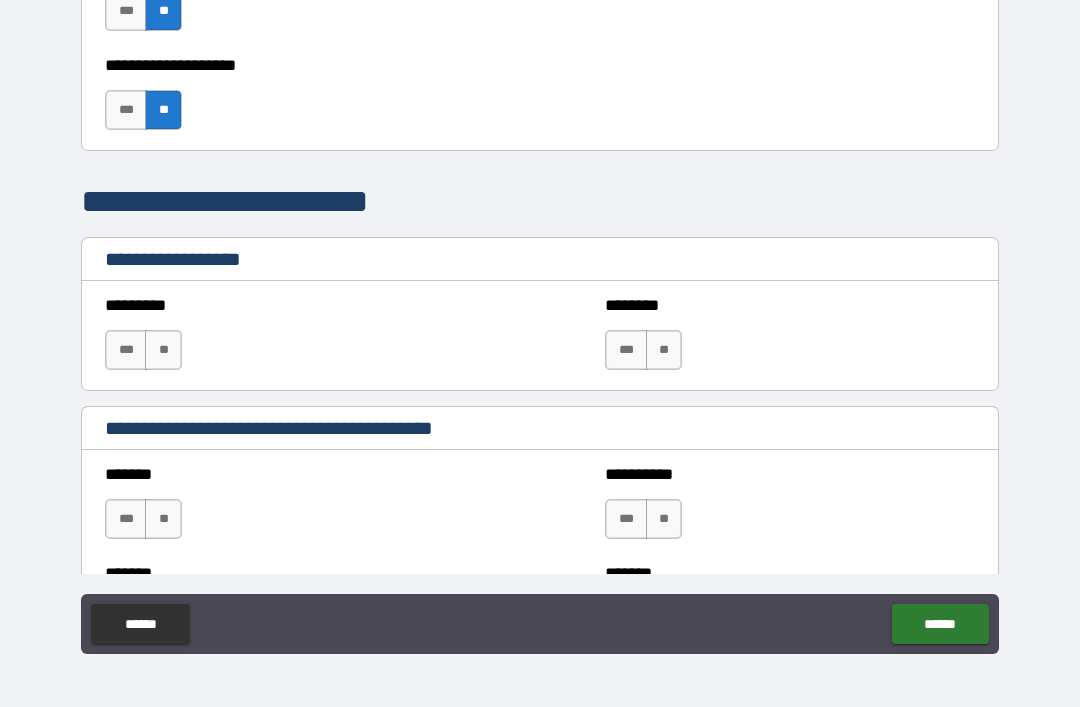 click on "**" at bounding box center (163, 350) 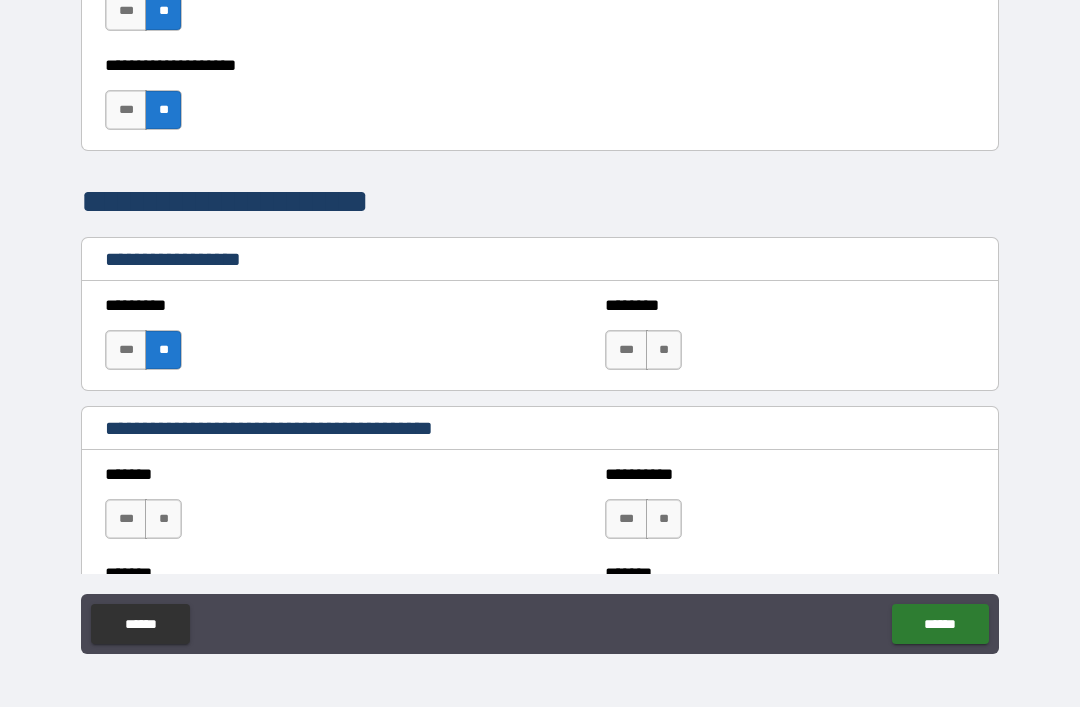click on "***" at bounding box center [626, 350] 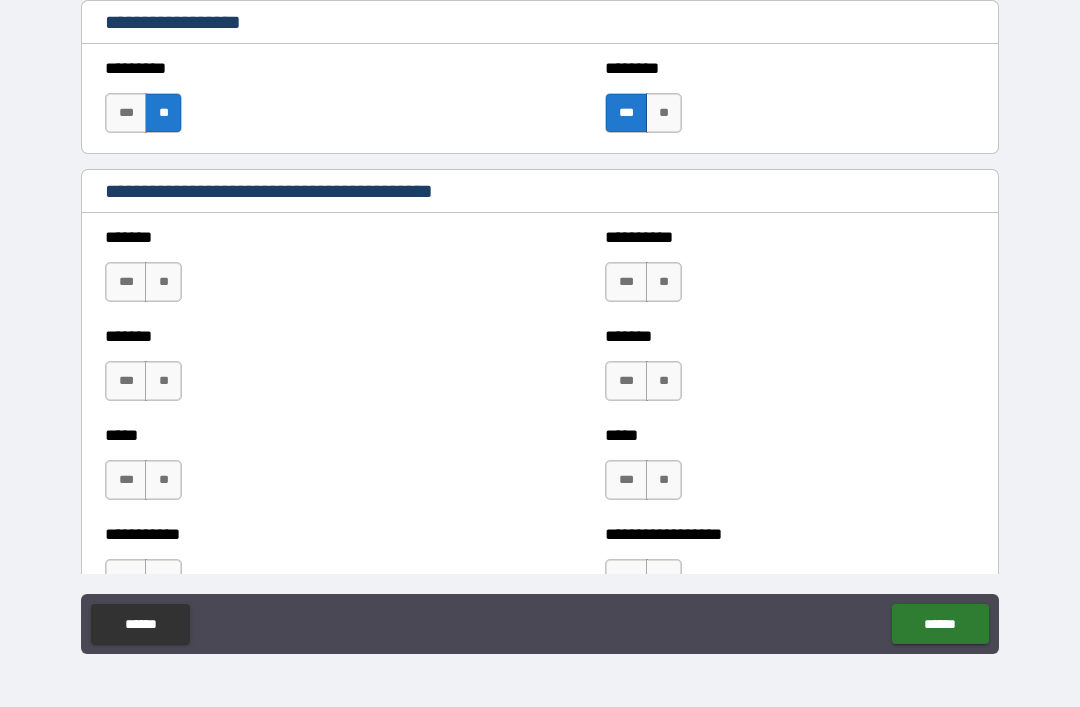scroll, scrollTop: 1242, scrollLeft: 0, axis: vertical 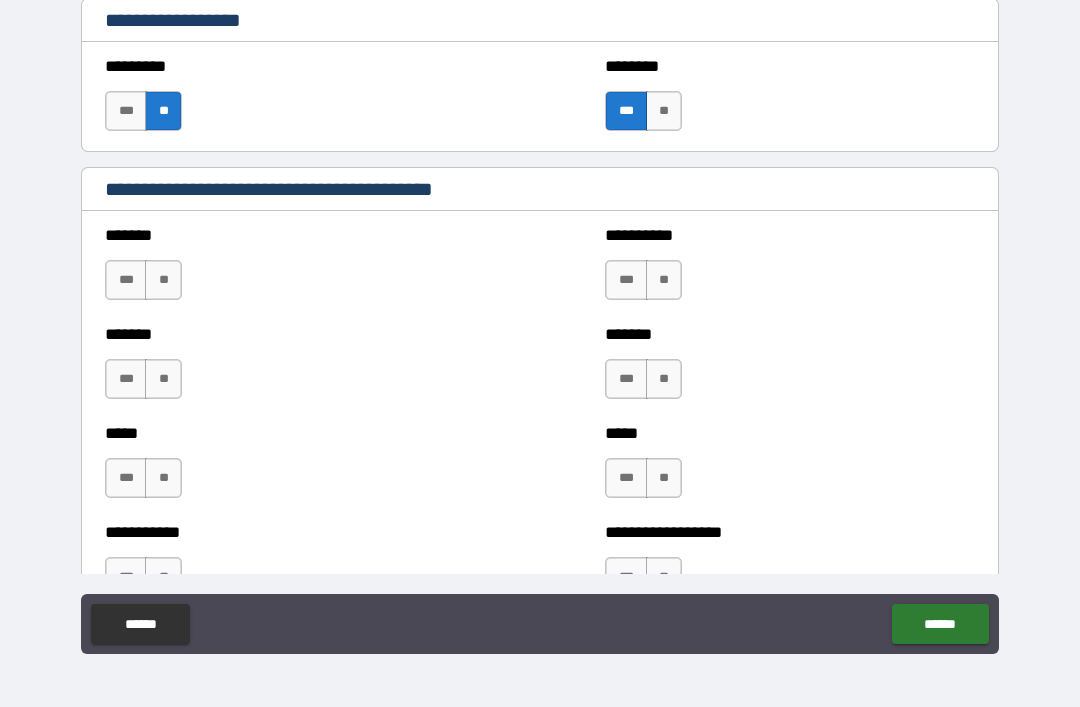 click on "**" at bounding box center [163, 280] 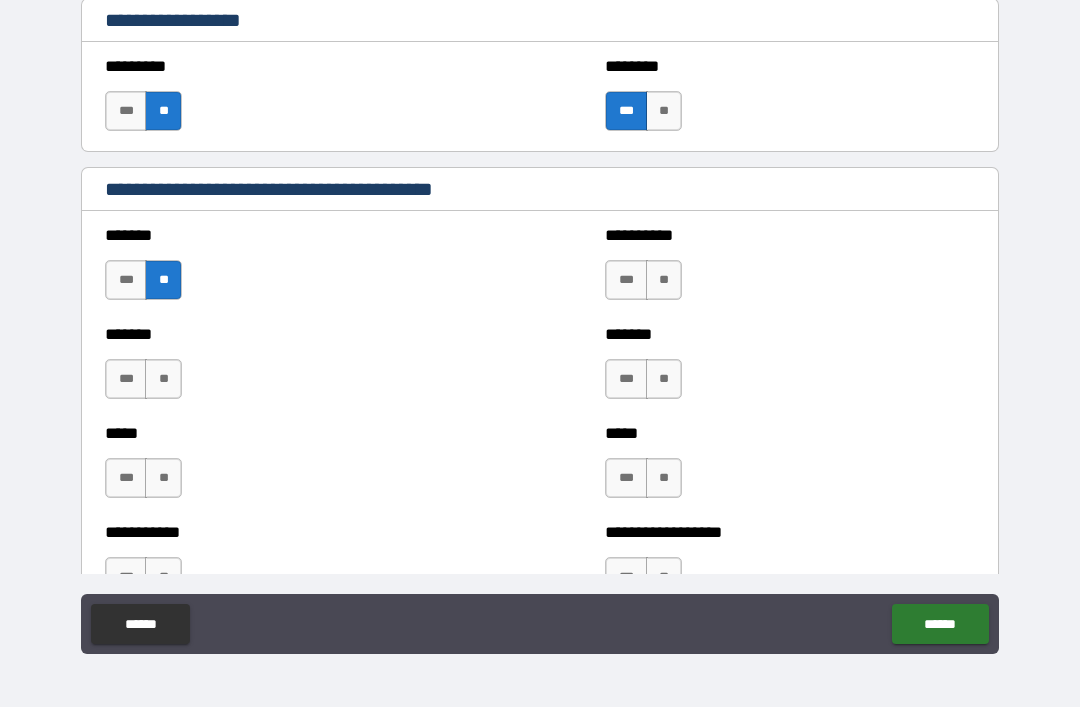click on "**" at bounding box center [163, 379] 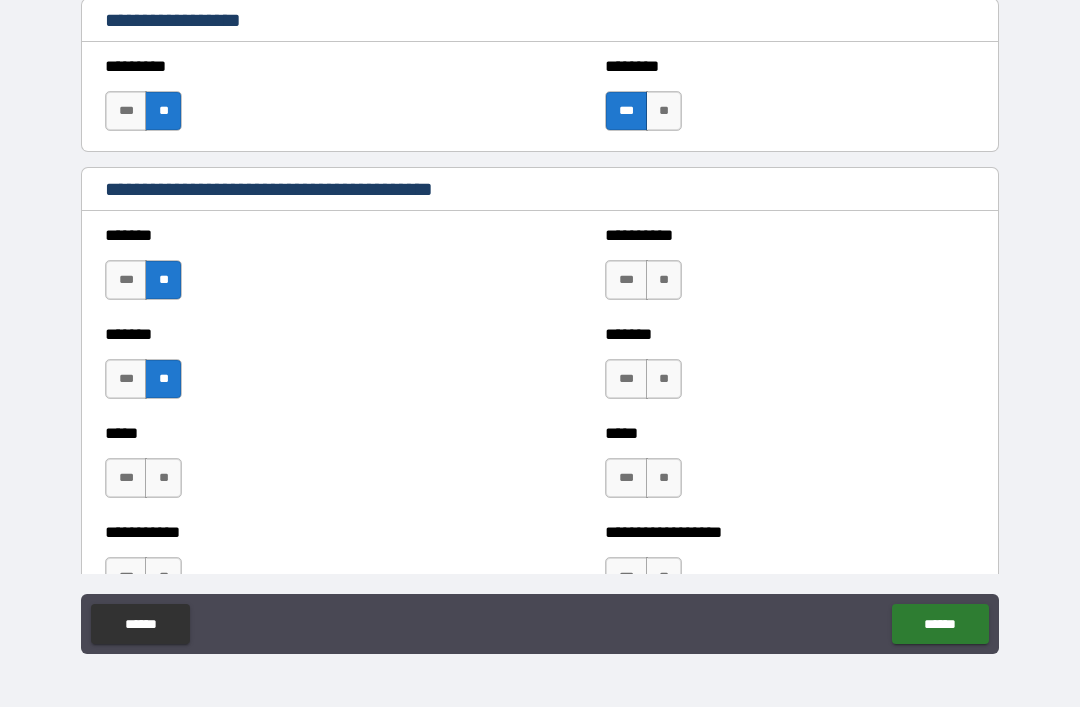 click on "**" at bounding box center [163, 478] 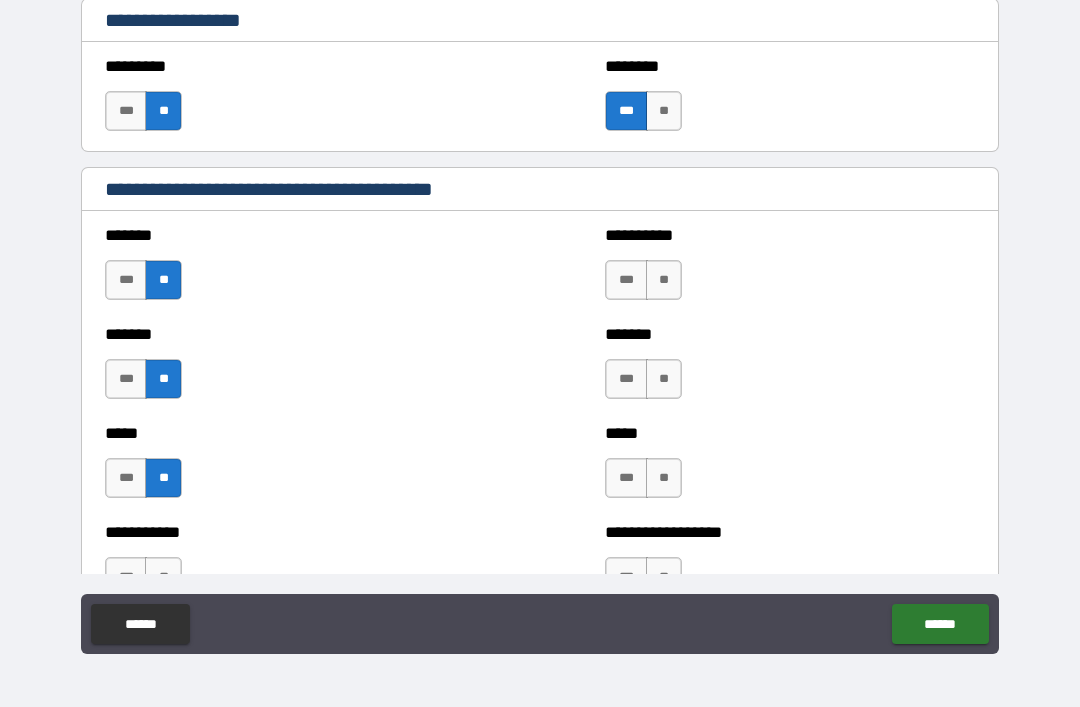 click on "**" at bounding box center (664, 280) 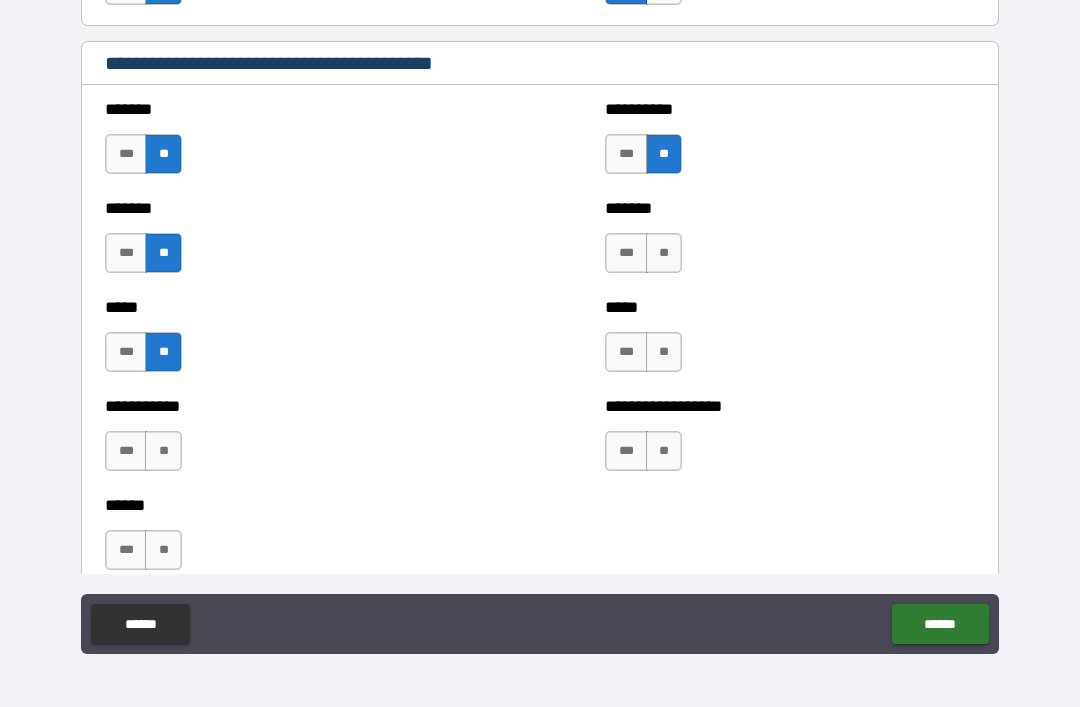 scroll, scrollTop: 1371, scrollLeft: 0, axis: vertical 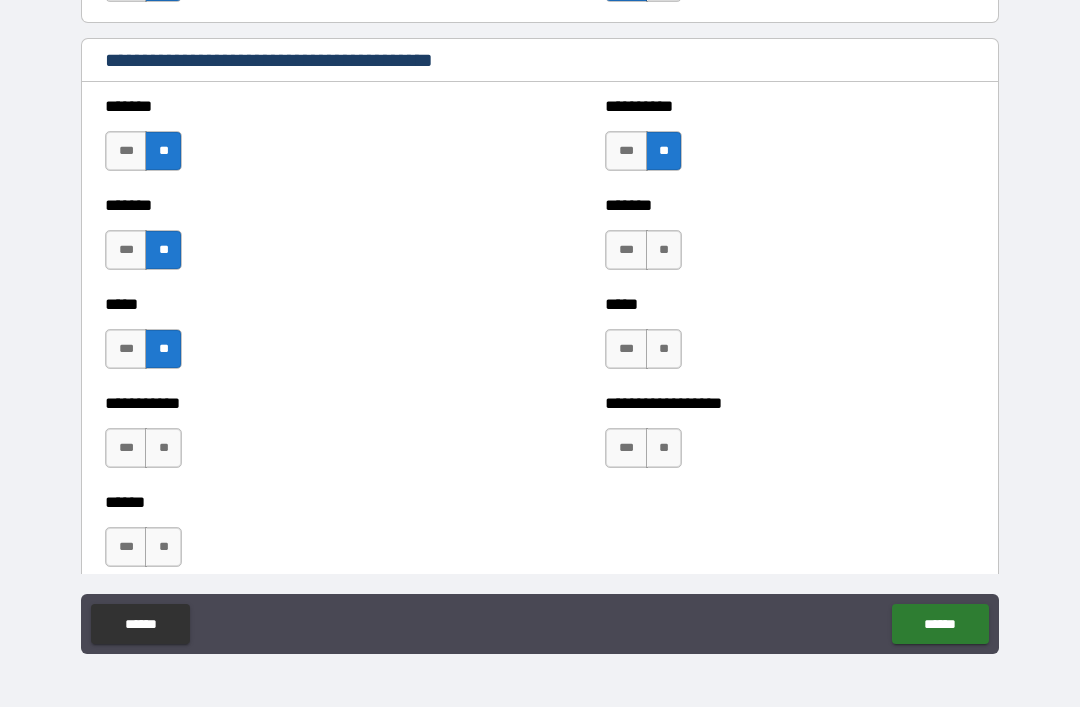 click on "**" at bounding box center [664, 250] 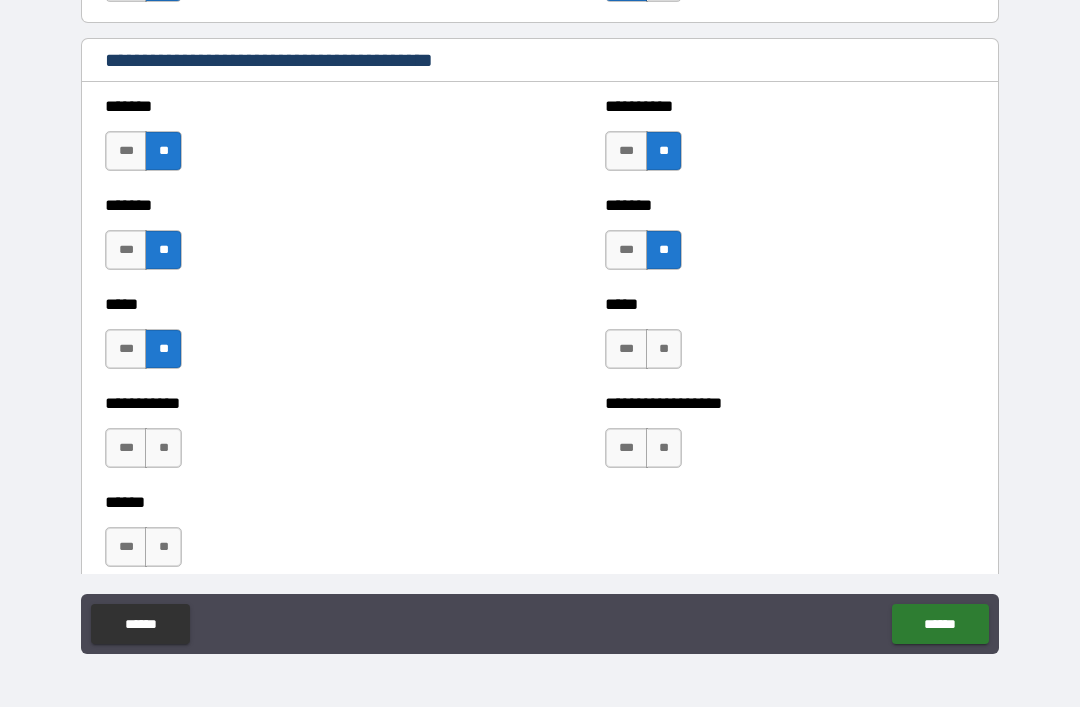 click on "**" at bounding box center [664, 349] 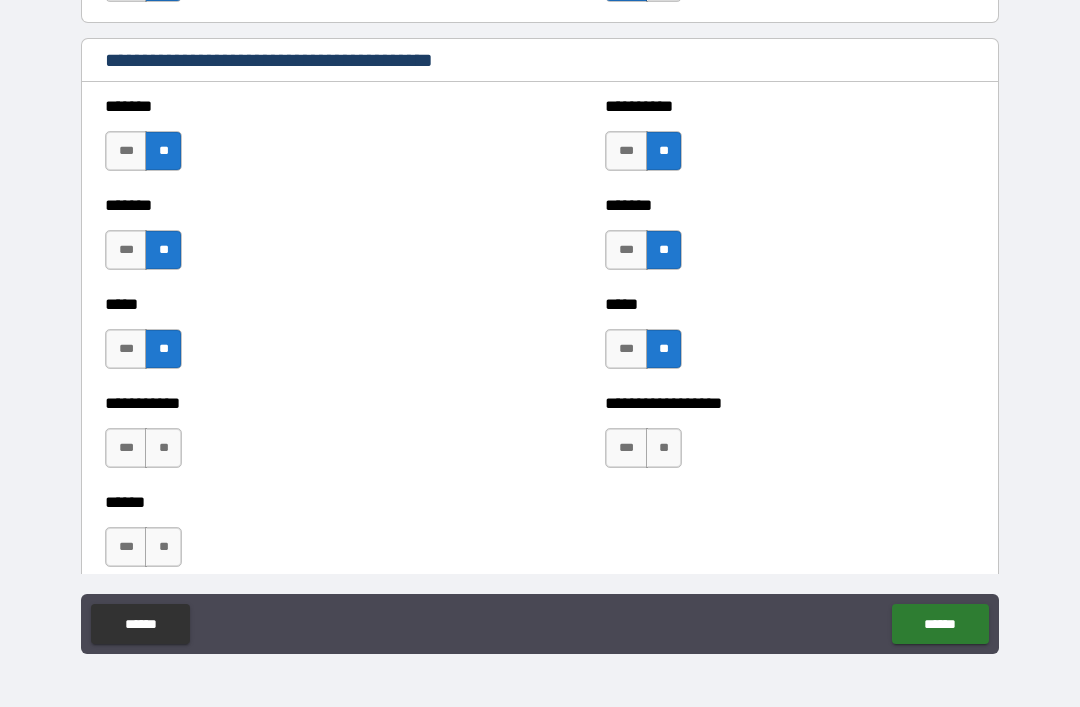 click on "**" at bounding box center (664, 448) 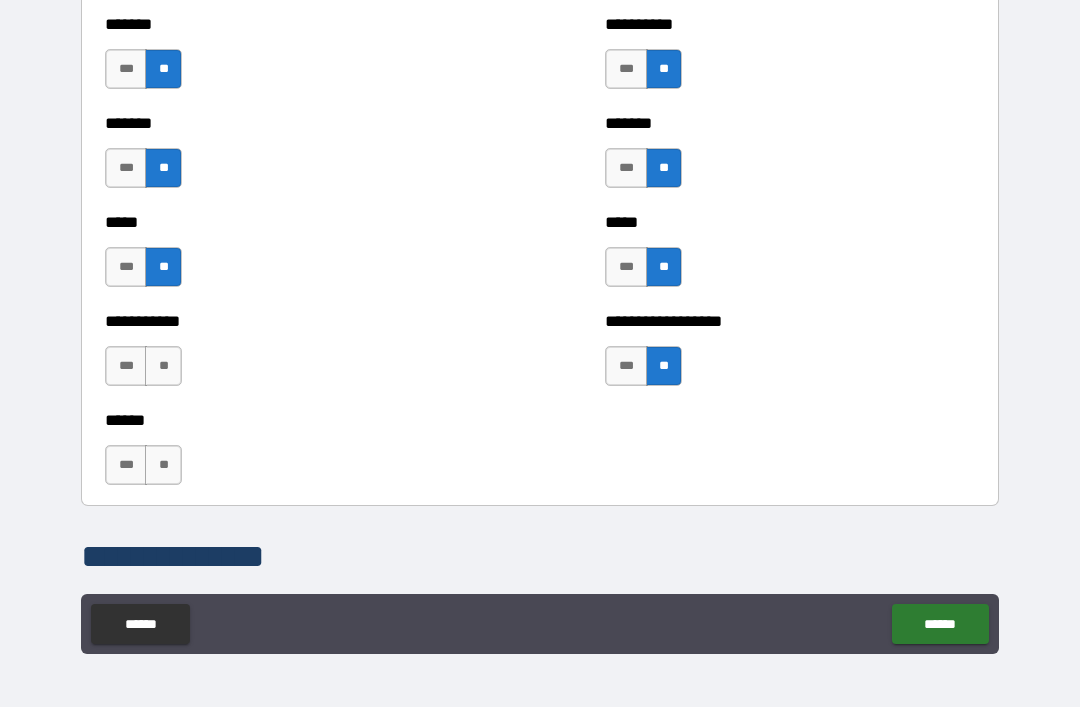 scroll, scrollTop: 1482, scrollLeft: 0, axis: vertical 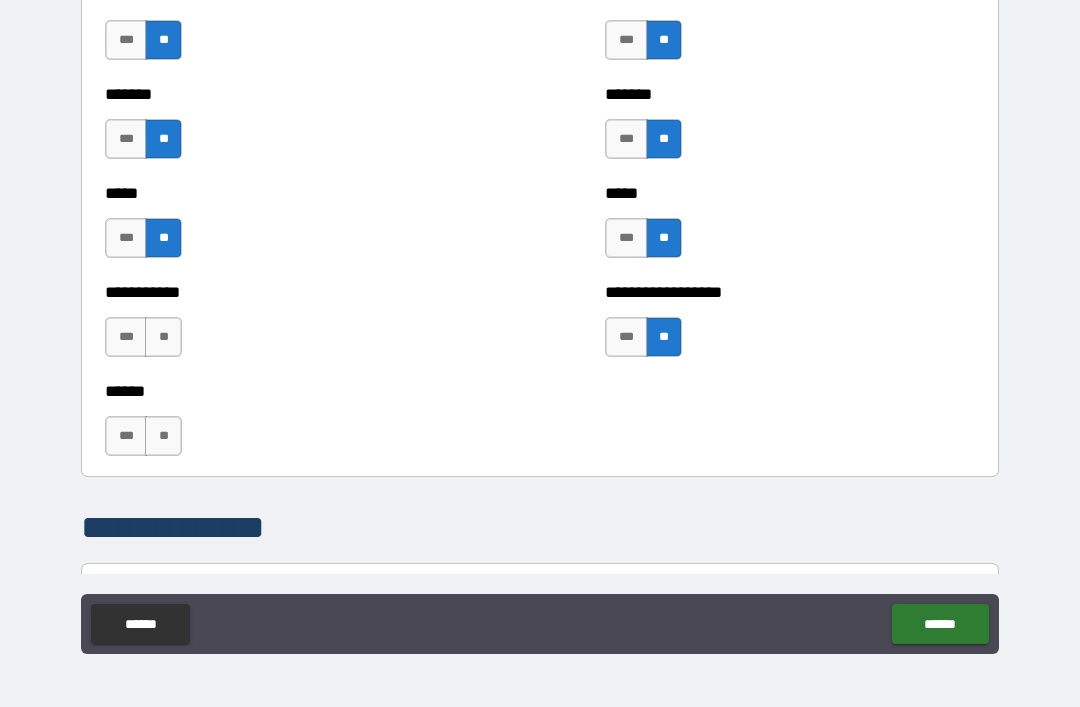 click on "**********" at bounding box center [290, 327] 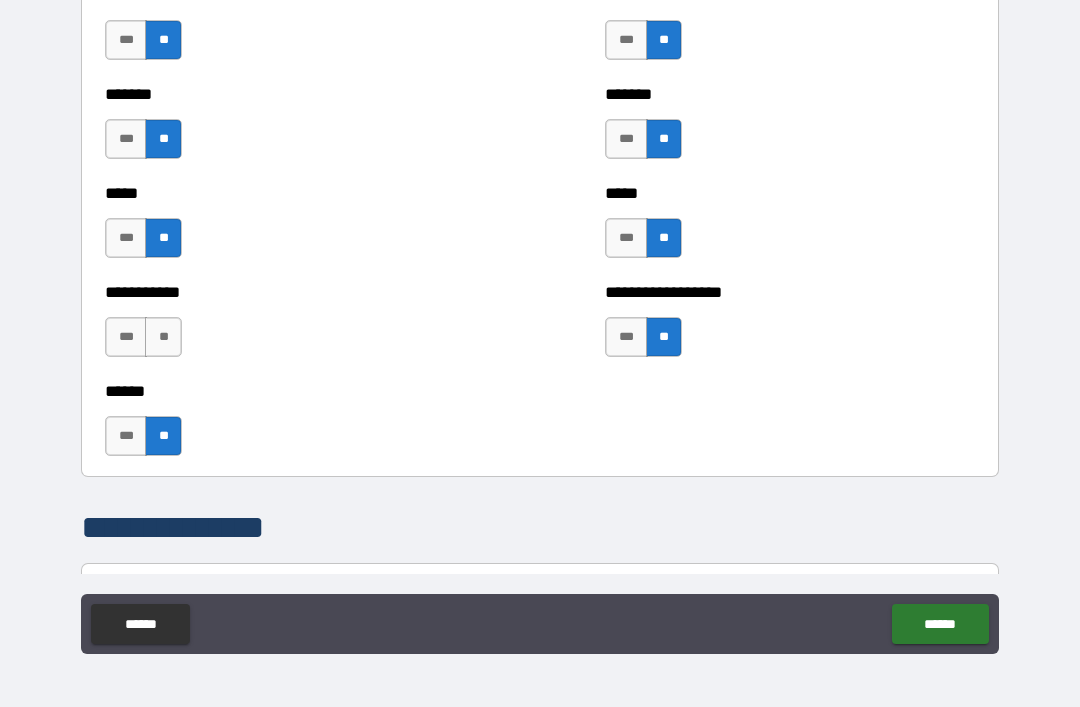 click on "**" at bounding box center [163, 337] 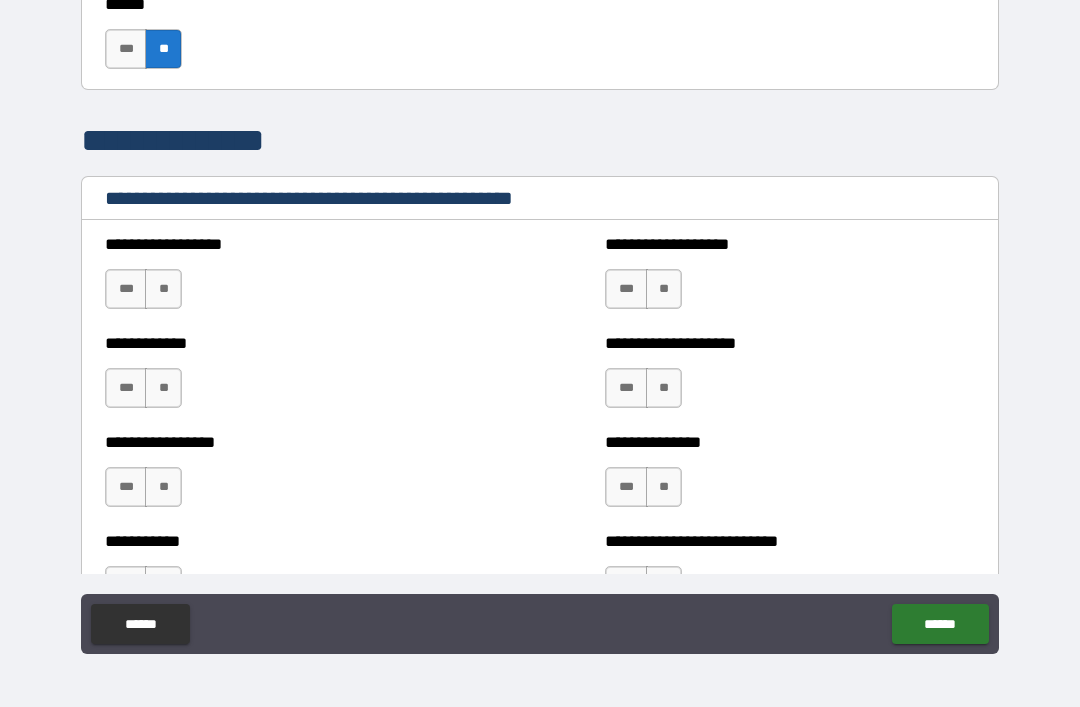 scroll, scrollTop: 1880, scrollLeft: 0, axis: vertical 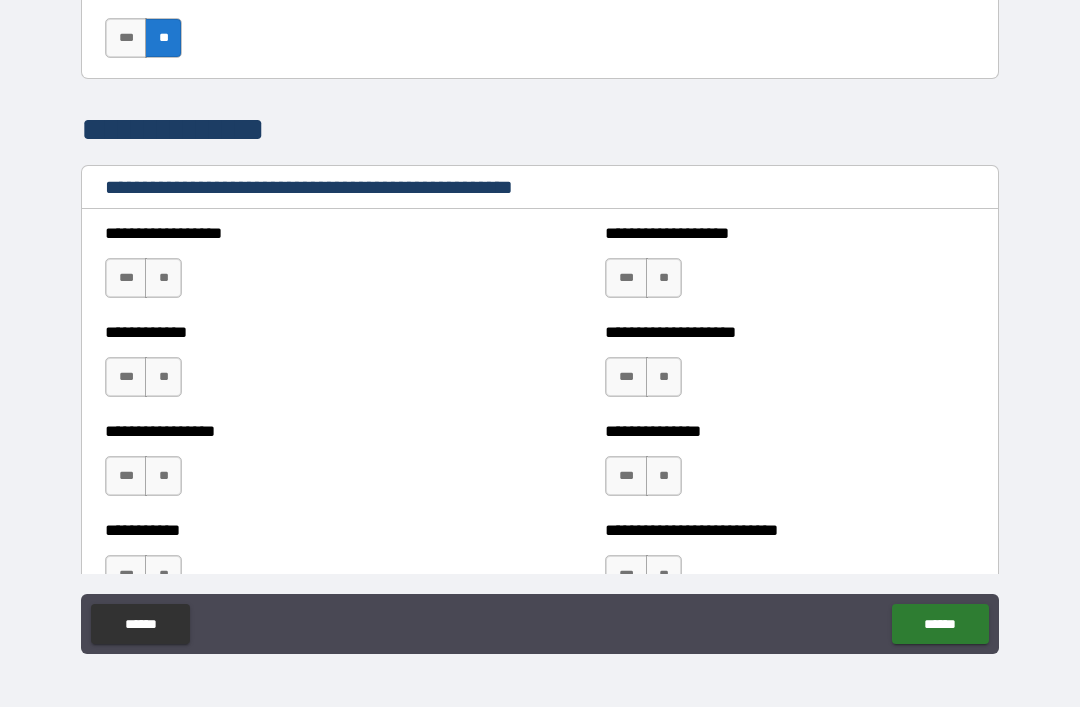 click on "**" at bounding box center (163, 278) 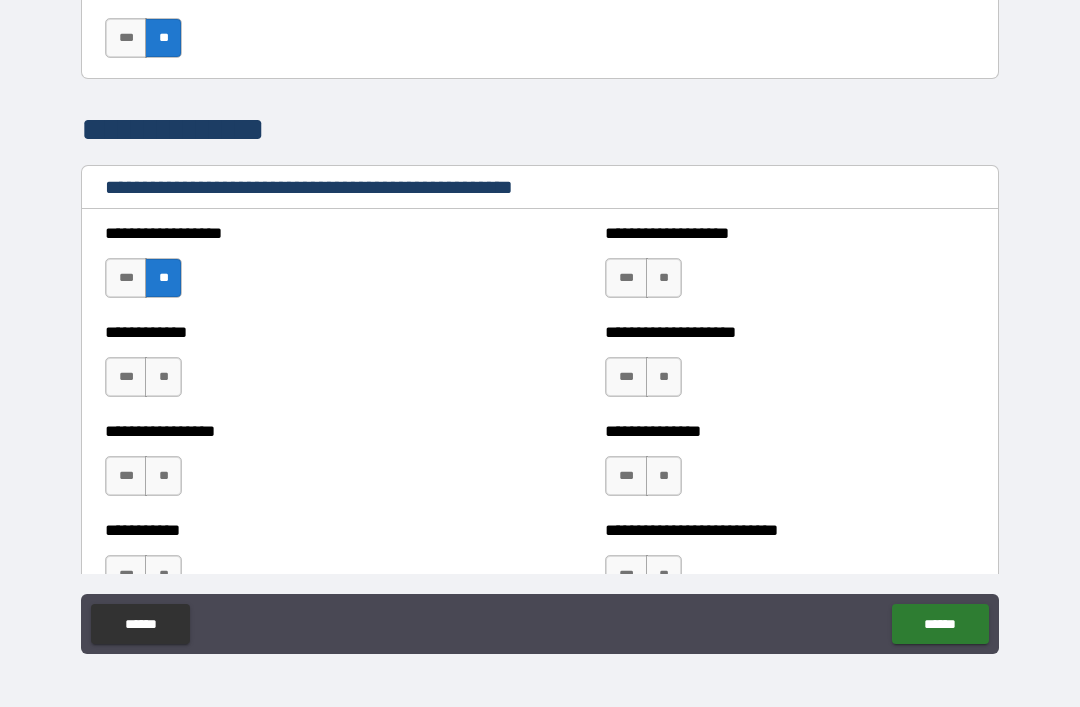 click on "**" at bounding box center (163, 377) 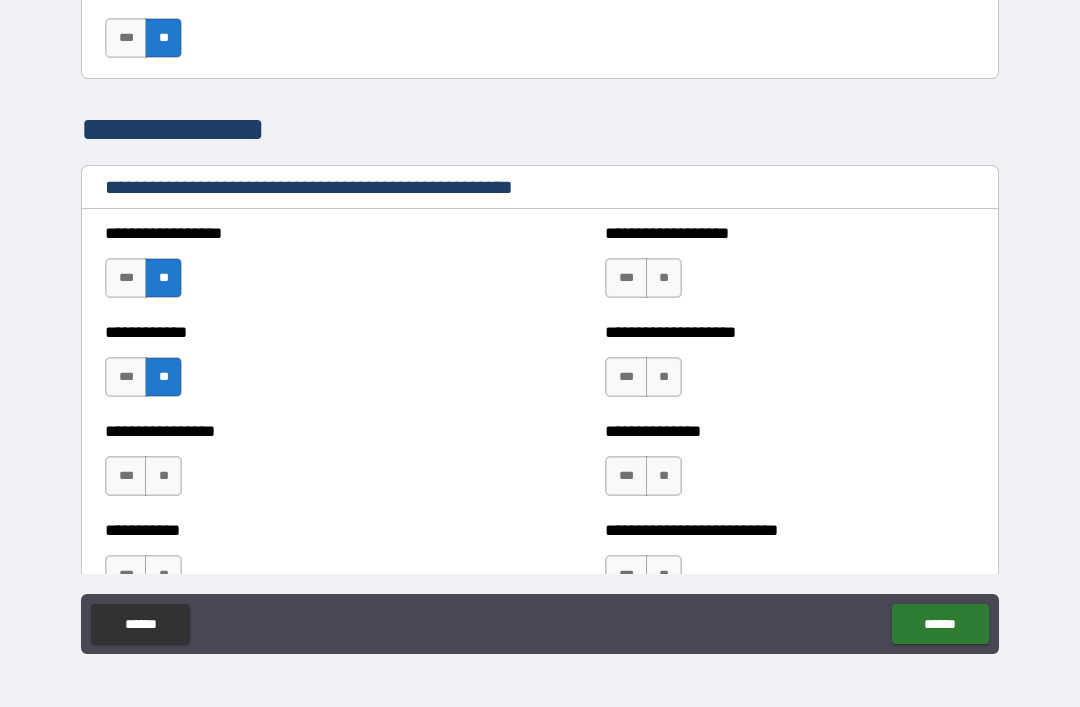 click on "**" at bounding box center [163, 476] 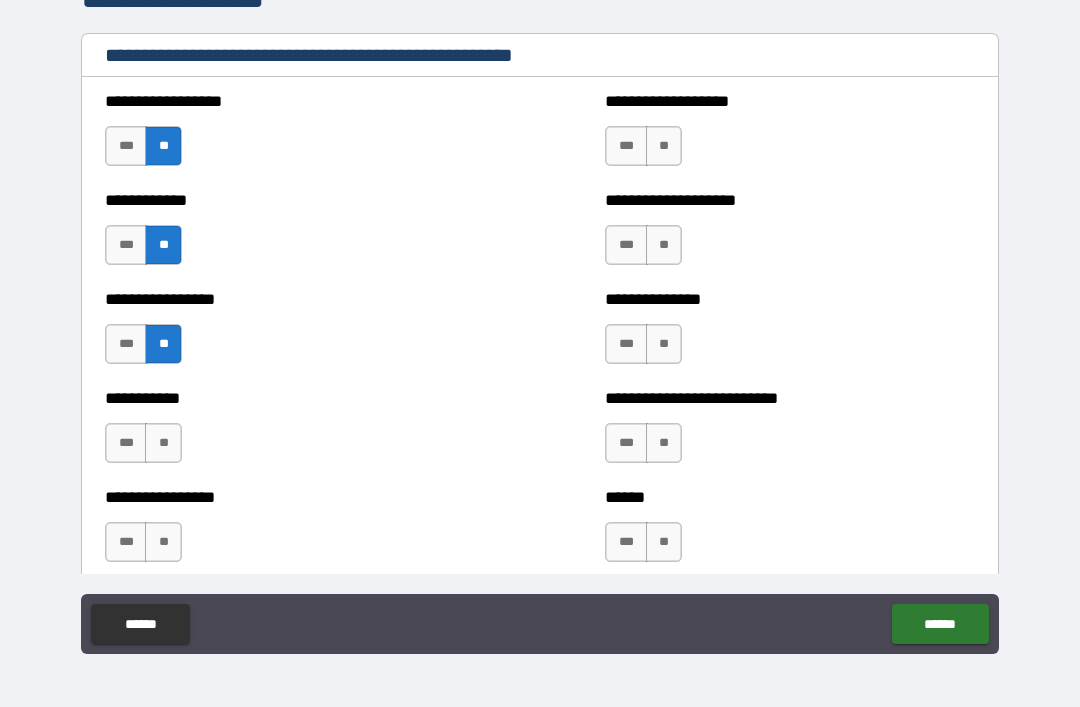 scroll, scrollTop: 2012, scrollLeft: 0, axis: vertical 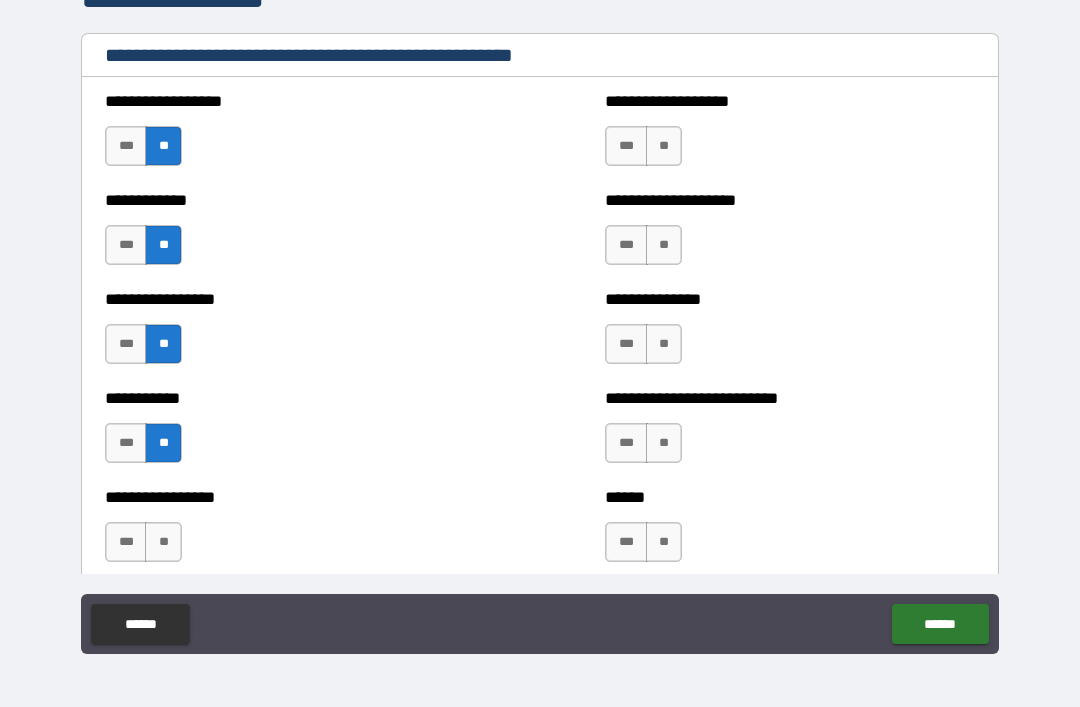 click on "**" at bounding box center [163, 542] 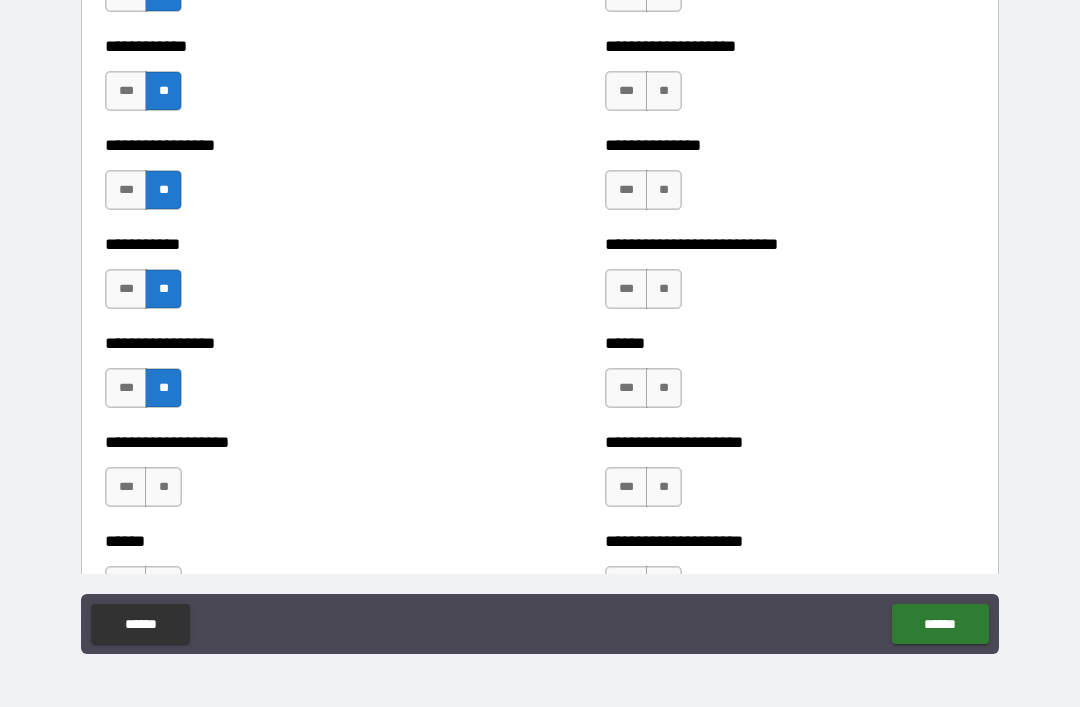 click on "**" at bounding box center (163, 487) 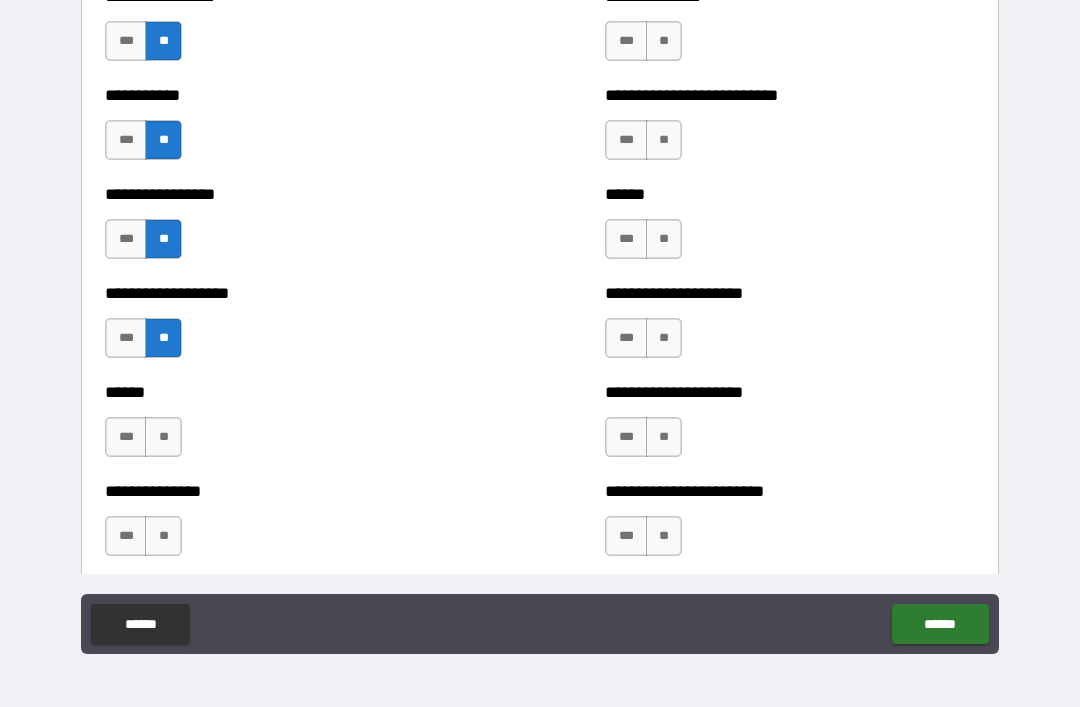 scroll, scrollTop: 2319, scrollLeft: 0, axis: vertical 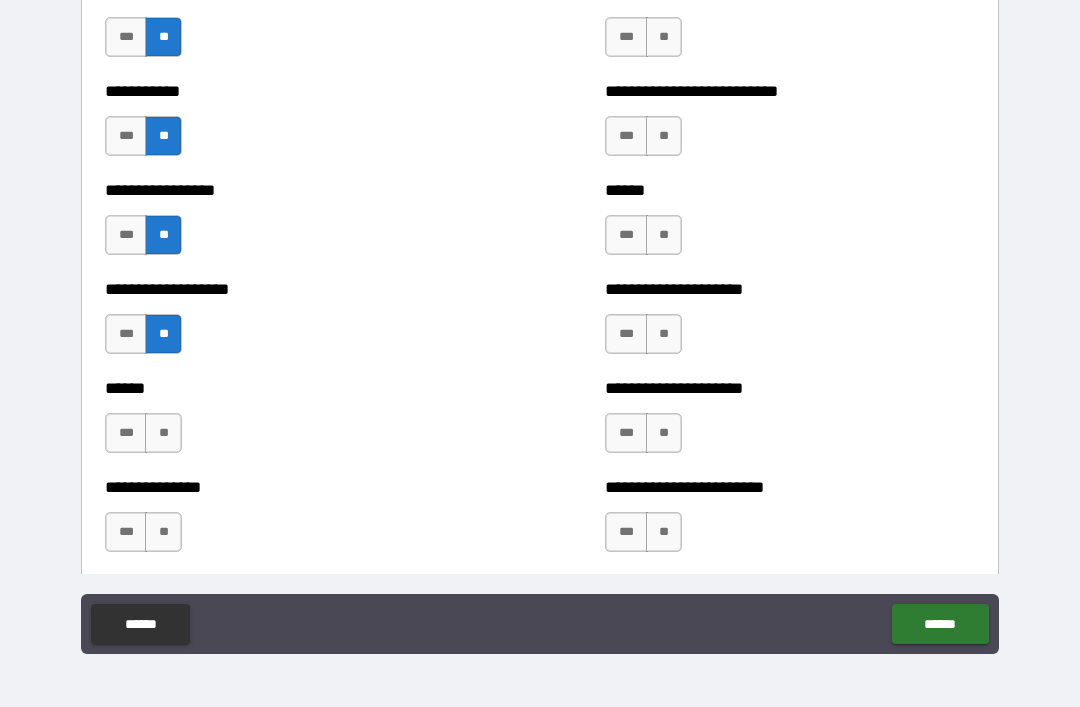 click on "**" at bounding box center [163, 433] 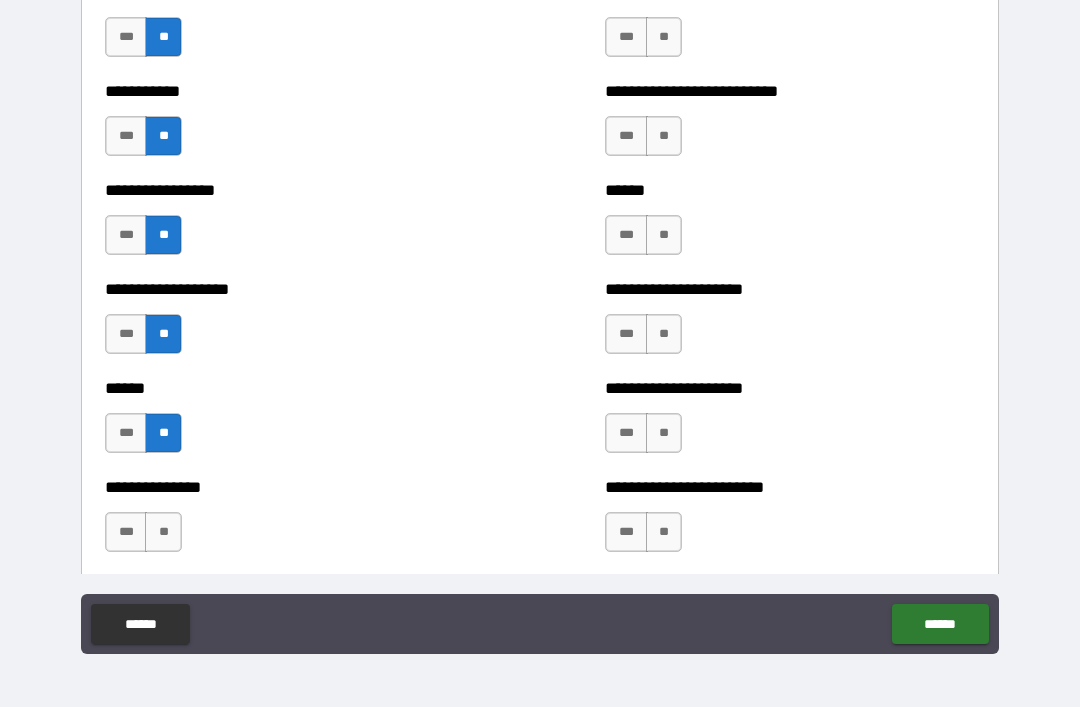 click on "**" at bounding box center (163, 532) 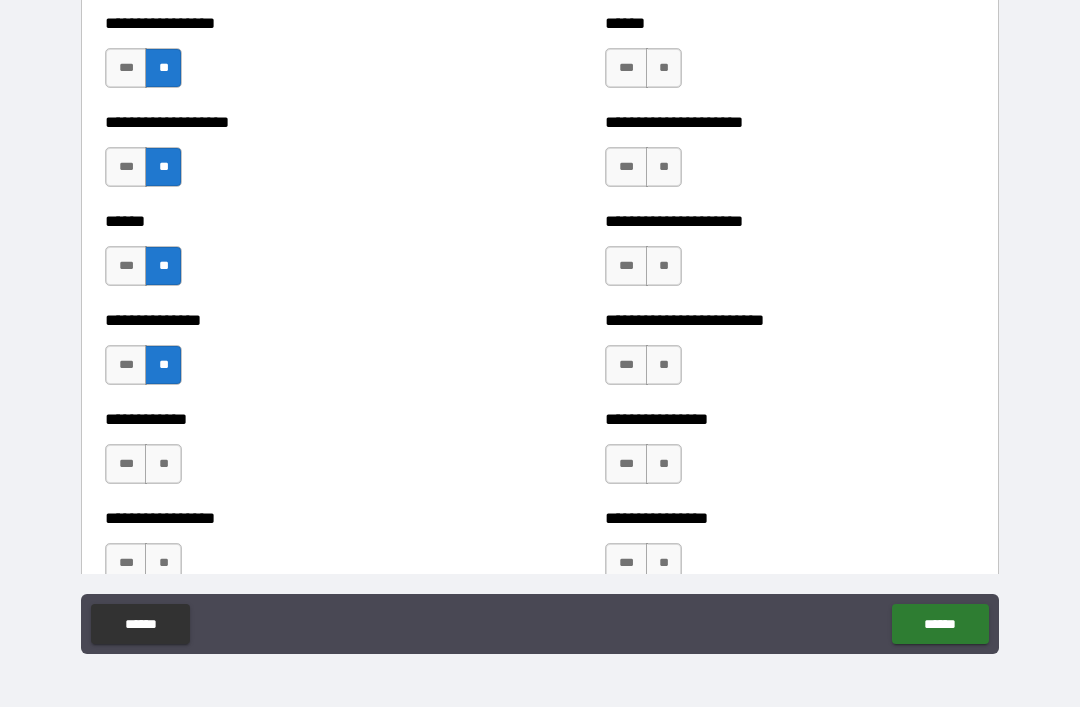 scroll, scrollTop: 2487, scrollLeft: 0, axis: vertical 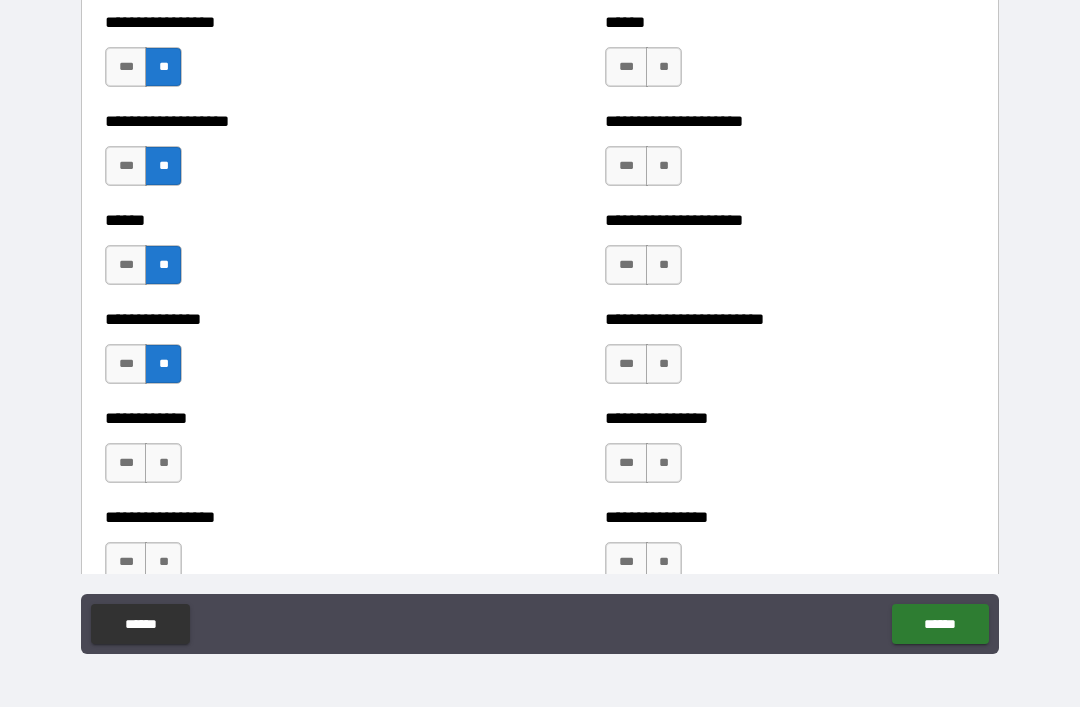 click on "**" at bounding box center [163, 463] 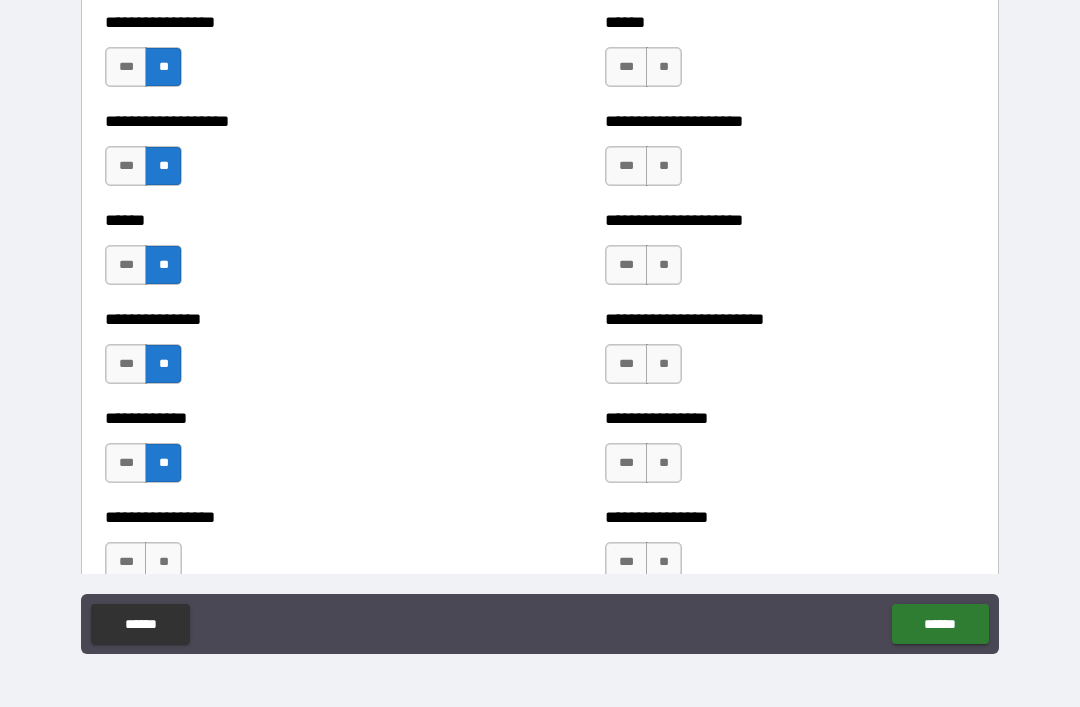 click on "**" at bounding box center [163, 562] 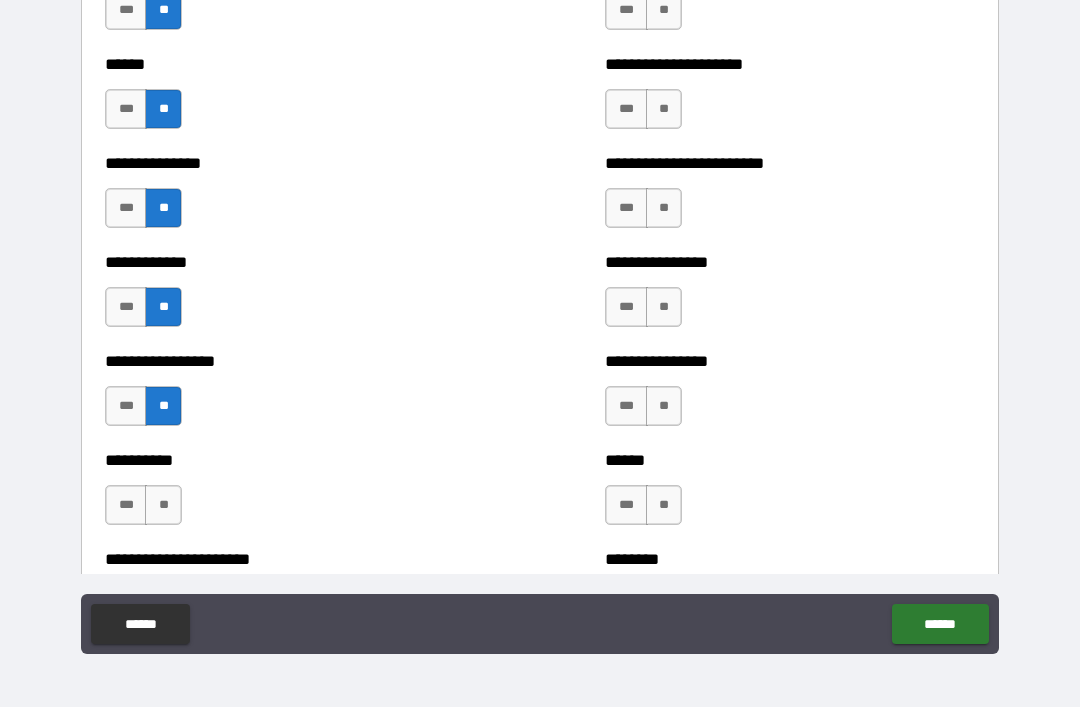 click on "**" at bounding box center [163, 505] 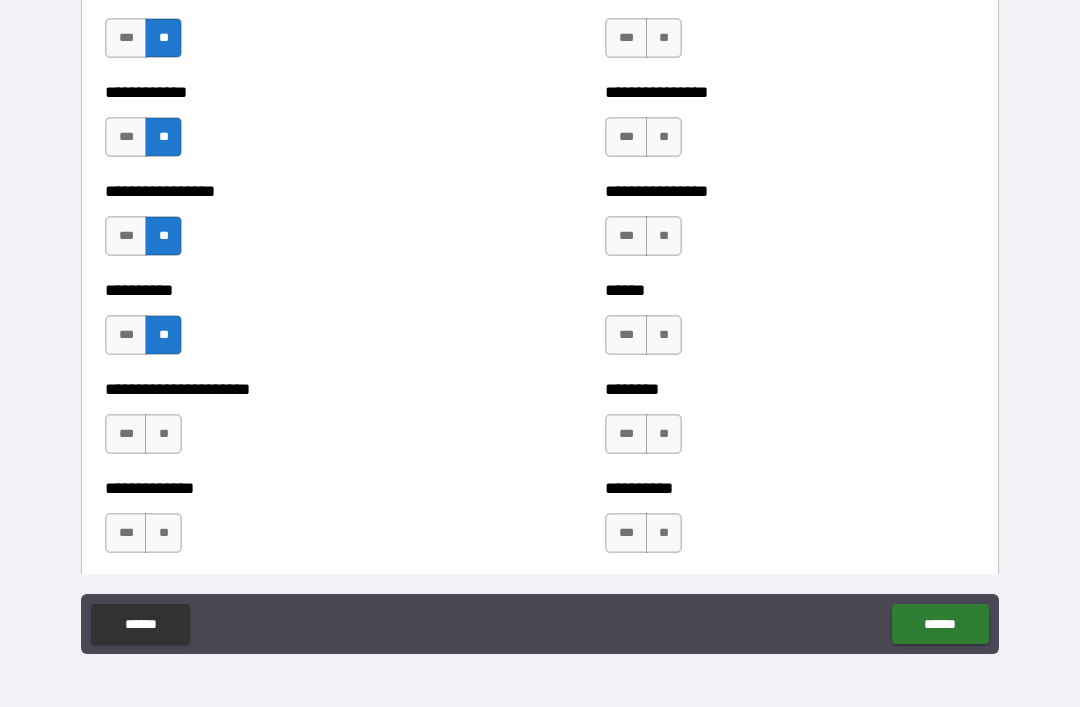 scroll, scrollTop: 2818, scrollLeft: 0, axis: vertical 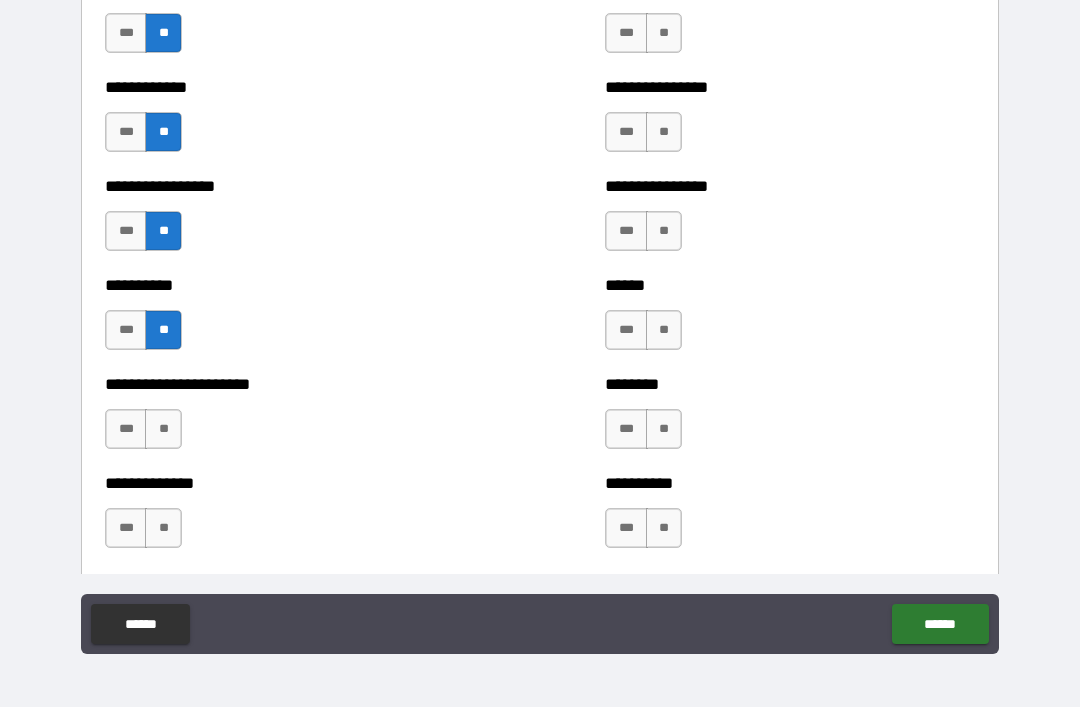 click on "**" at bounding box center (163, 429) 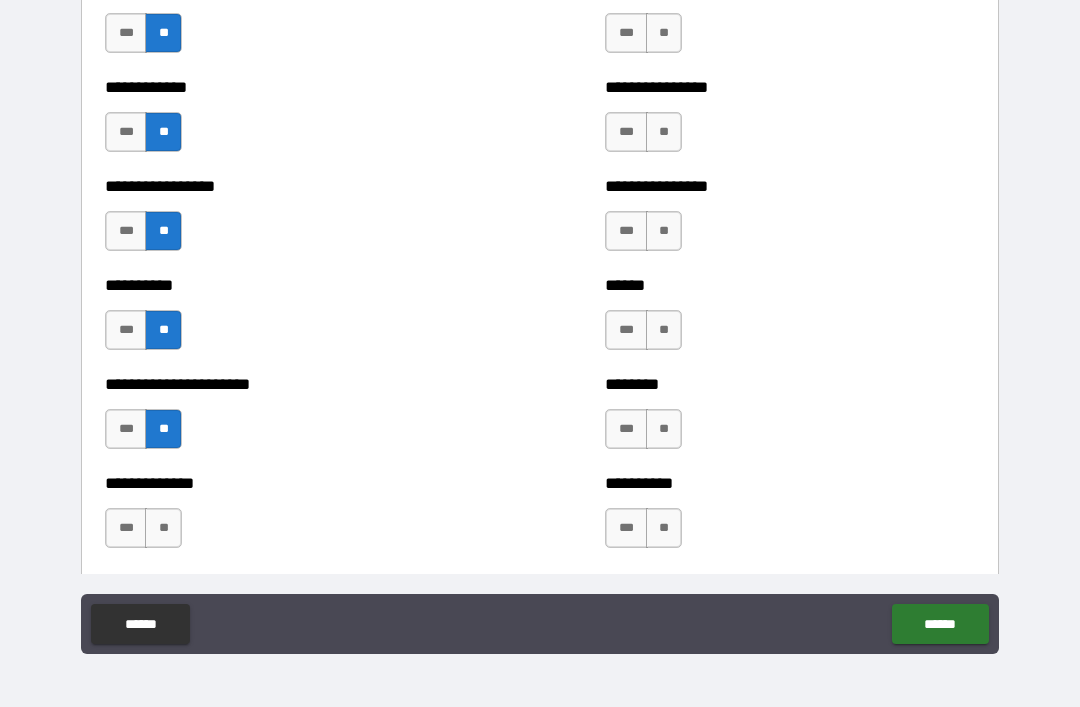 click on "**" at bounding box center [163, 528] 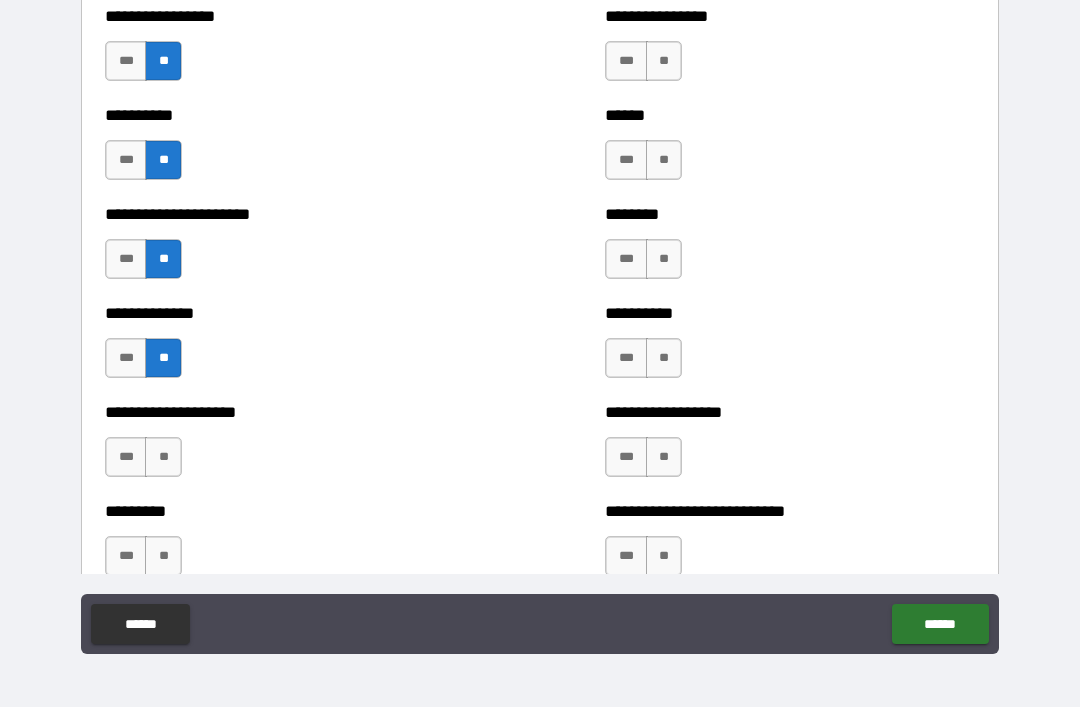 scroll, scrollTop: 3006, scrollLeft: 0, axis: vertical 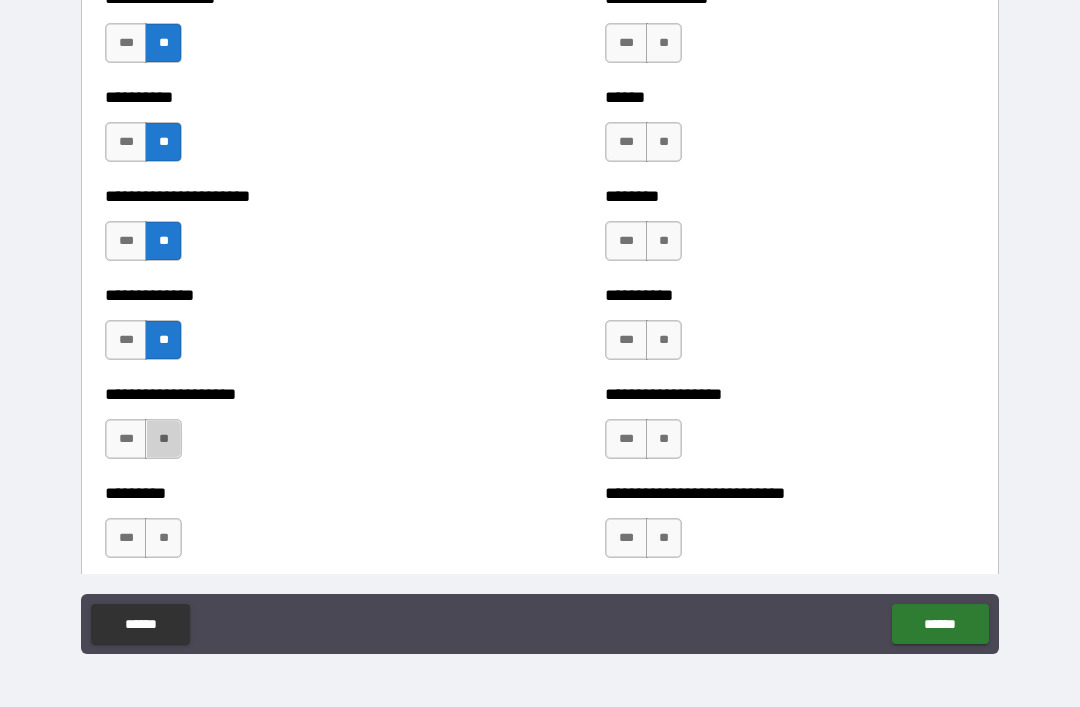 click on "**" at bounding box center (163, 439) 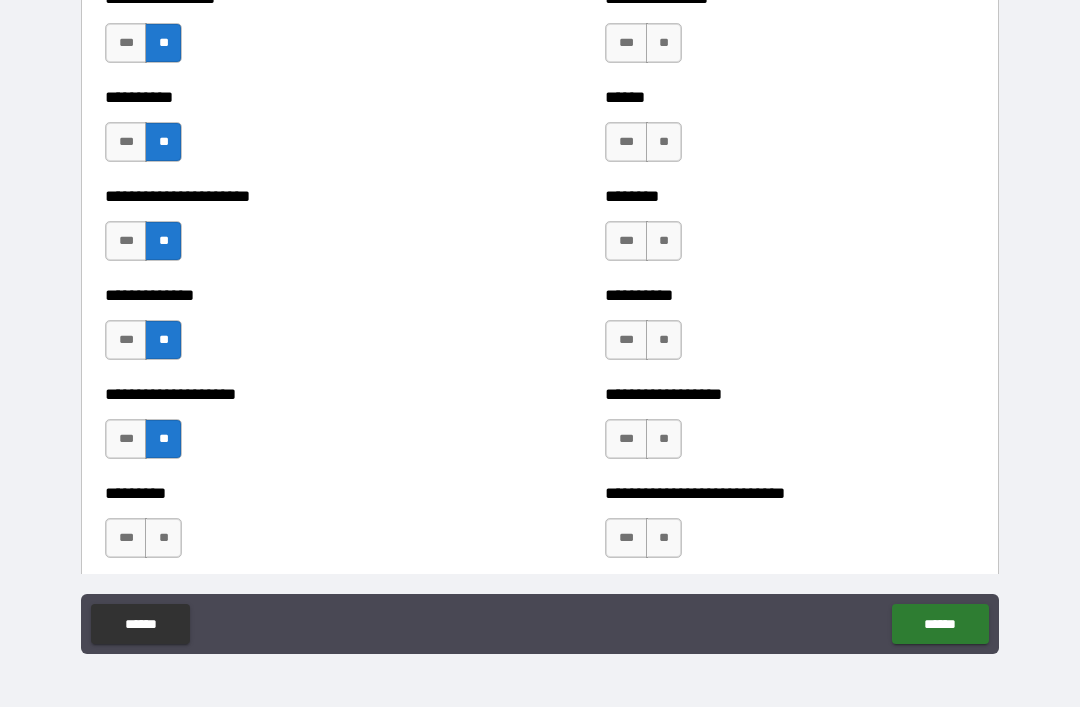 click on "**" at bounding box center (163, 538) 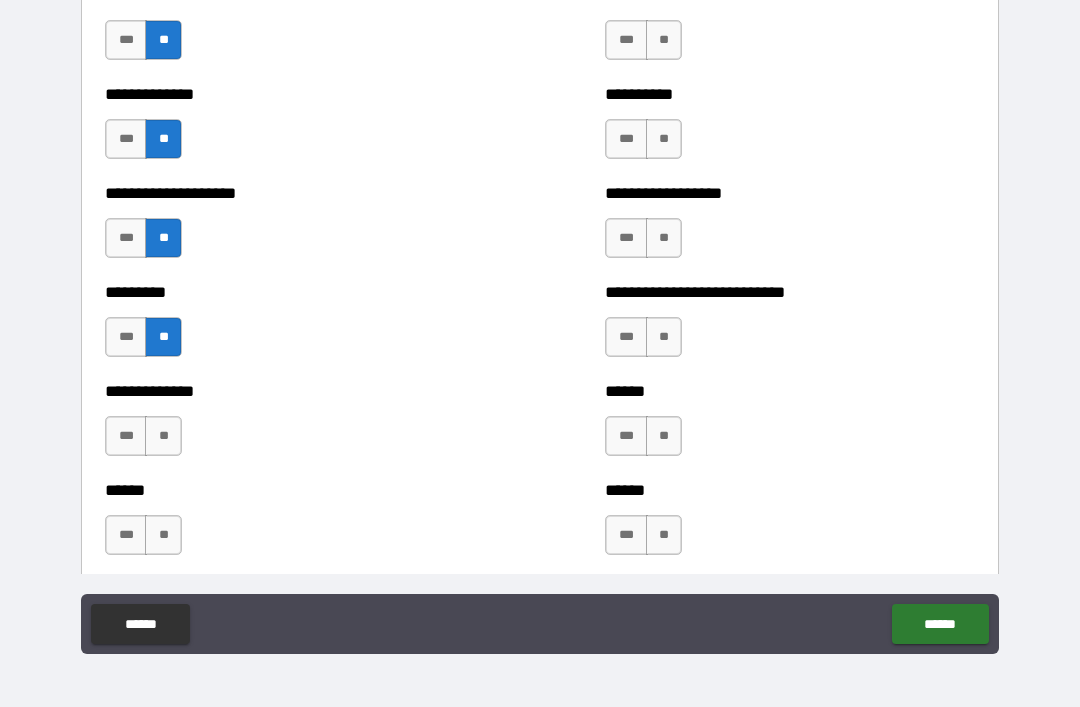 scroll, scrollTop: 3206, scrollLeft: 0, axis: vertical 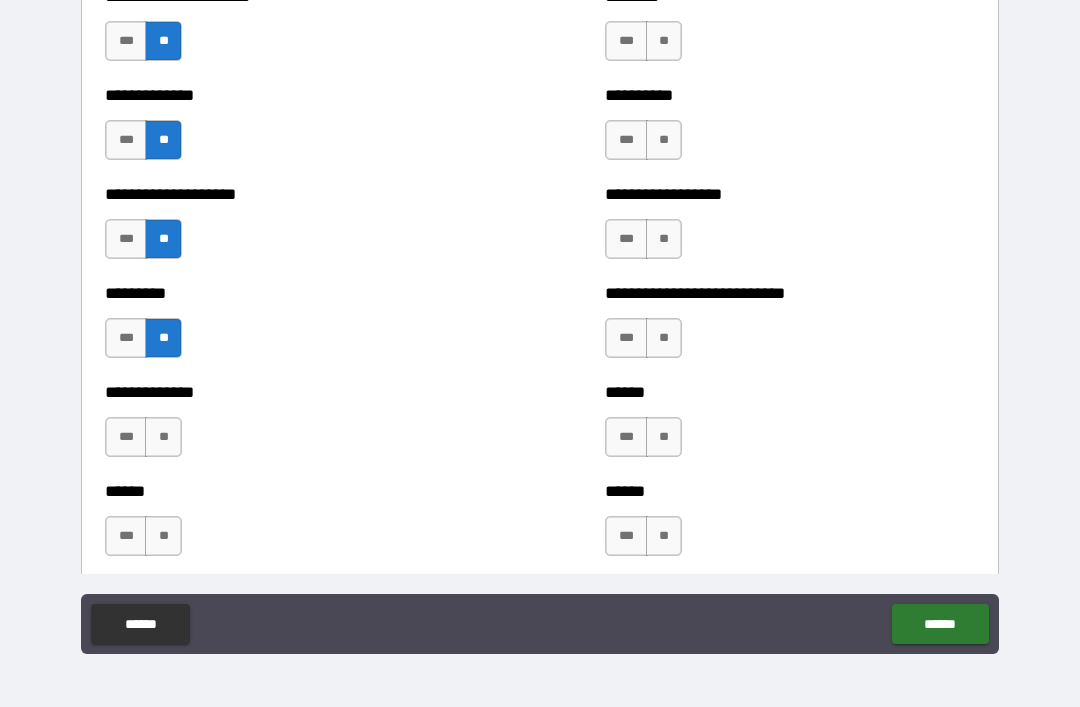 click on "**" at bounding box center [163, 437] 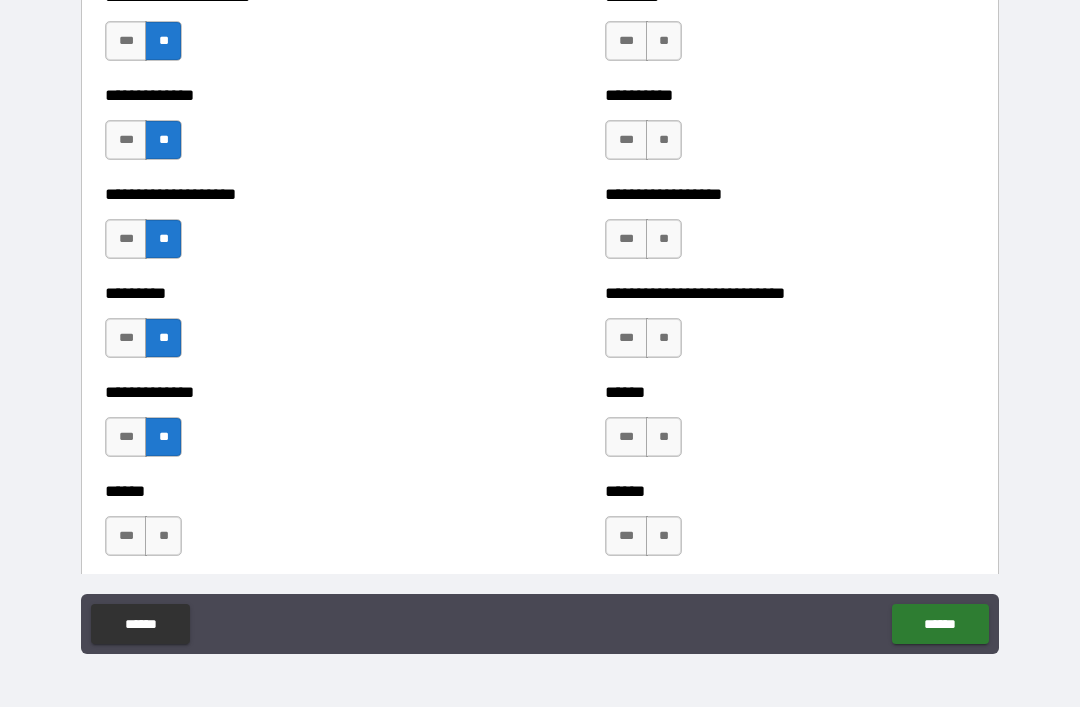 click on "**" at bounding box center (163, 536) 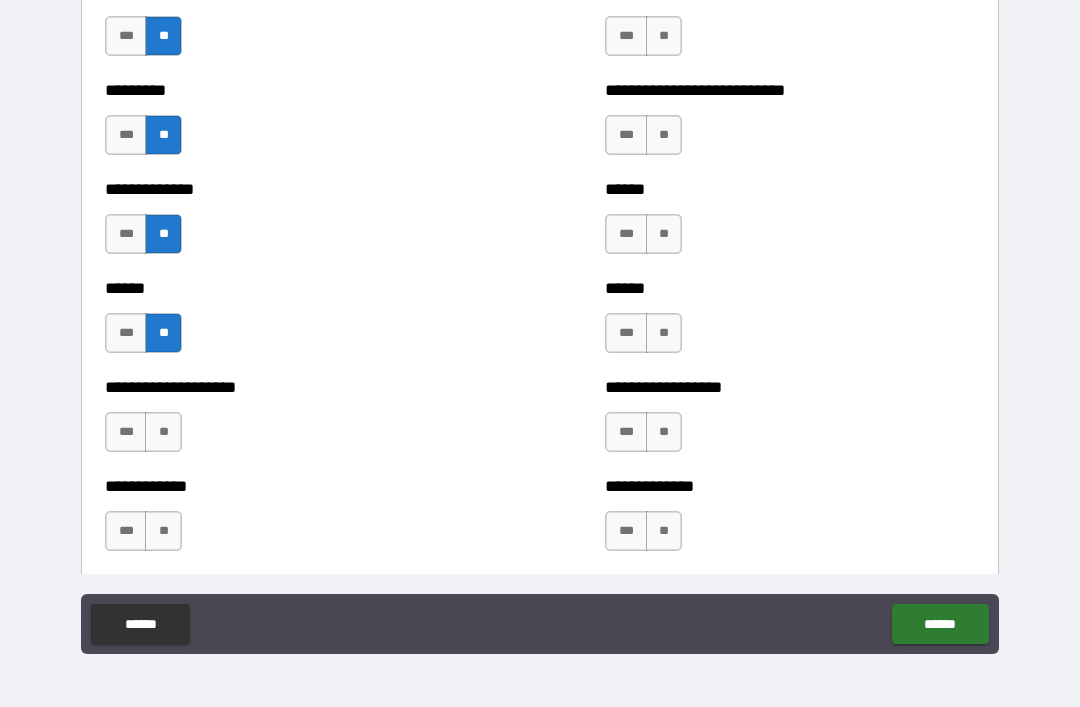 scroll, scrollTop: 3413, scrollLeft: 0, axis: vertical 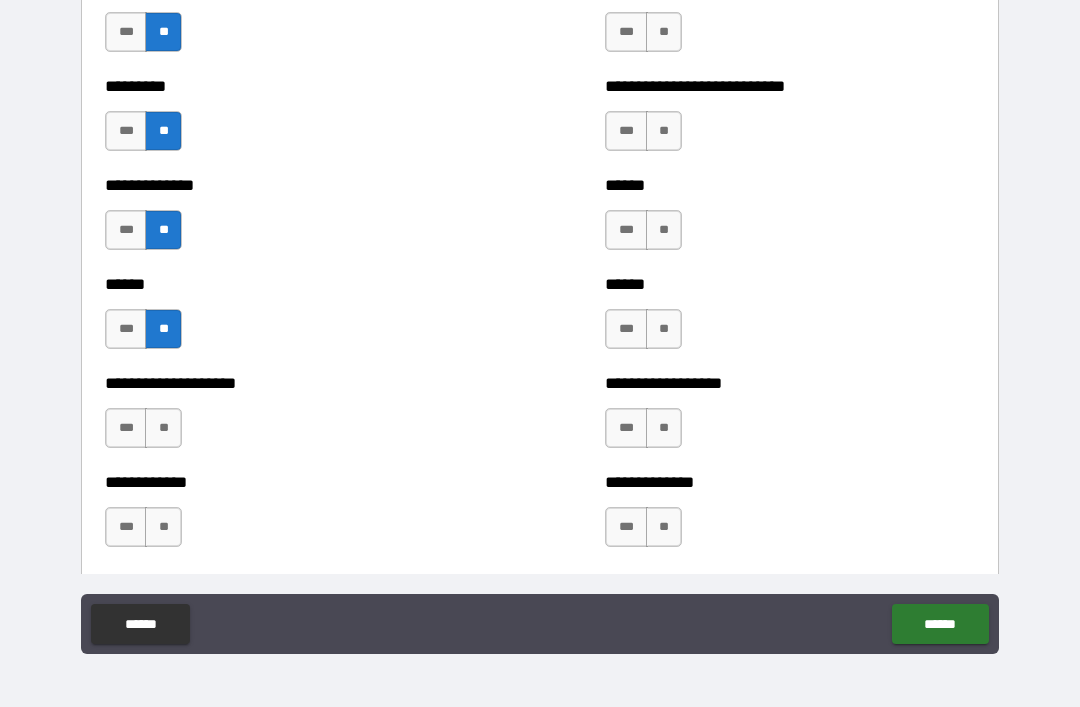 click on "**" at bounding box center (163, 428) 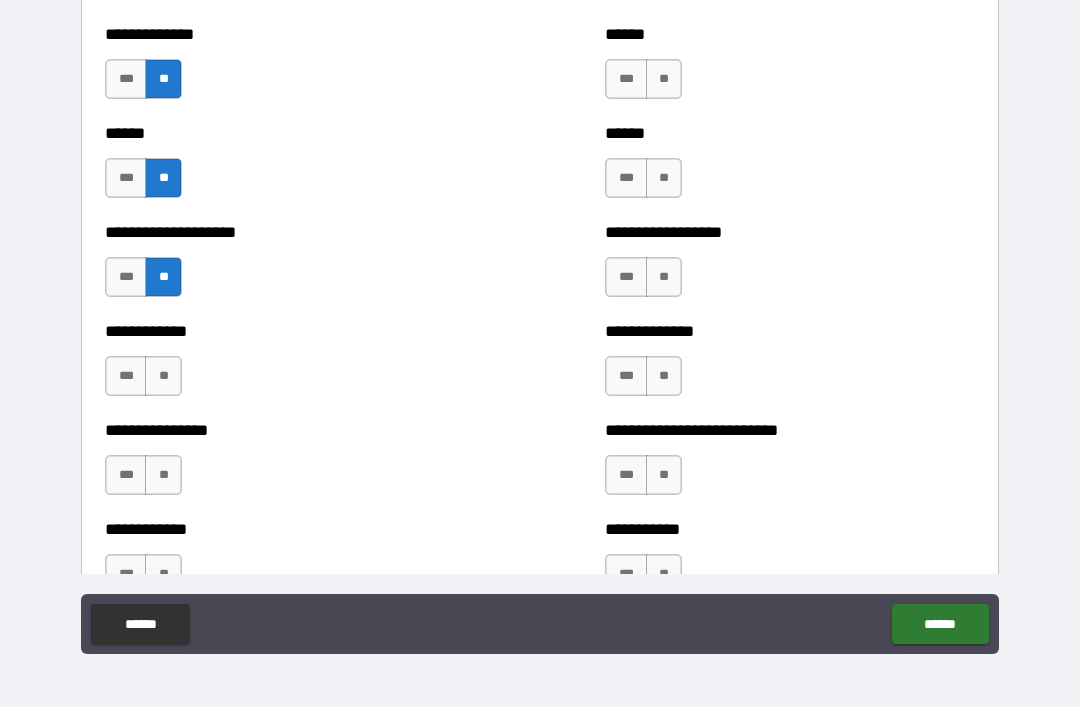 click on "**" at bounding box center (163, 376) 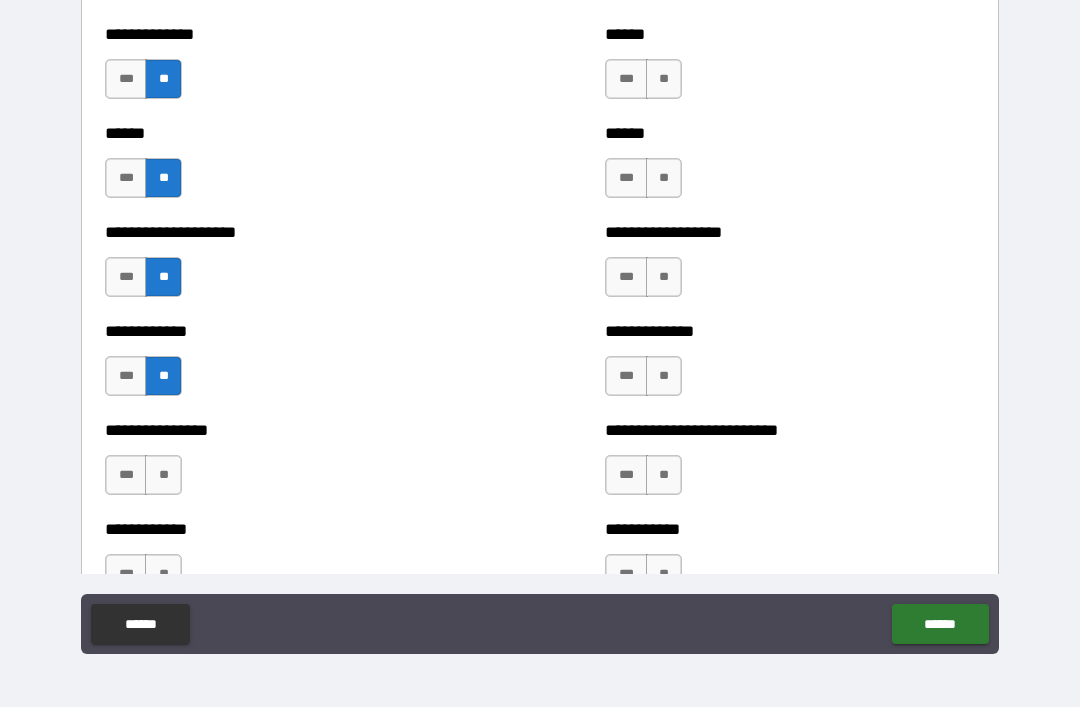 click on "**" at bounding box center (163, 475) 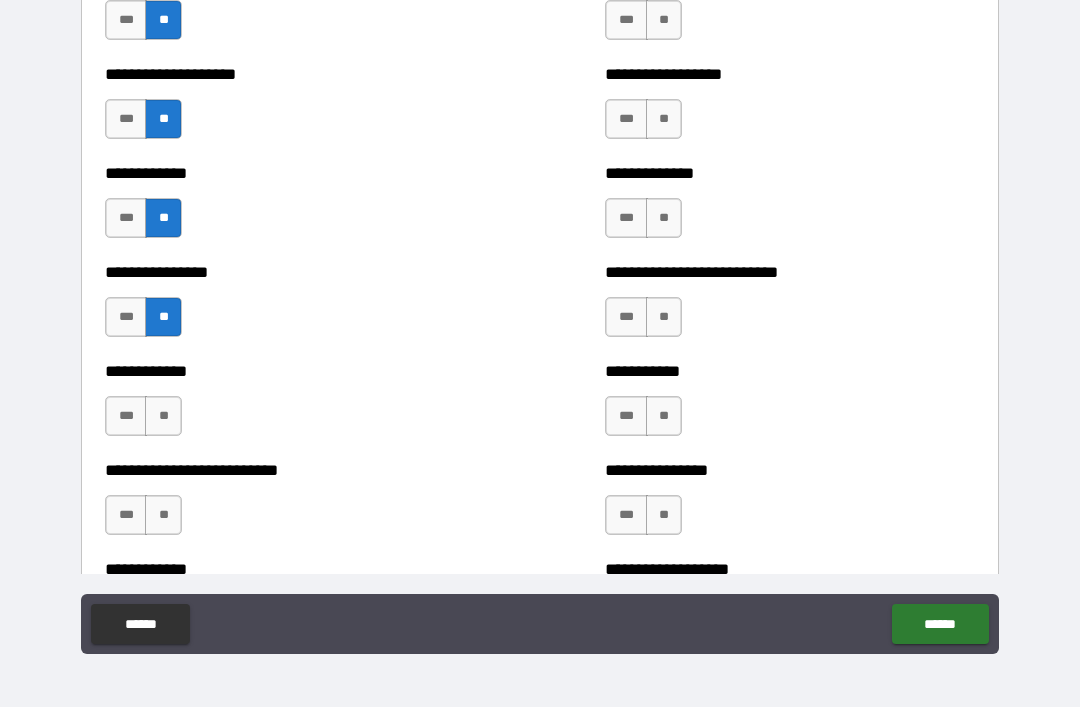 scroll, scrollTop: 3725, scrollLeft: 0, axis: vertical 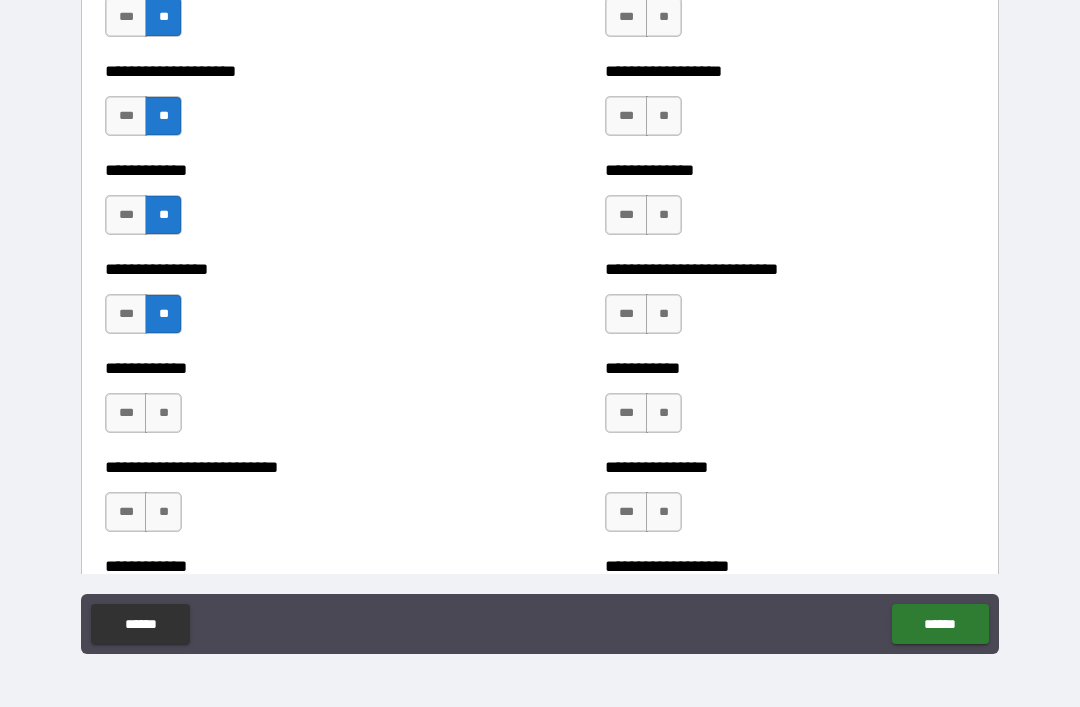 click on "**" at bounding box center [163, 413] 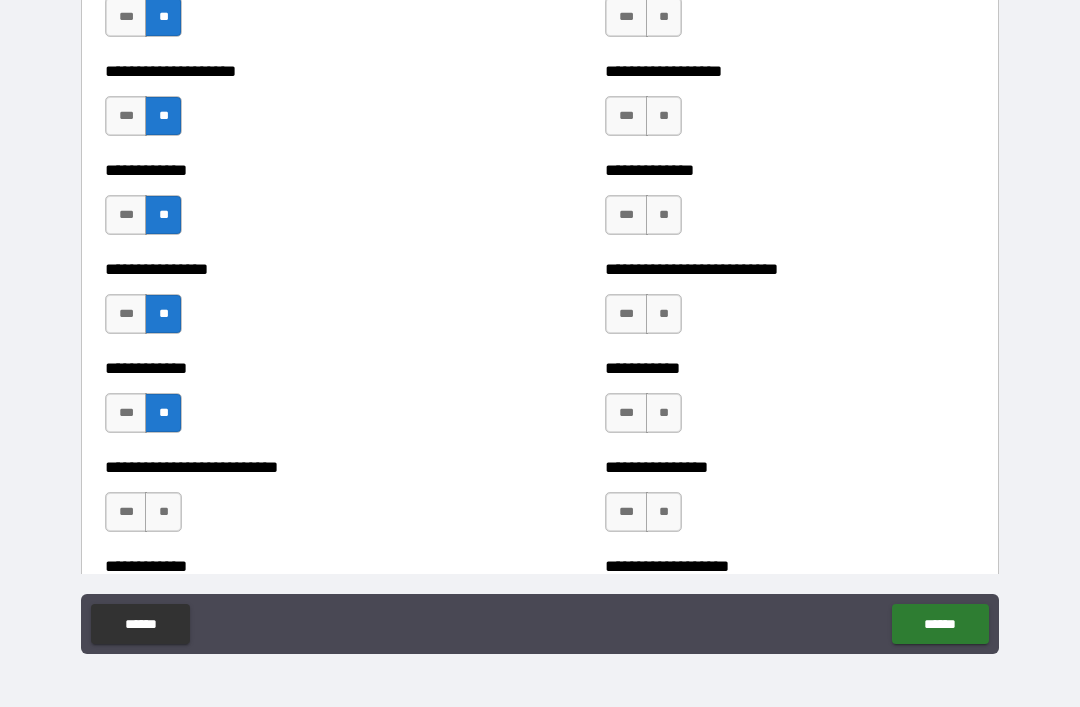 click on "**" at bounding box center [163, 512] 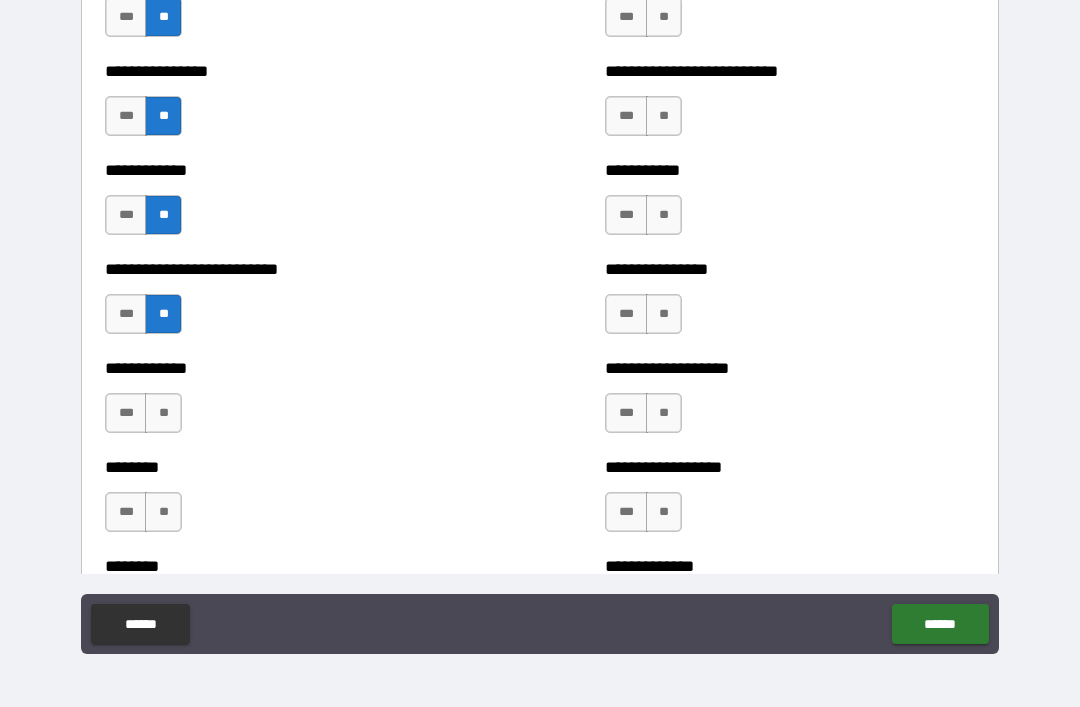 scroll, scrollTop: 3925, scrollLeft: 0, axis: vertical 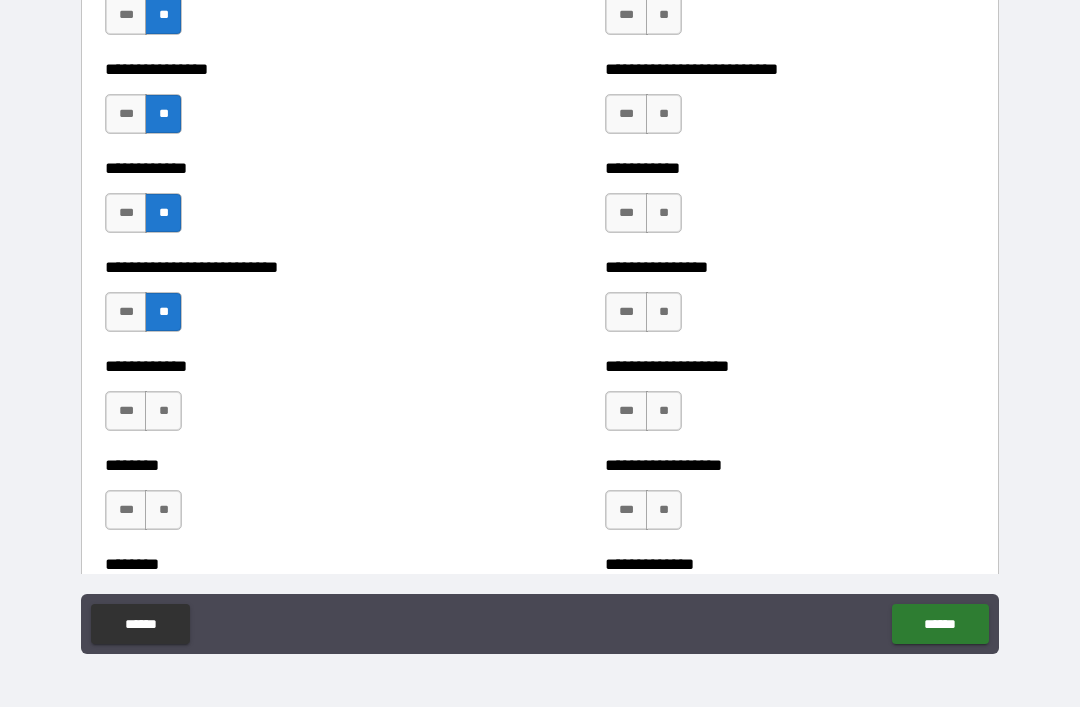 click on "**" at bounding box center (163, 411) 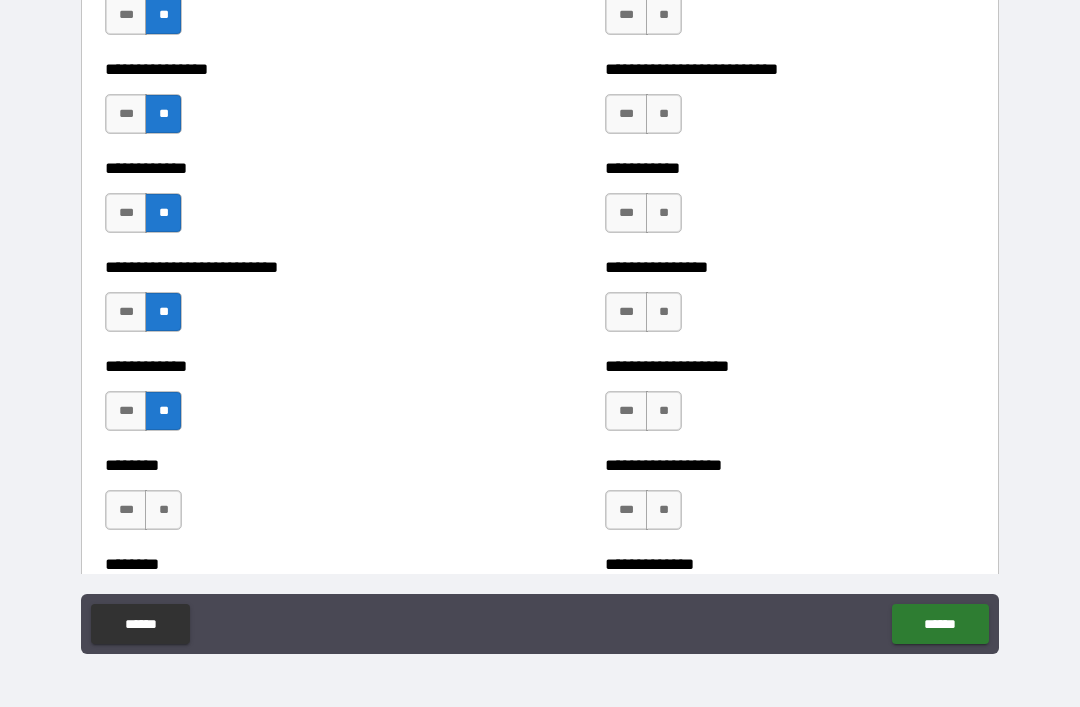 click on "**" at bounding box center (163, 510) 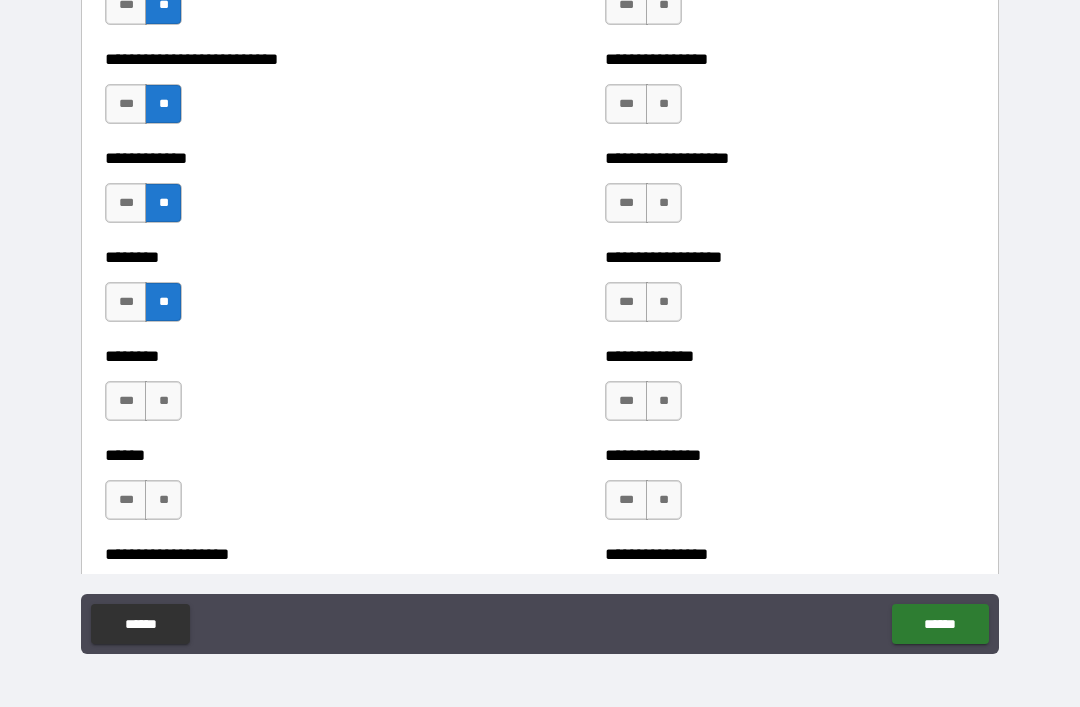 scroll, scrollTop: 4132, scrollLeft: 0, axis: vertical 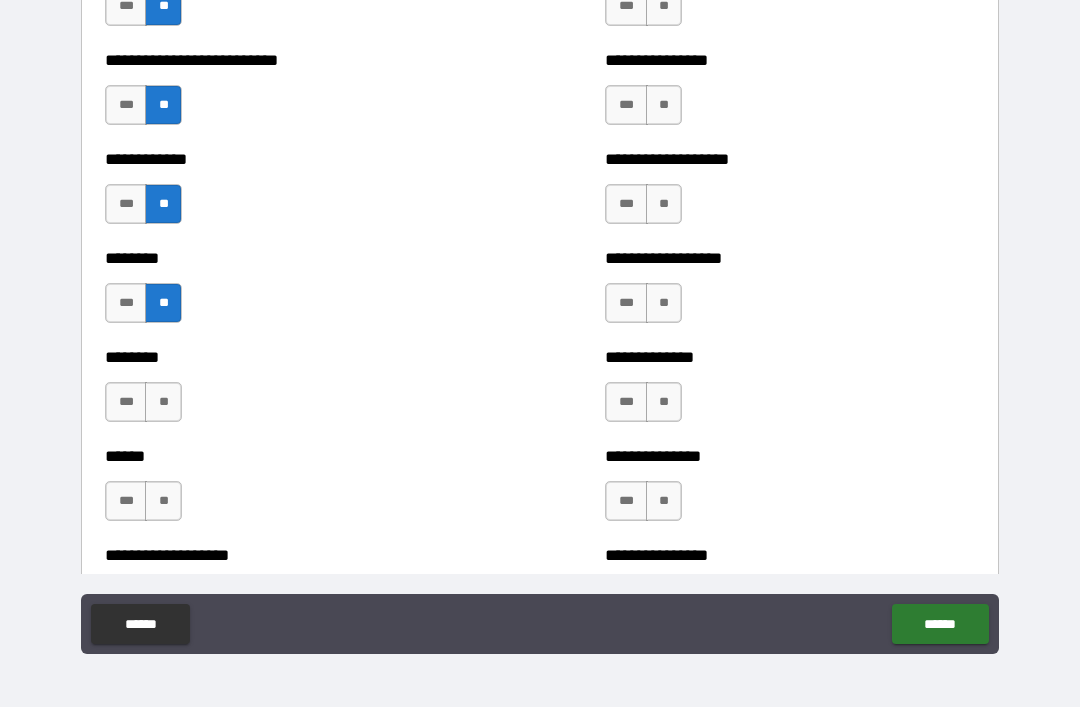 click on "**" at bounding box center (163, 501) 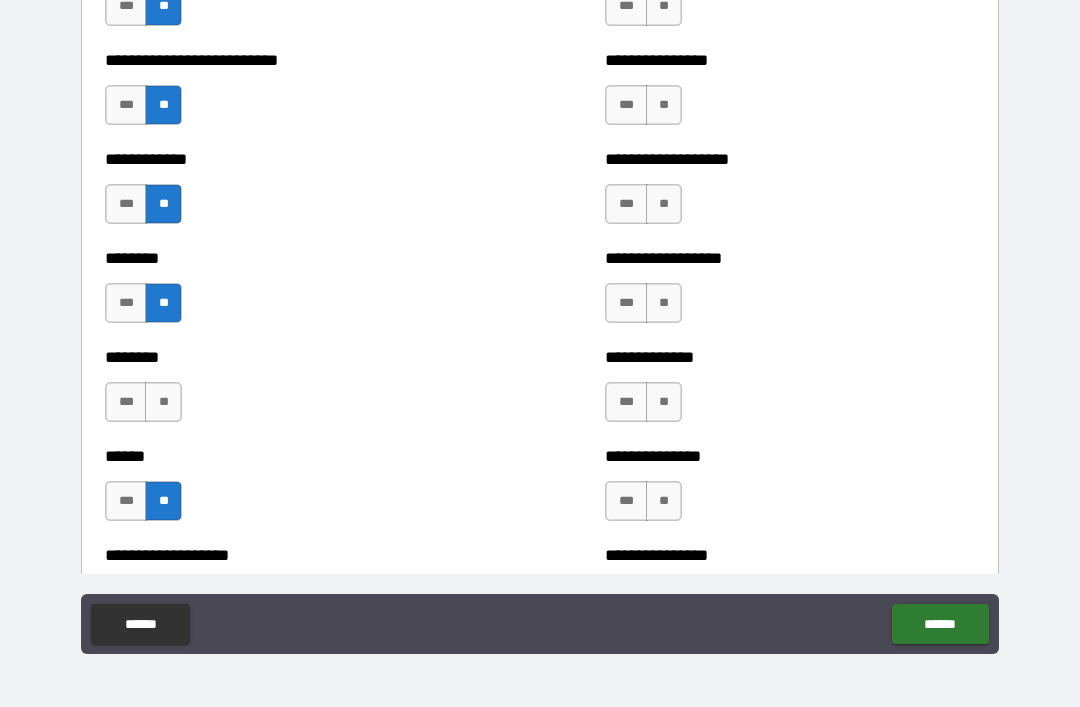 click on "**" at bounding box center (163, 402) 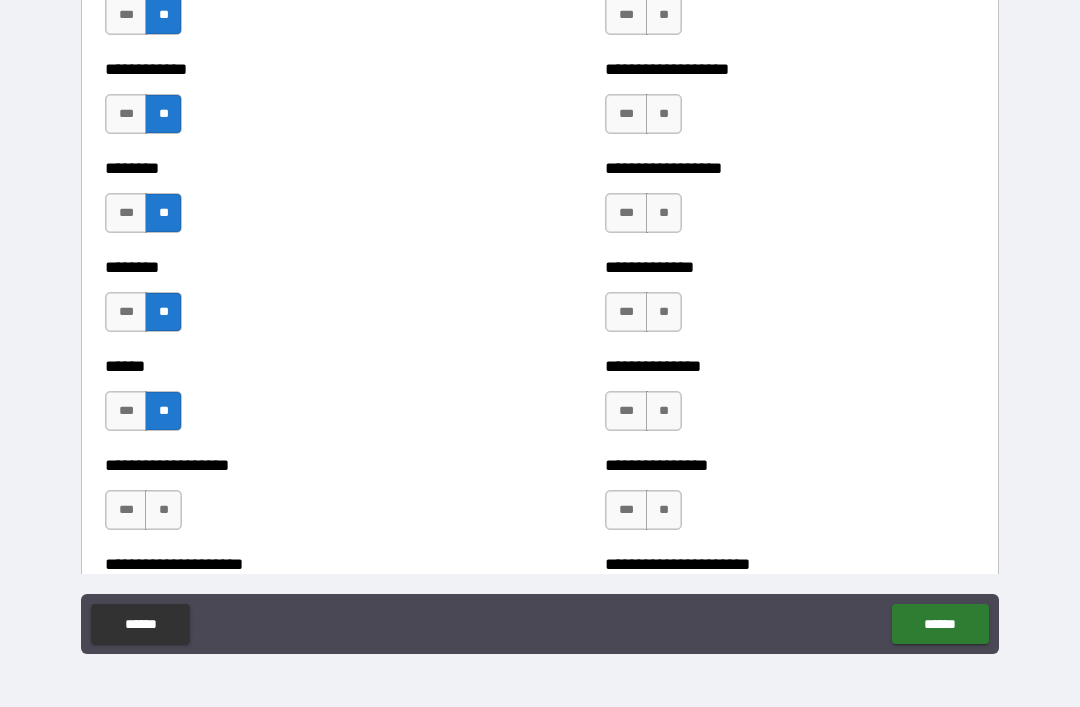 scroll, scrollTop: 4243, scrollLeft: 0, axis: vertical 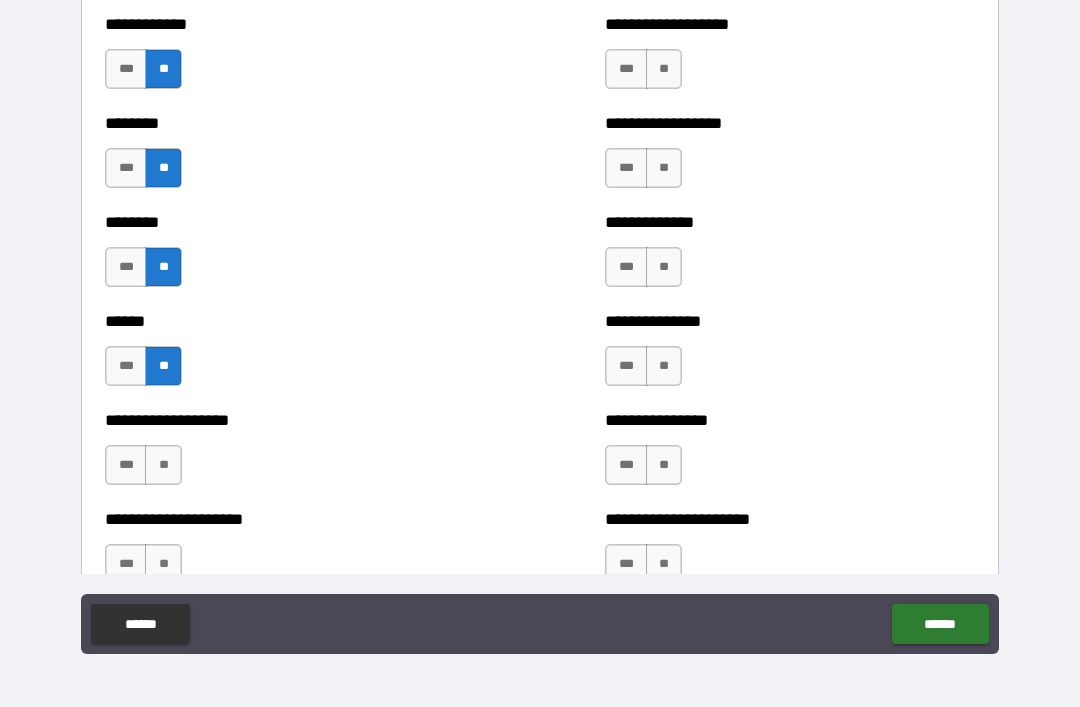 click on "**" at bounding box center [163, 465] 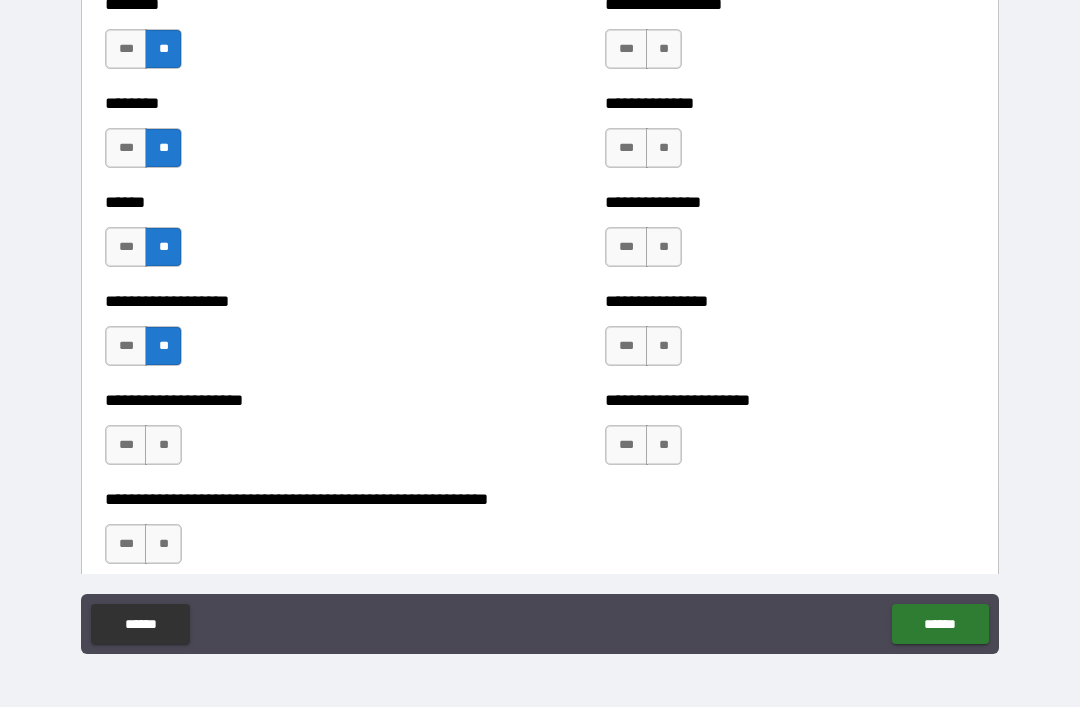 click on "**" at bounding box center [163, 445] 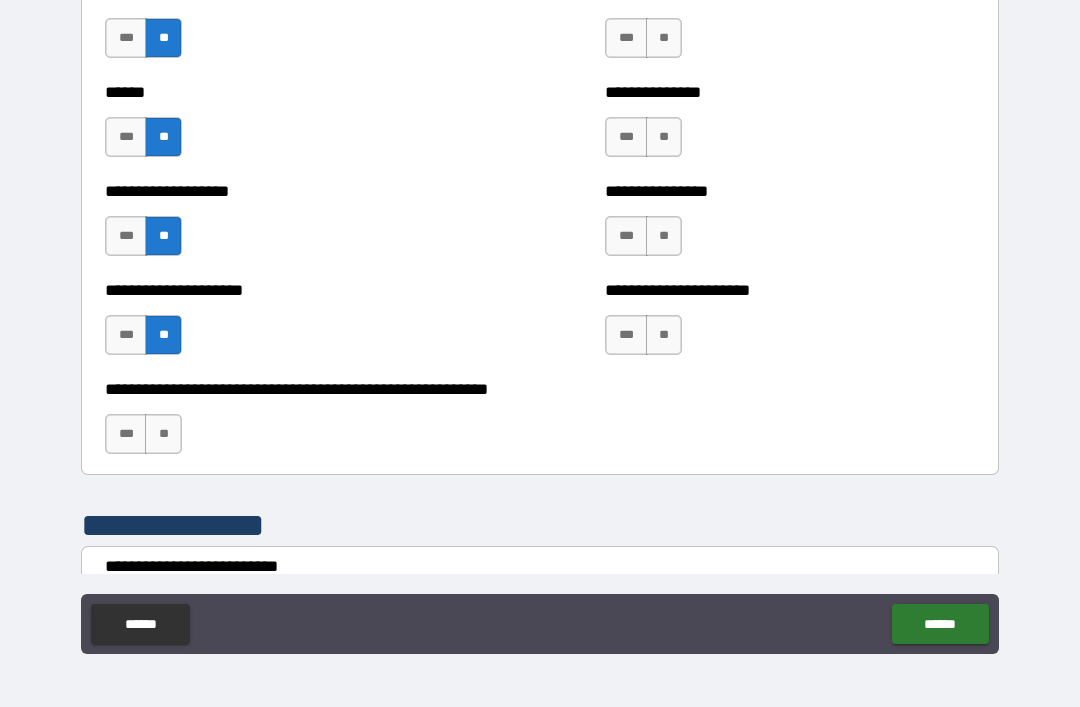 scroll, scrollTop: 4505, scrollLeft: 0, axis: vertical 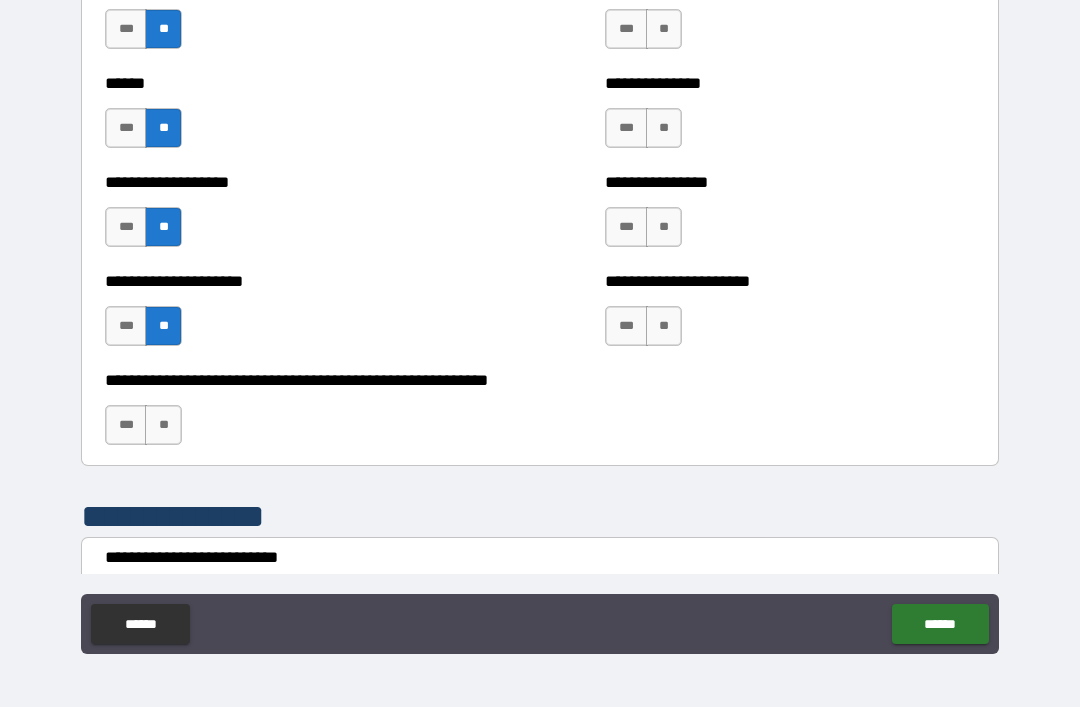 click on "**" at bounding box center [163, 425] 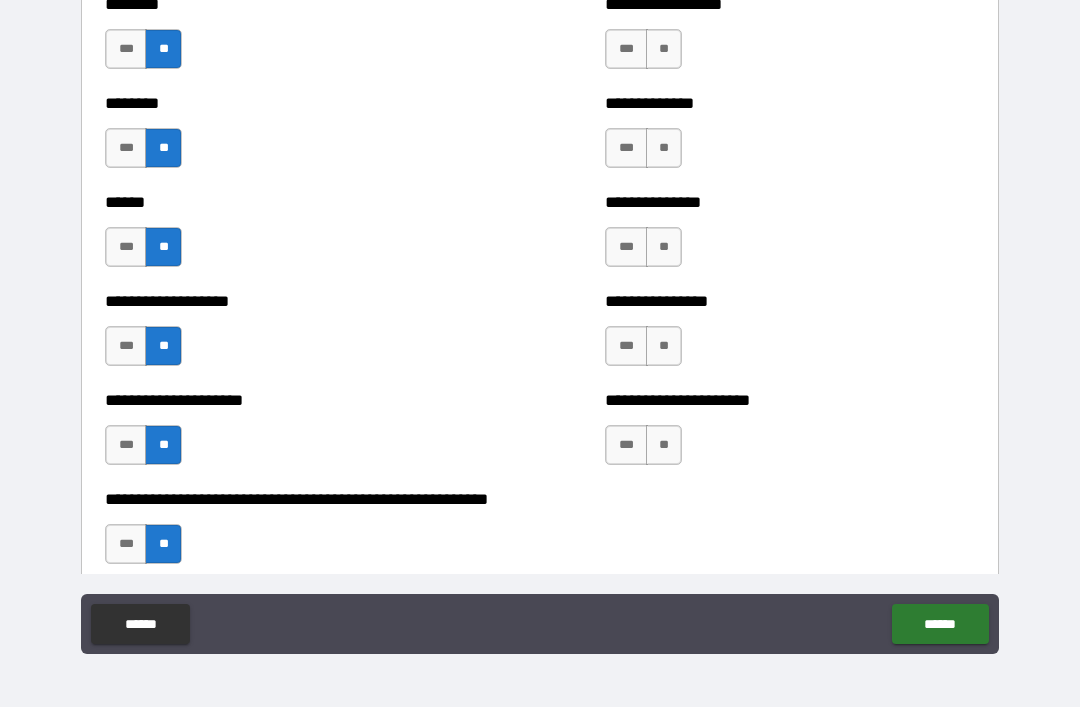 scroll, scrollTop: 4380, scrollLeft: 0, axis: vertical 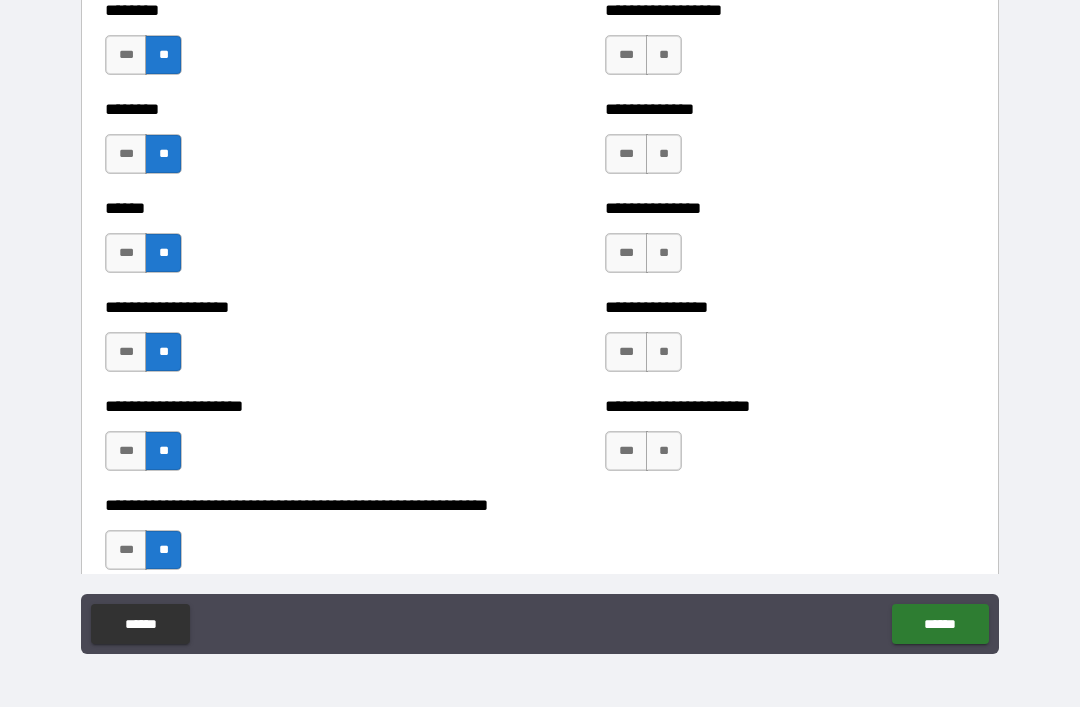 click on "**" at bounding box center (664, 451) 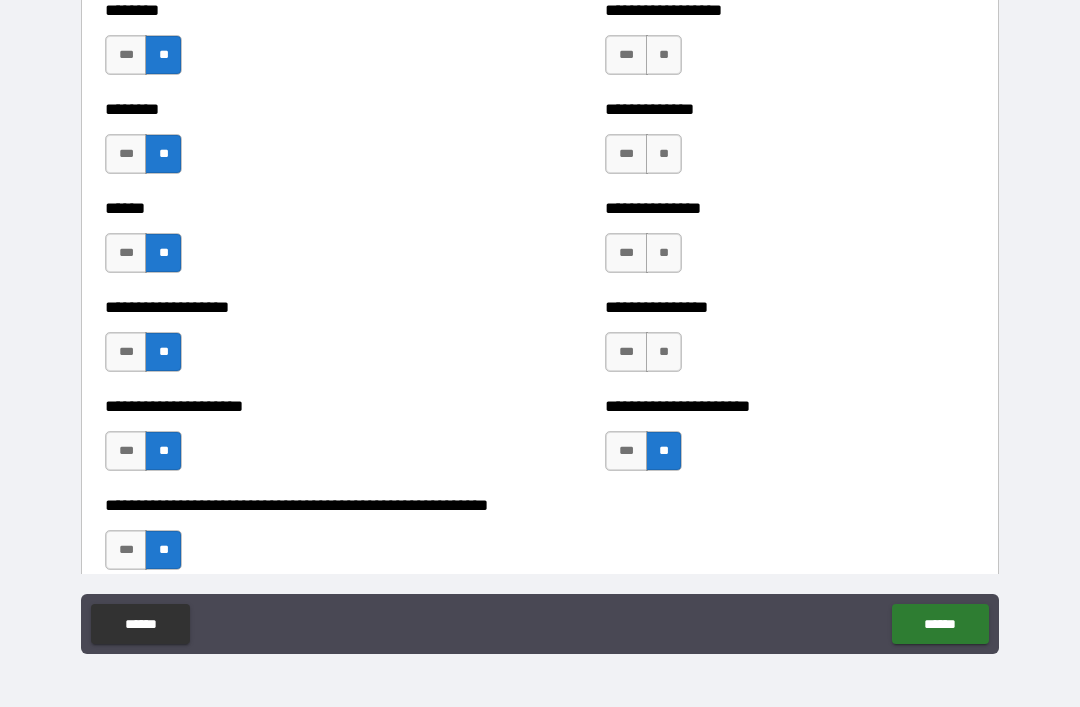 click on "**" at bounding box center (664, 352) 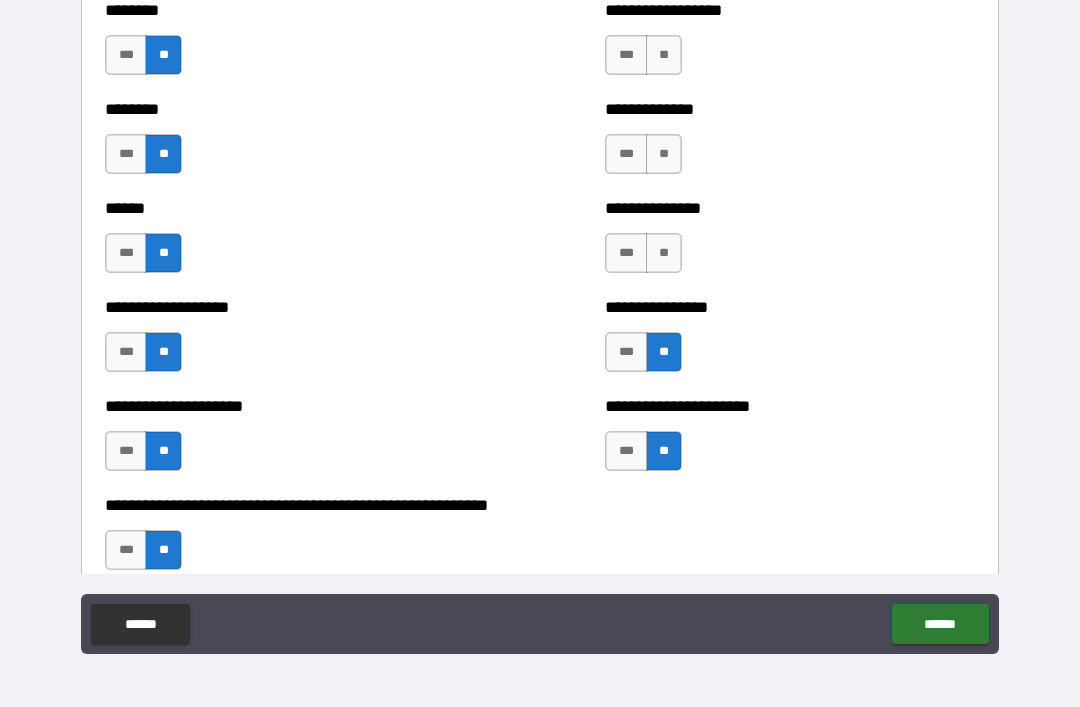 click on "**" at bounding box center (664, 253) 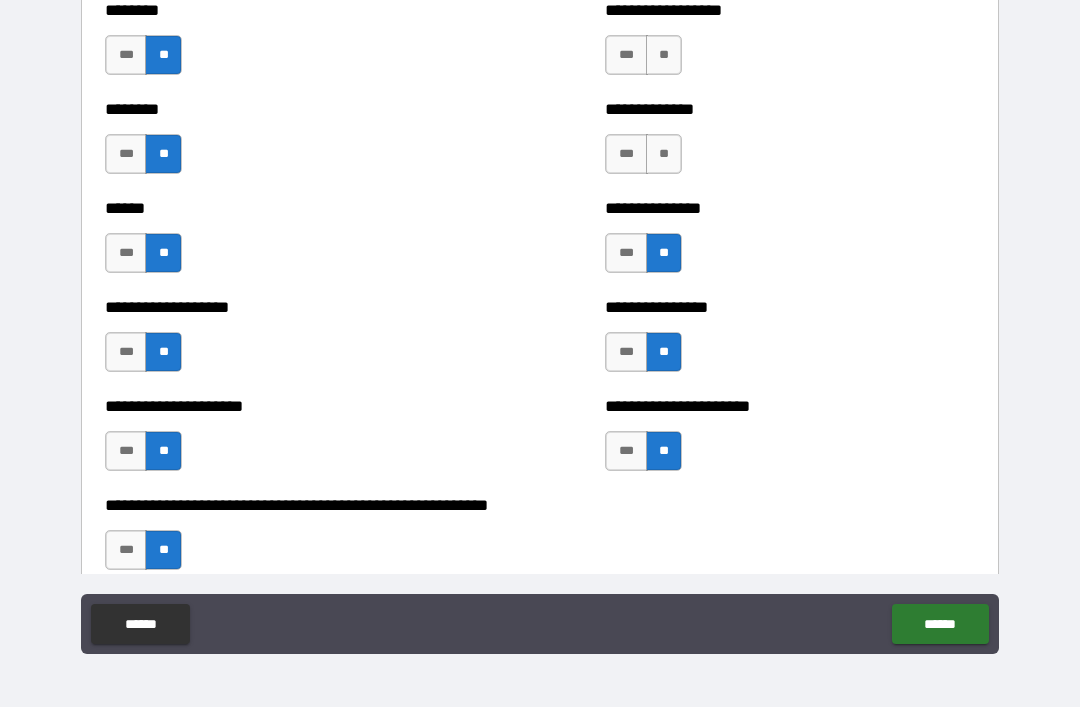 click on "**" at bounding box center [664, 154] 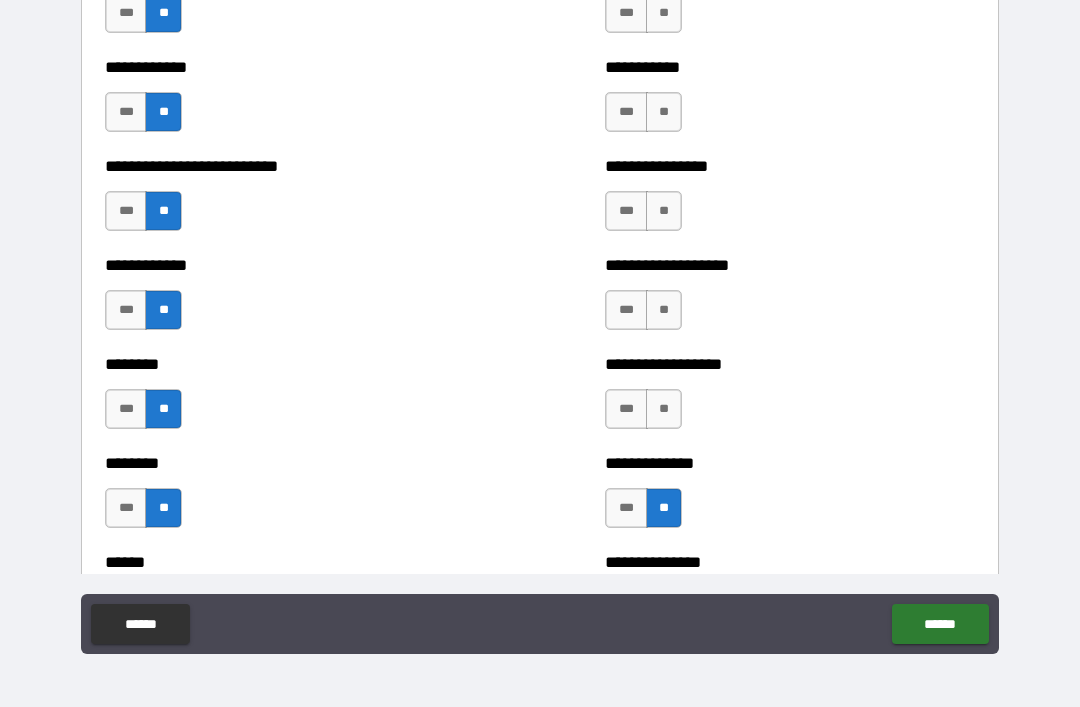 scroll, scrollTop: 4011, scrollLeft: 0, axis: vertical 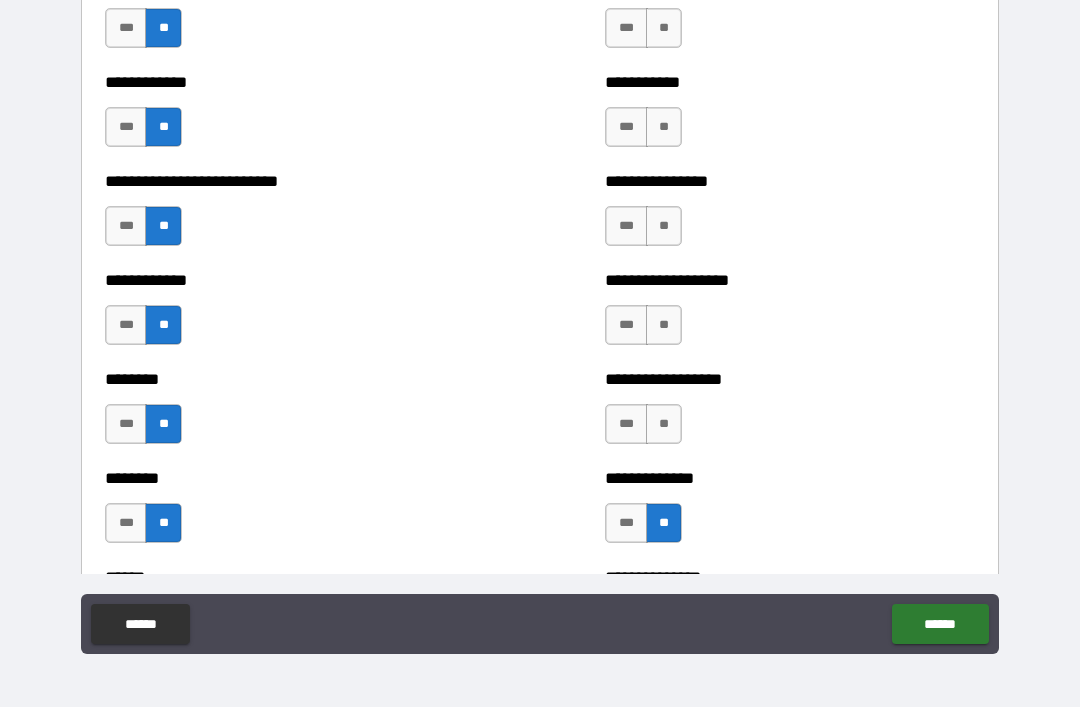 click on "**" at bounding box center (664, 424) 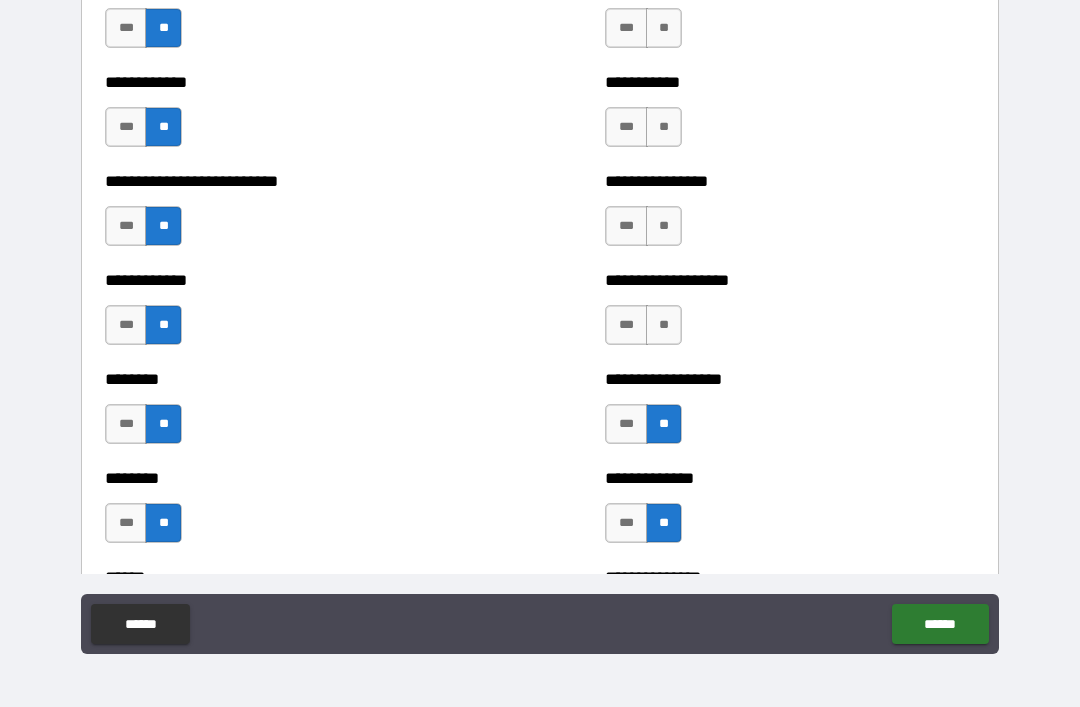 click on "**" at bounding box center [664, 325] 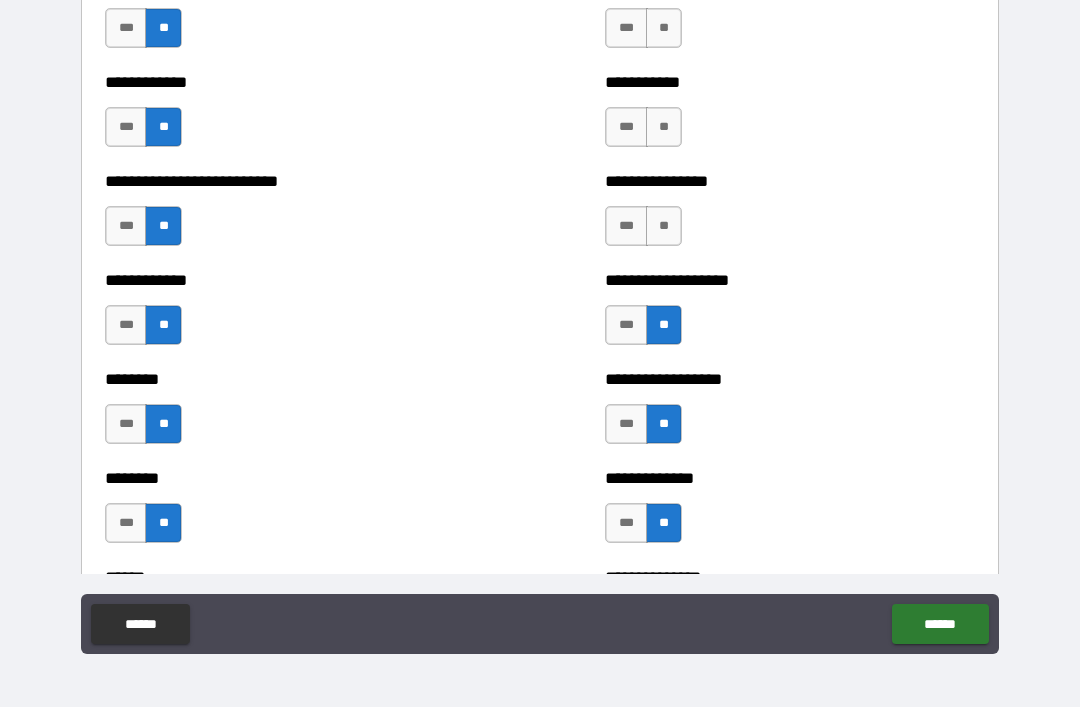 click on "**********" at bounding box center [790, 216] 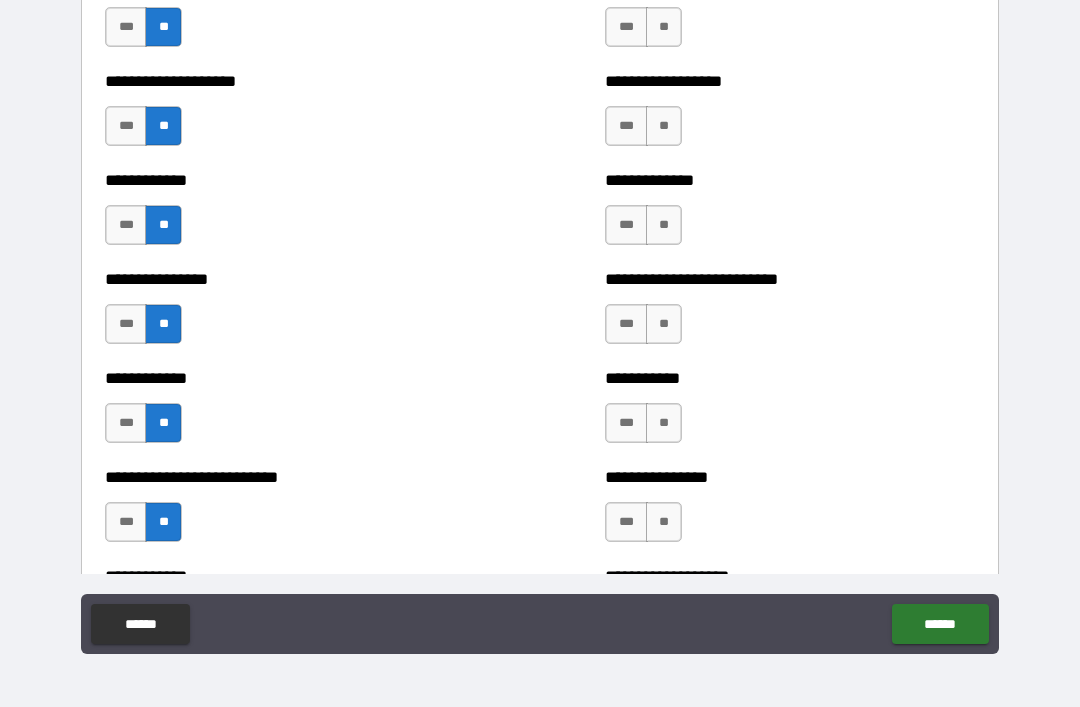 scroll, scrollTop: 3720, scrollLeft: 0, axis: vertical 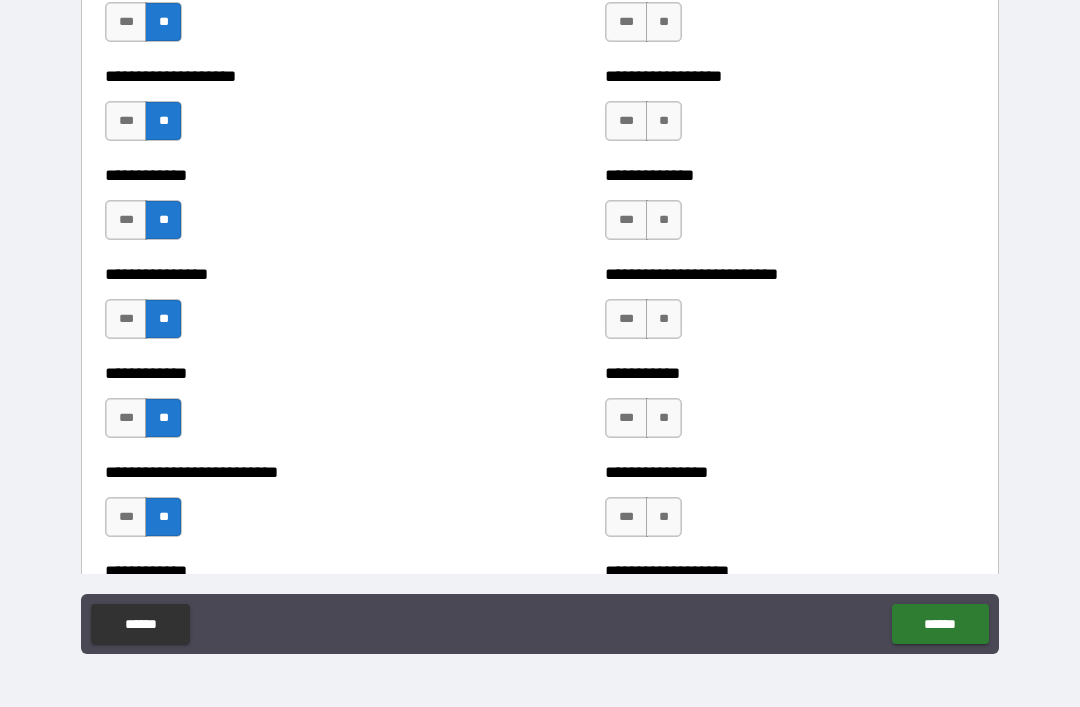 click on "**" at bounding box center (664, 418) 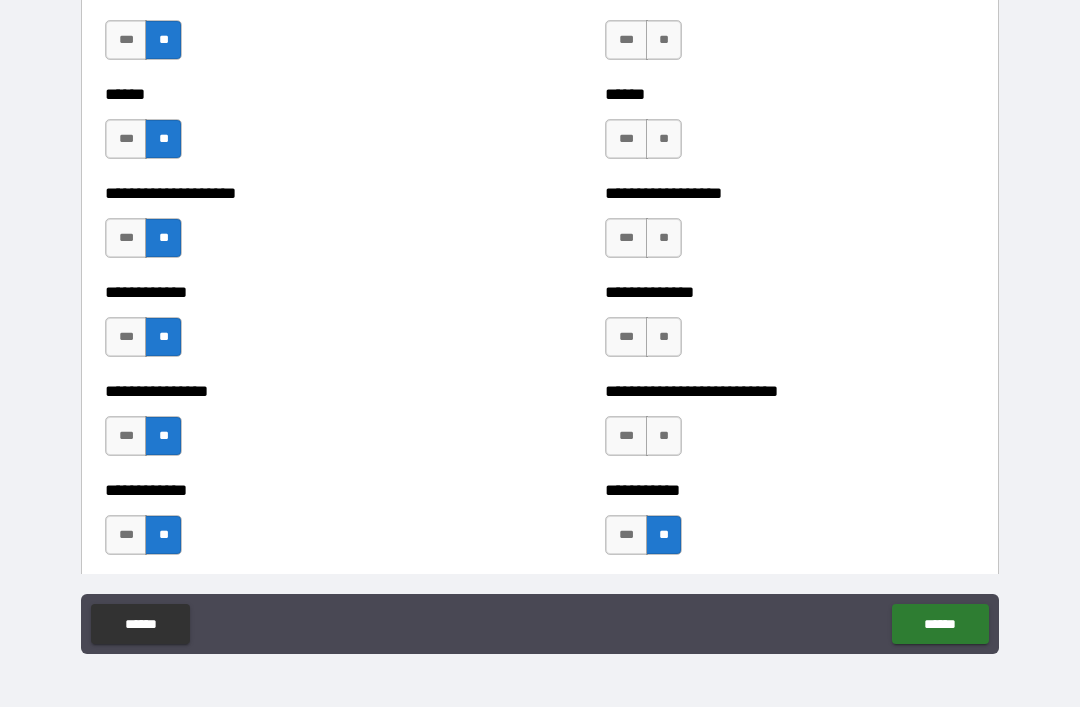 scroll, scrollTop: 3600, scrollLeft: 0, axis: vertical 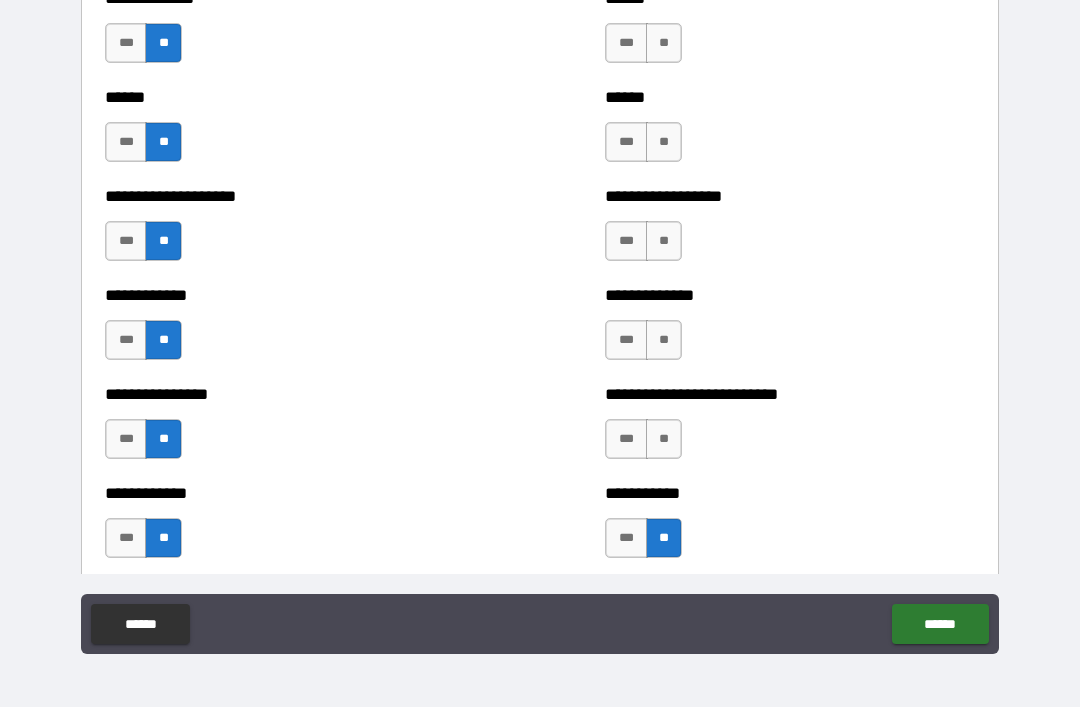 click on "**" at bounding box center [664, 439] 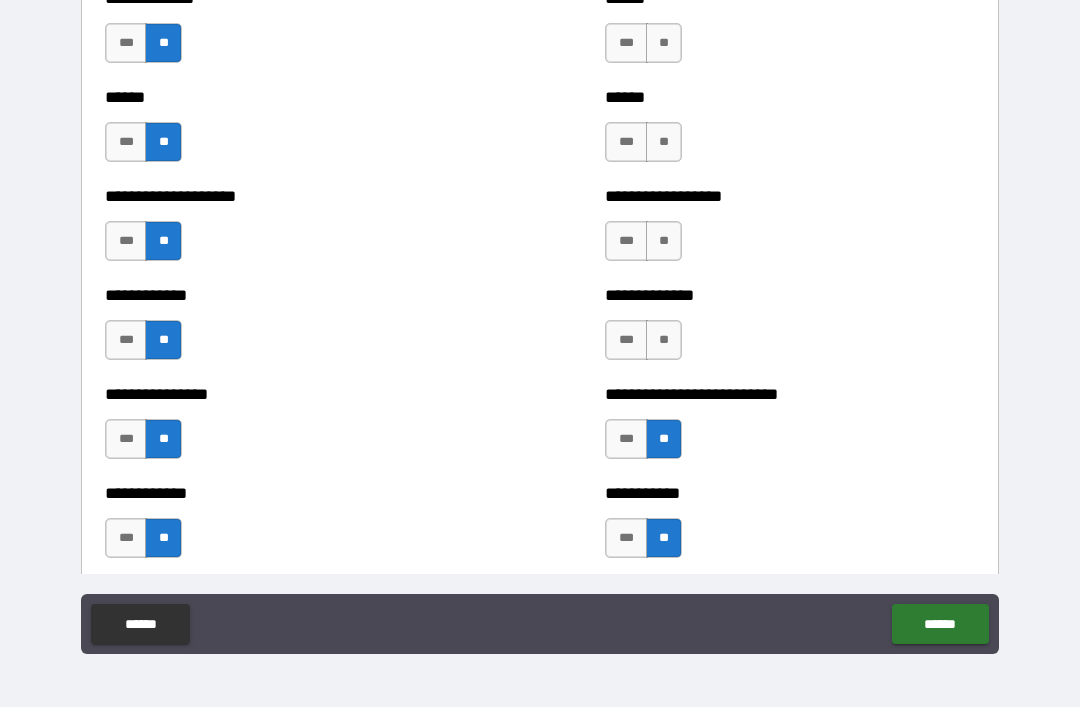 click on "**" at bounding box center (664, 340) 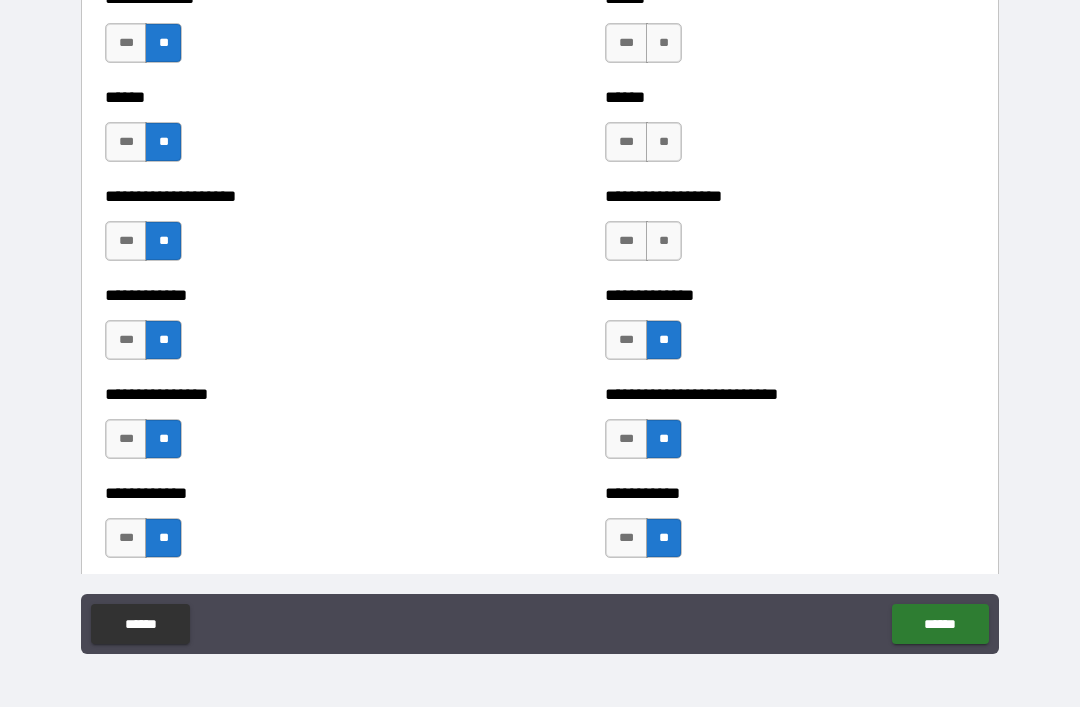 click on "**" at bounding box center [664, 241] 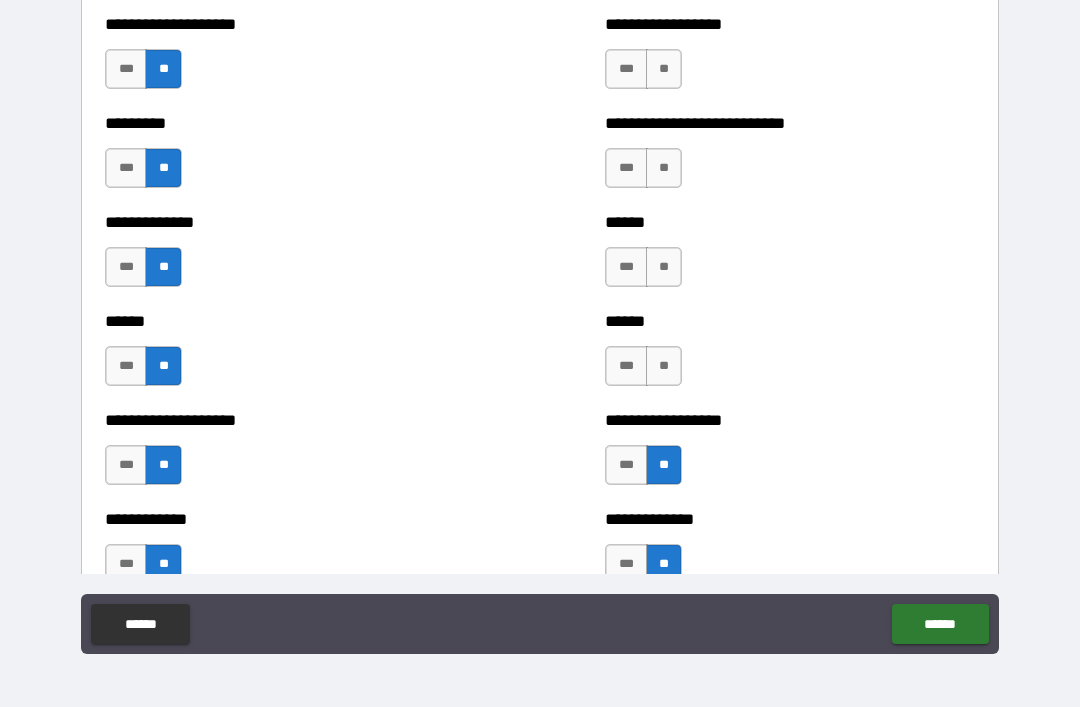 scroll, scrollTop: 3377, scrollLeft: 0, axis: vertical 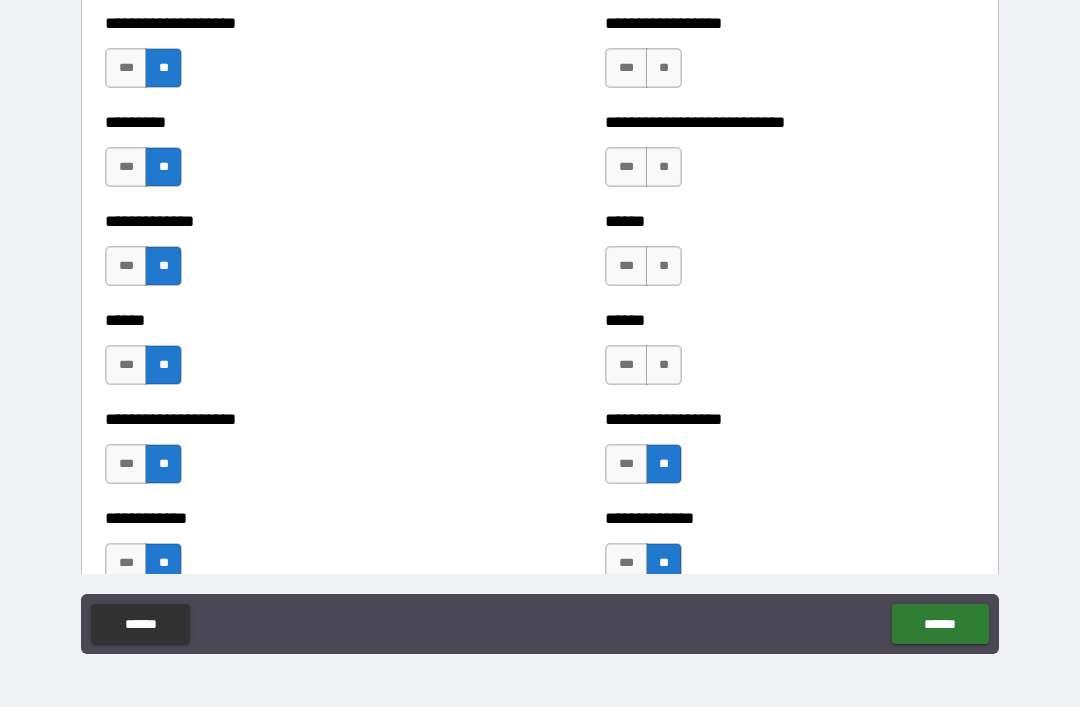 click on "**" at bounding box center [664, 365] 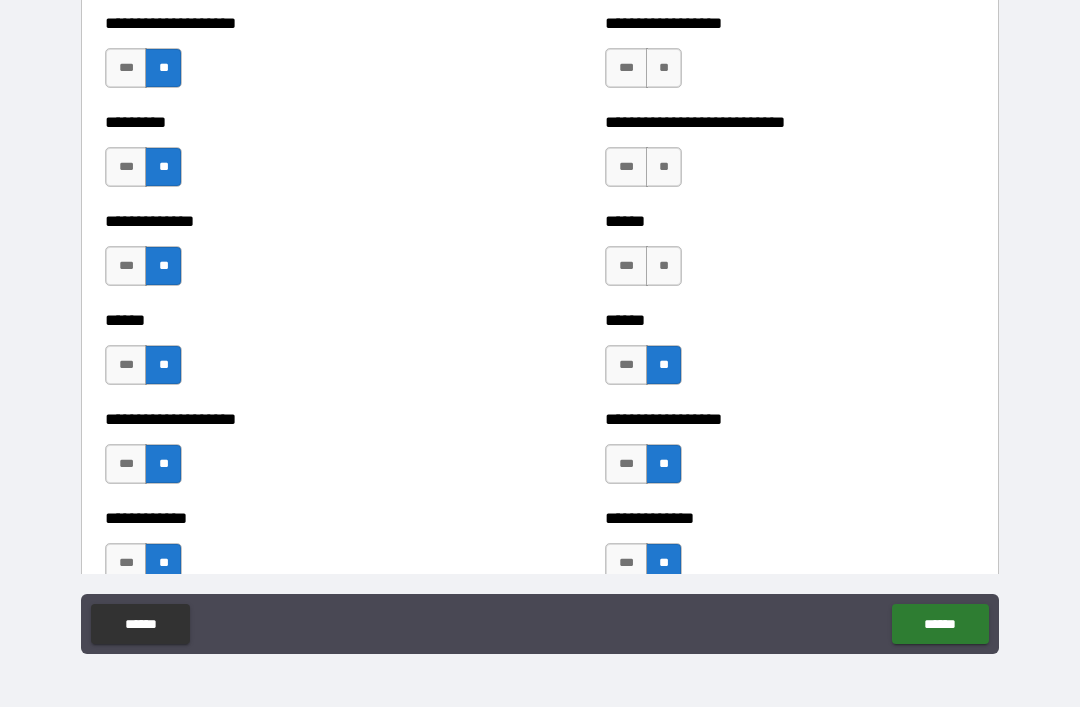 click on "***" at bounding box center (626, 266) 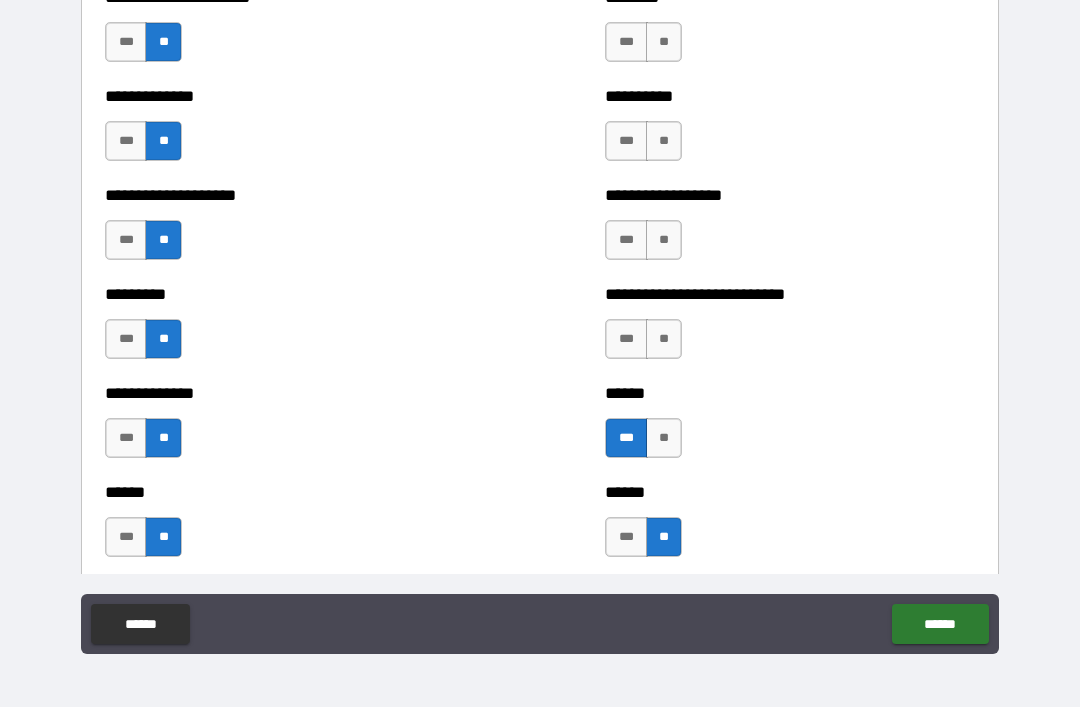 scroll, scrollTop: 3189, scrollLeft: 0, axis: vertical 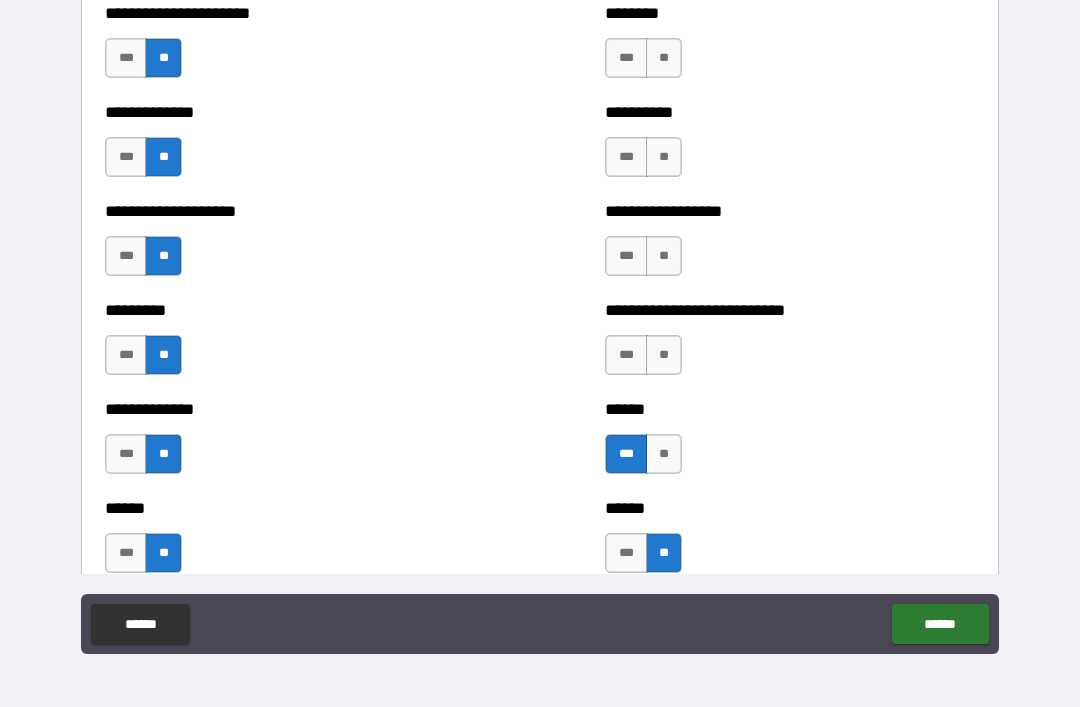 click on "**" at bounding box center (664, 355) 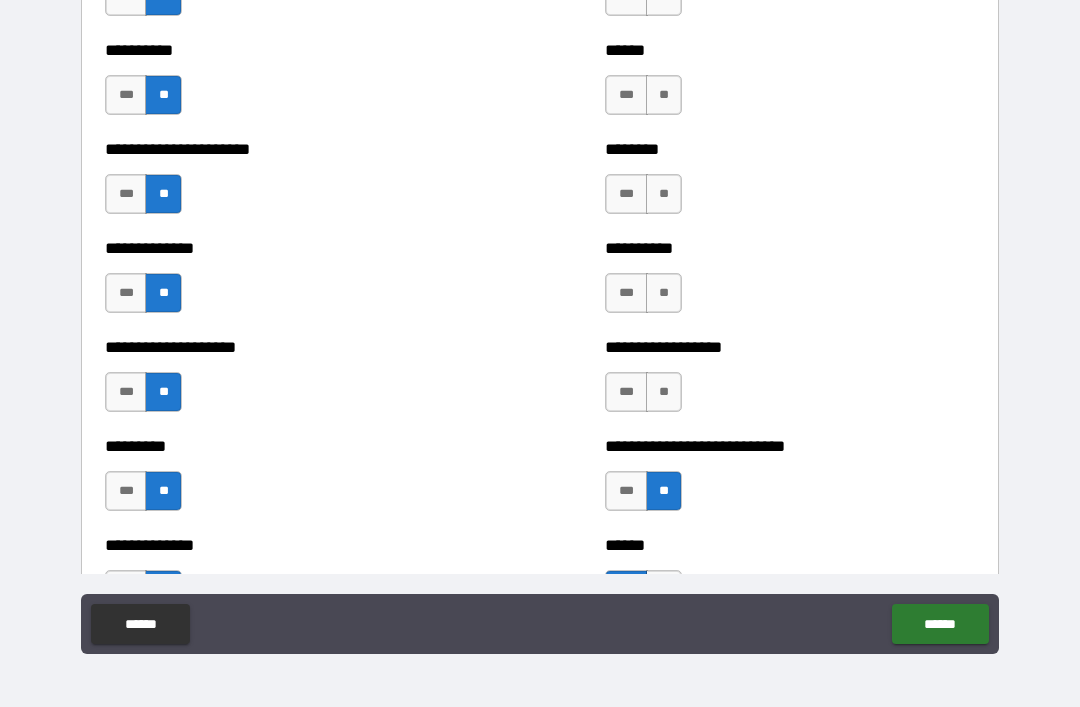 scroll, scrollTop: 3037, scrollLeft: 0, axis: vertical 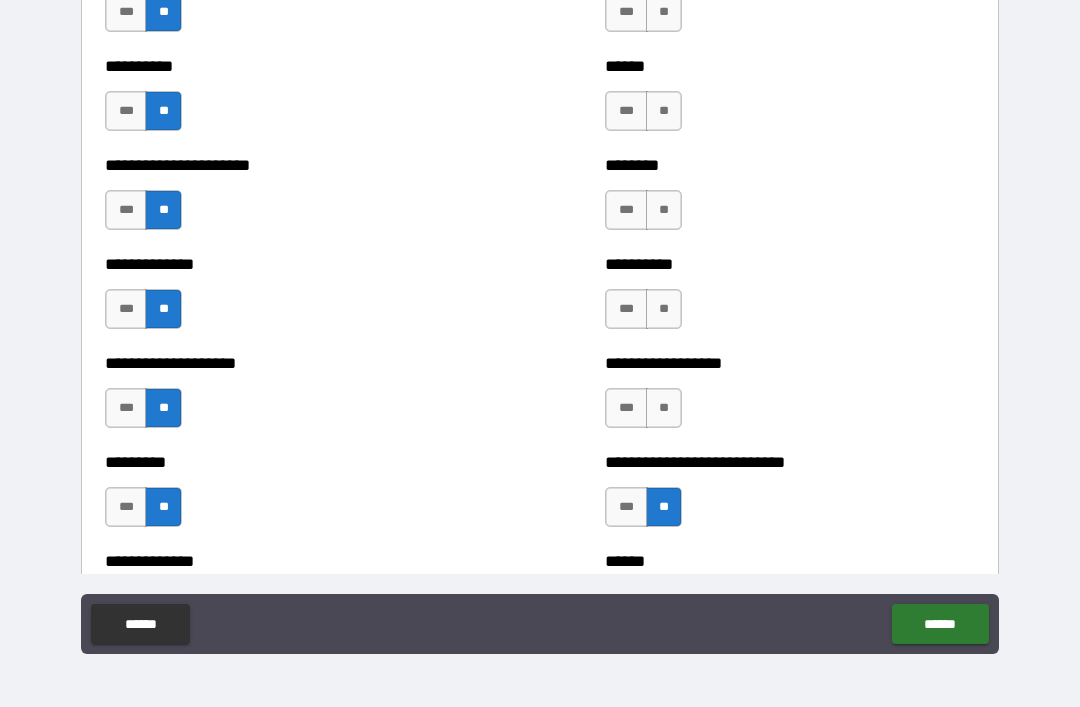 click on "**" at bounding box center (664, 408) 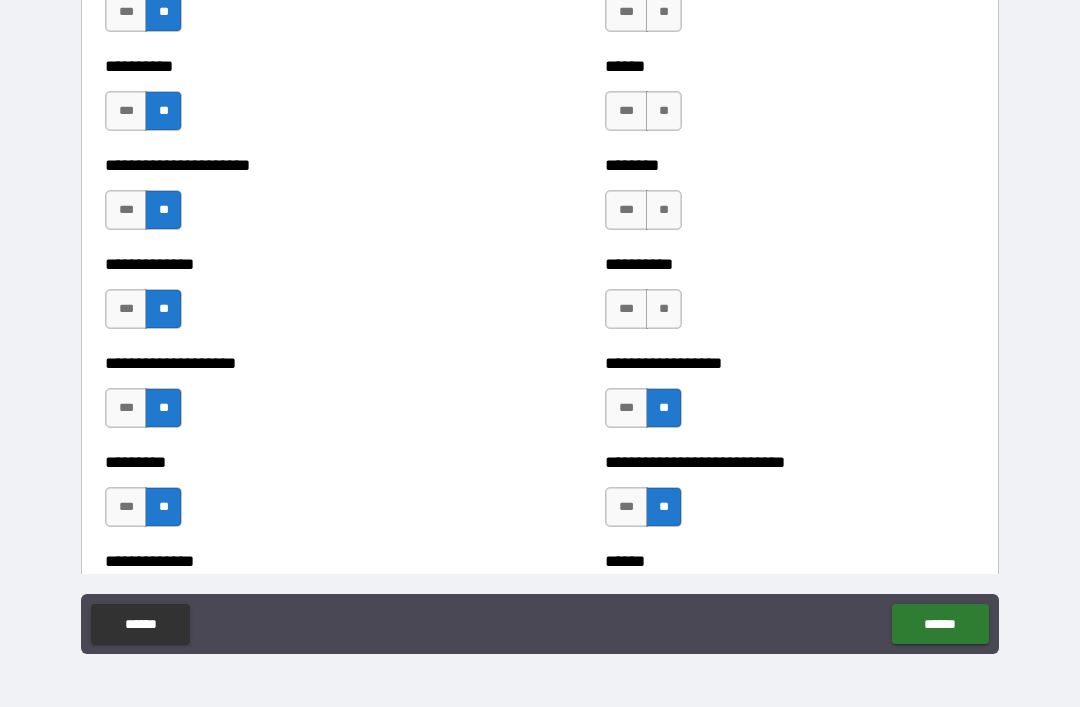 click on "**" at bounding box center (664, 309) 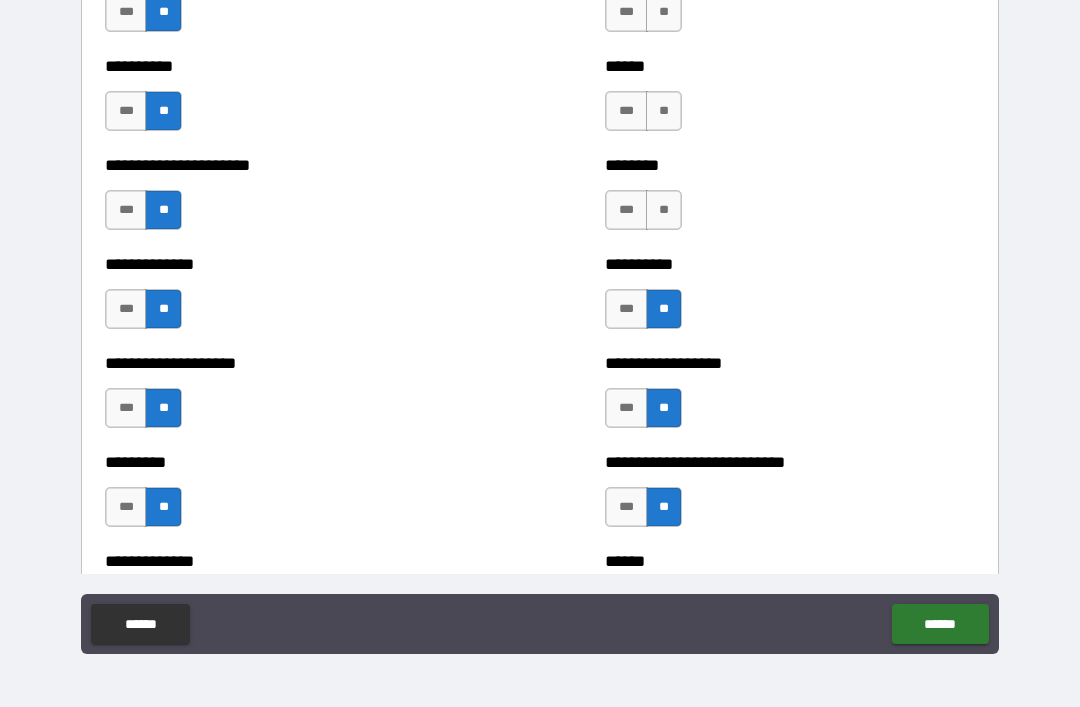 click on "**" at bounding box center [664, 210] 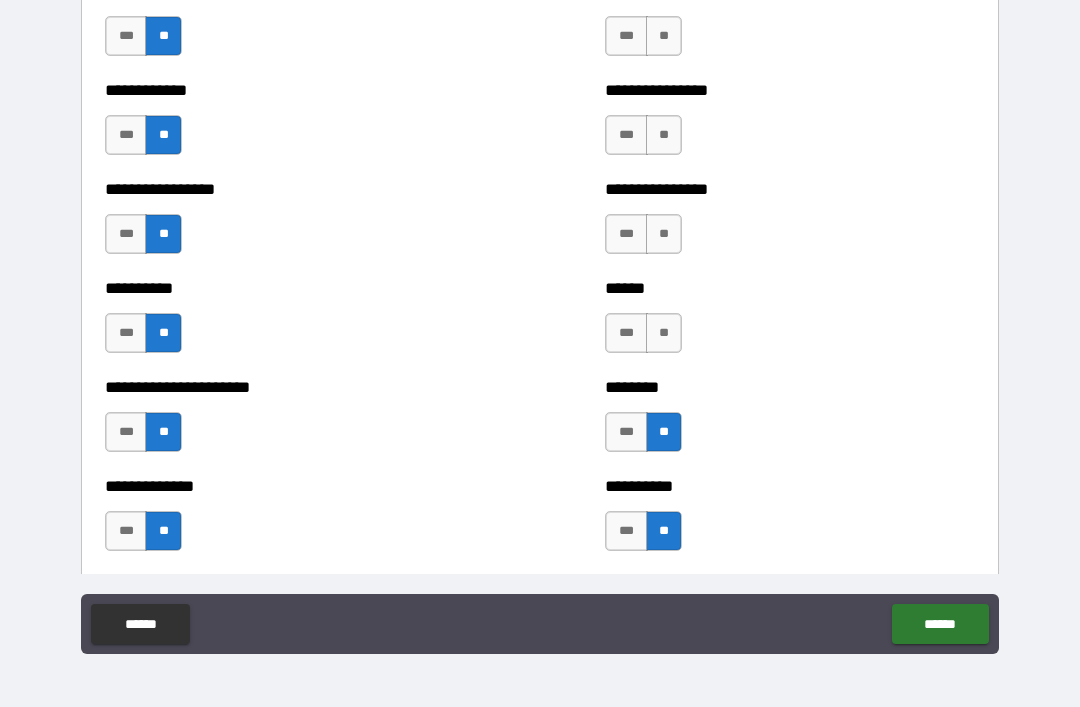 click on "**" at bounding box center [664, 333] 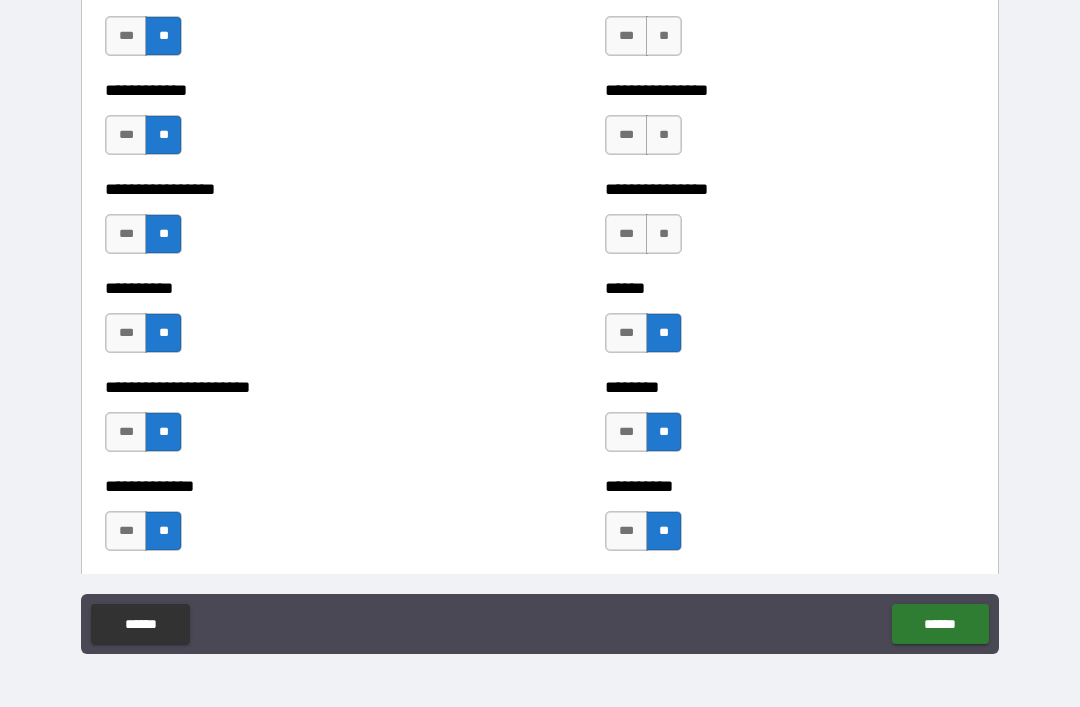 click on "**" at bounding box center (664, 234) 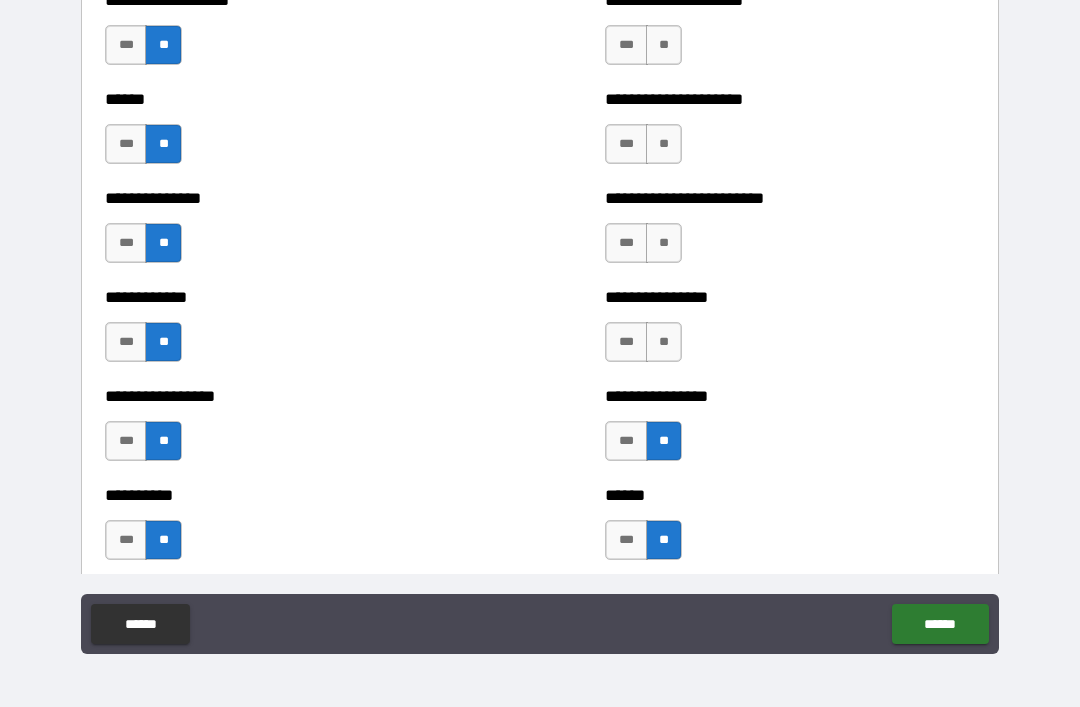 click on "**" at bounding box center (664, 342) 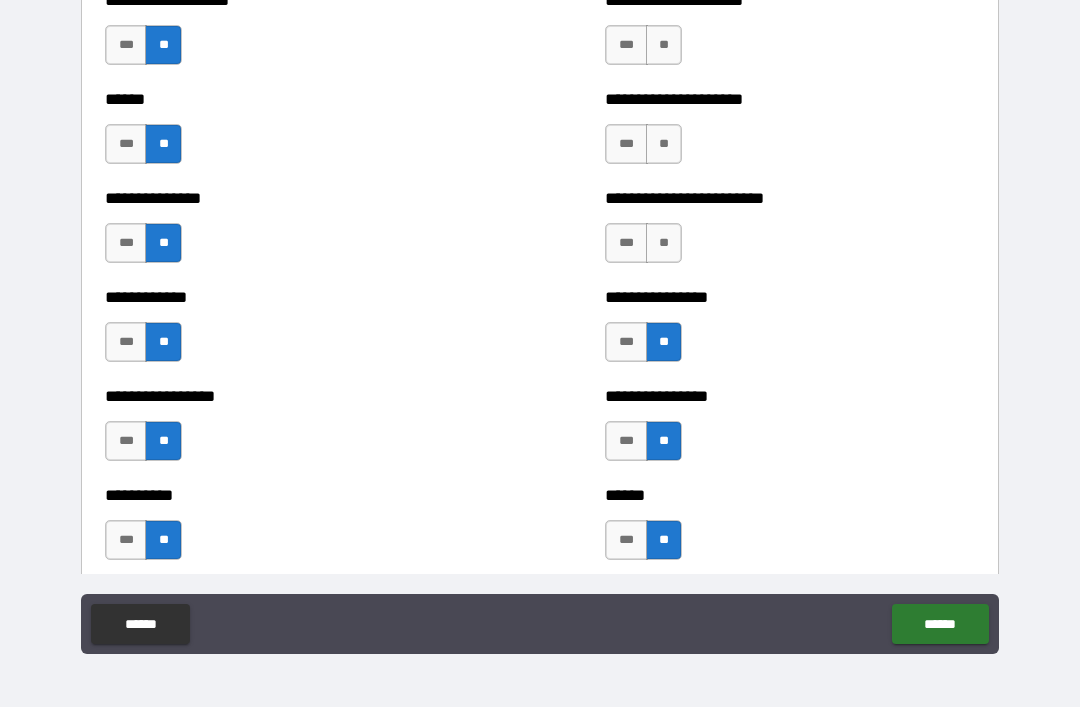 click on "**" at bounding box center (664, 243) 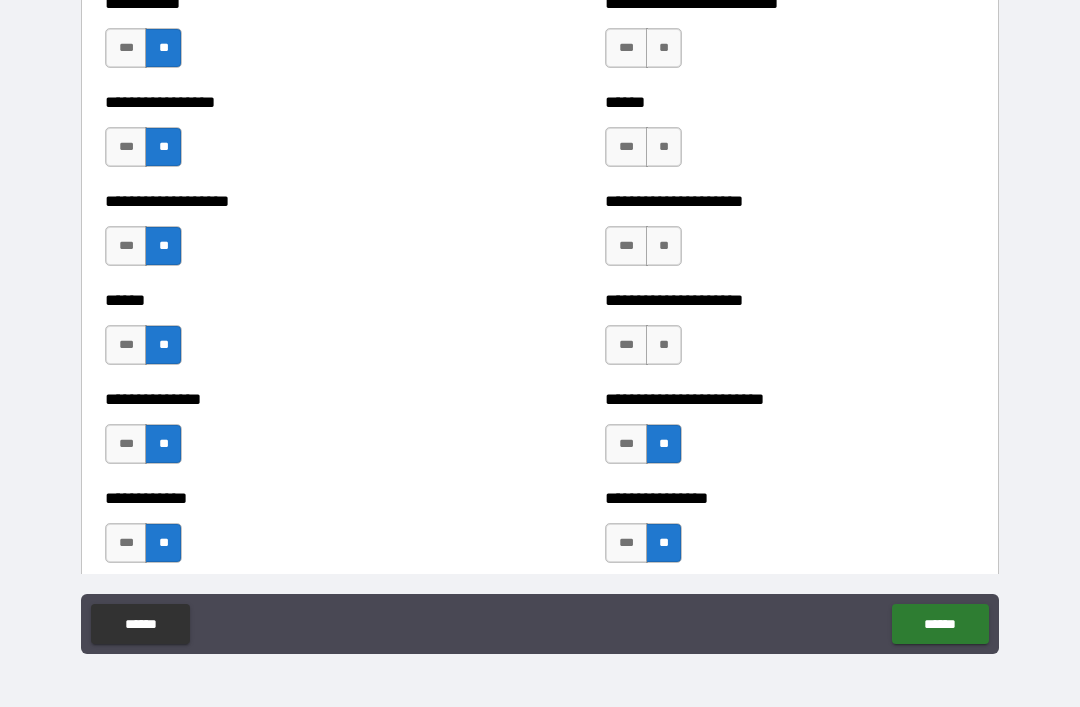 click on "**" at bounding box center (664, 345) 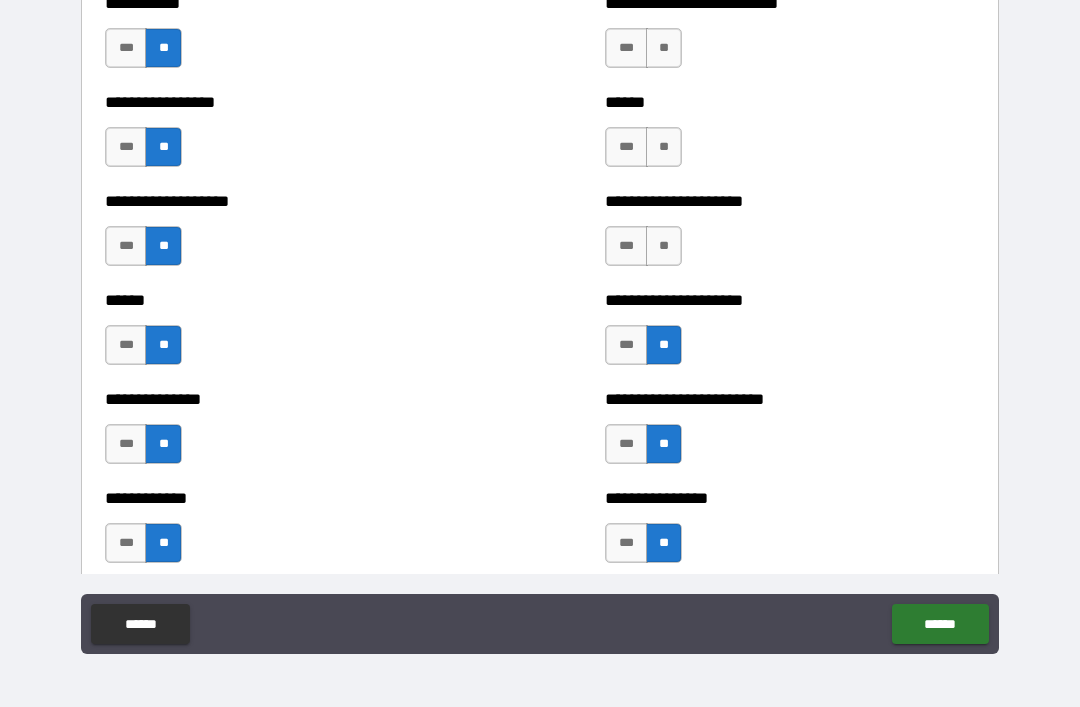 click on "**" at bounding box center (664, 246) 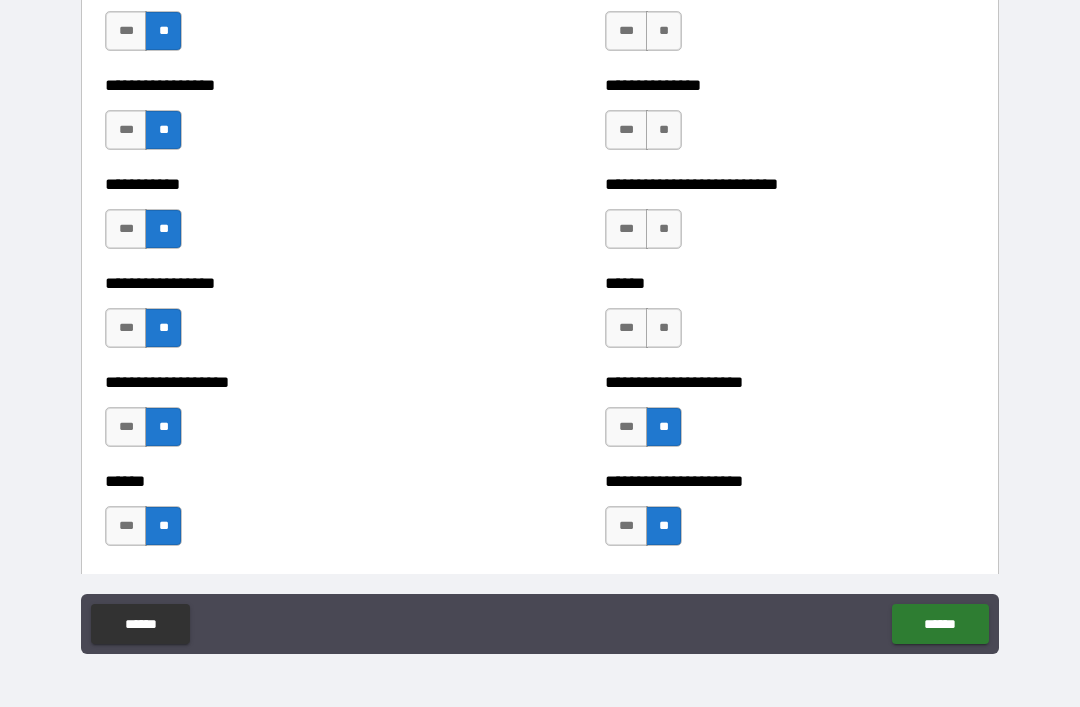 click on "**" at bounding box center [664, 328] 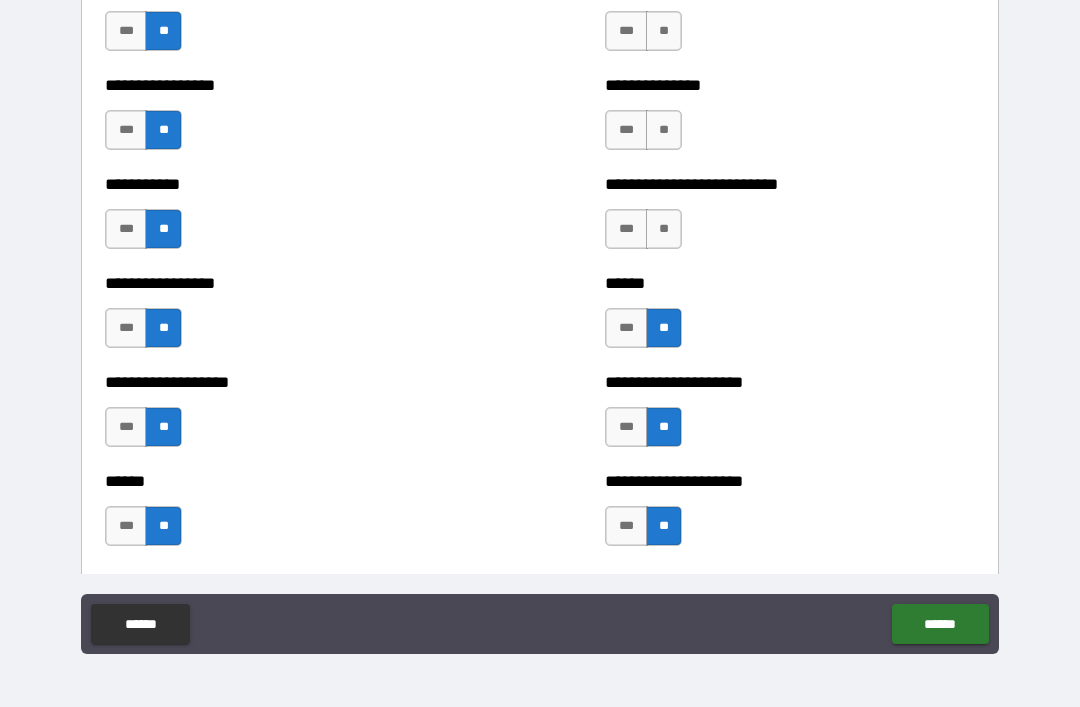 click on "**" at bounding box center (664, 229) 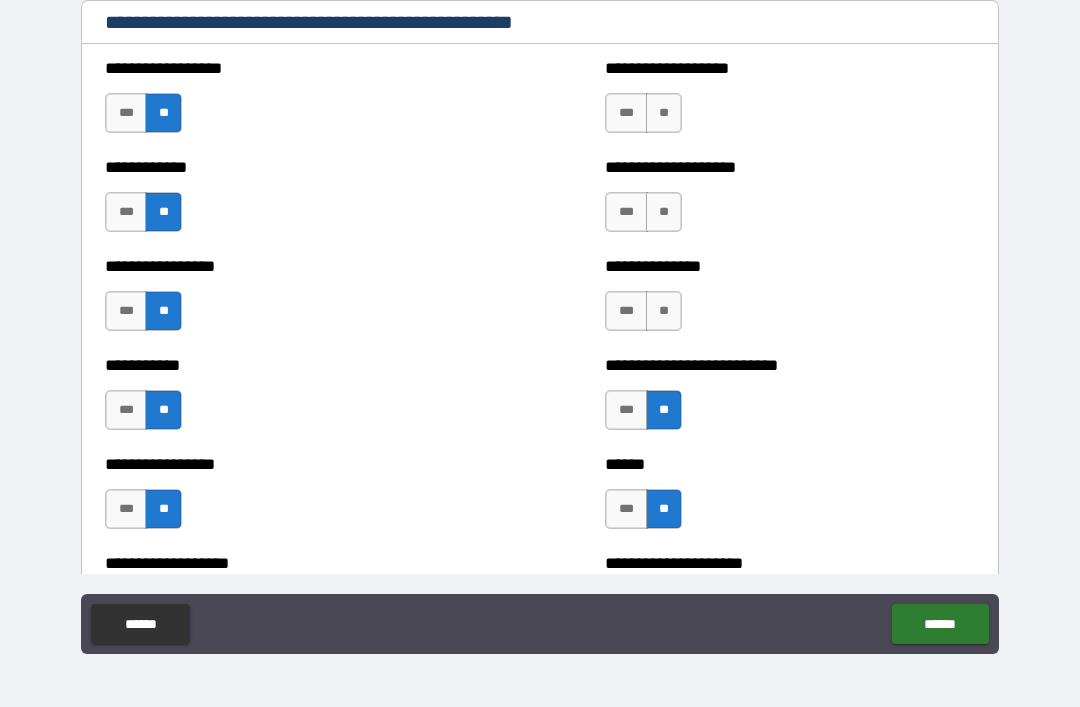 scroll, scrollTop: 2045, scrollLeft: 0, axis: vertical 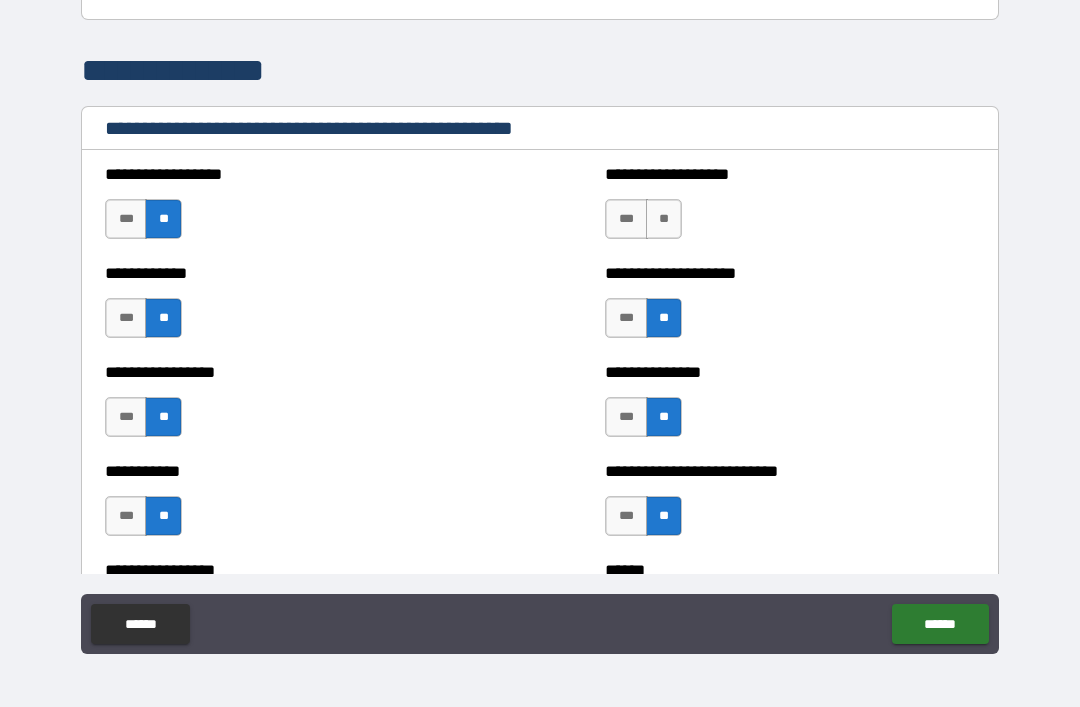 click on "**" at bounding box center [664, 219] 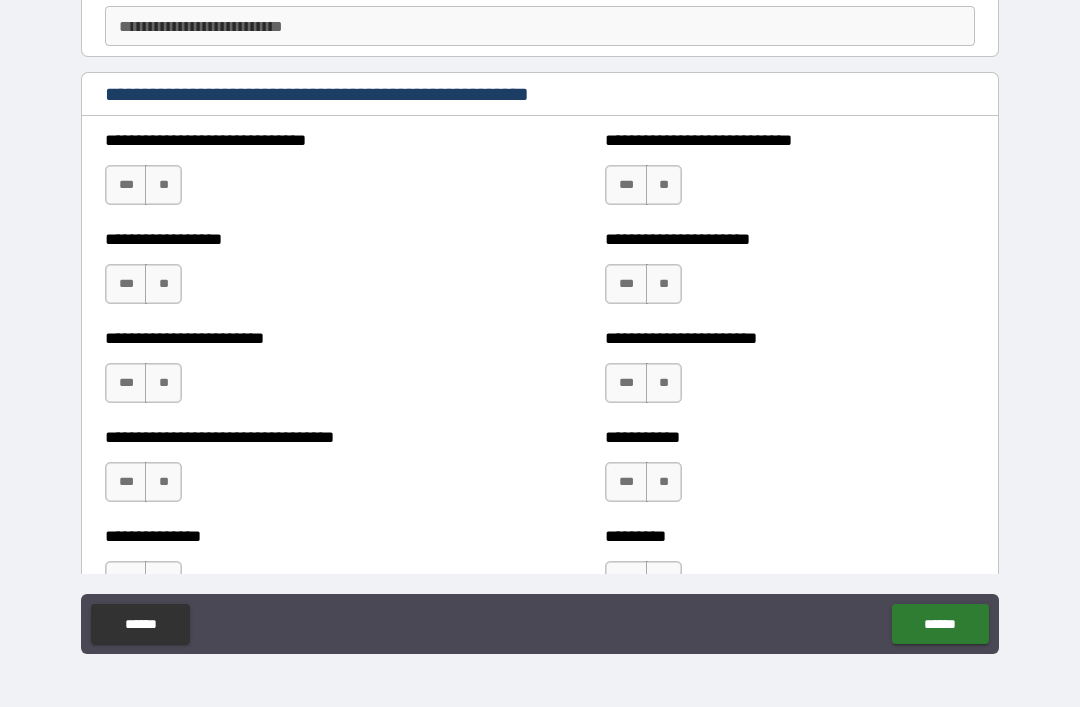 scroll, scrollTop: 5349, scrollLeft: 0, axis: vertical 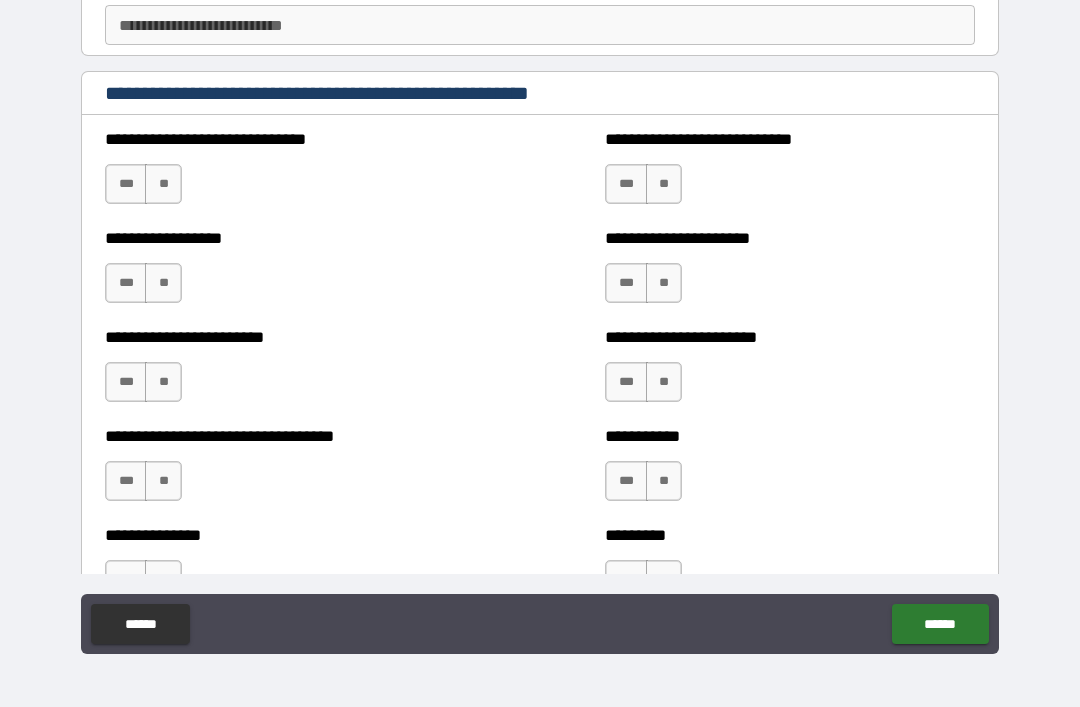 click on "**" at bounding box center (163, 184) 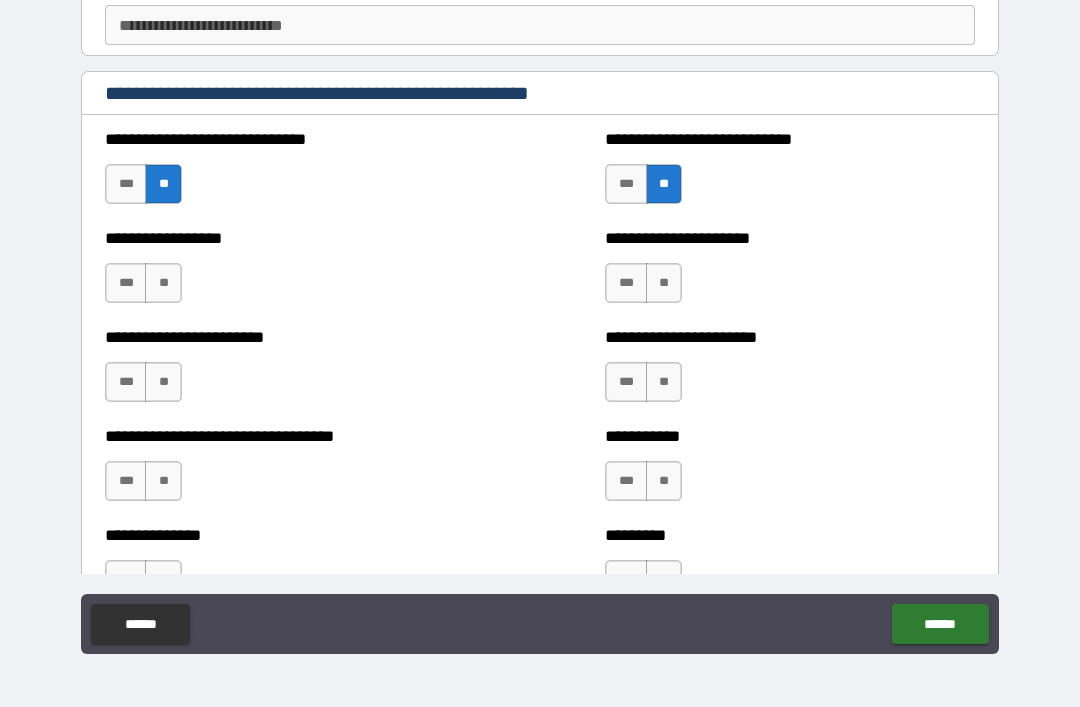 click on "**" at bounding box center (163, 283) 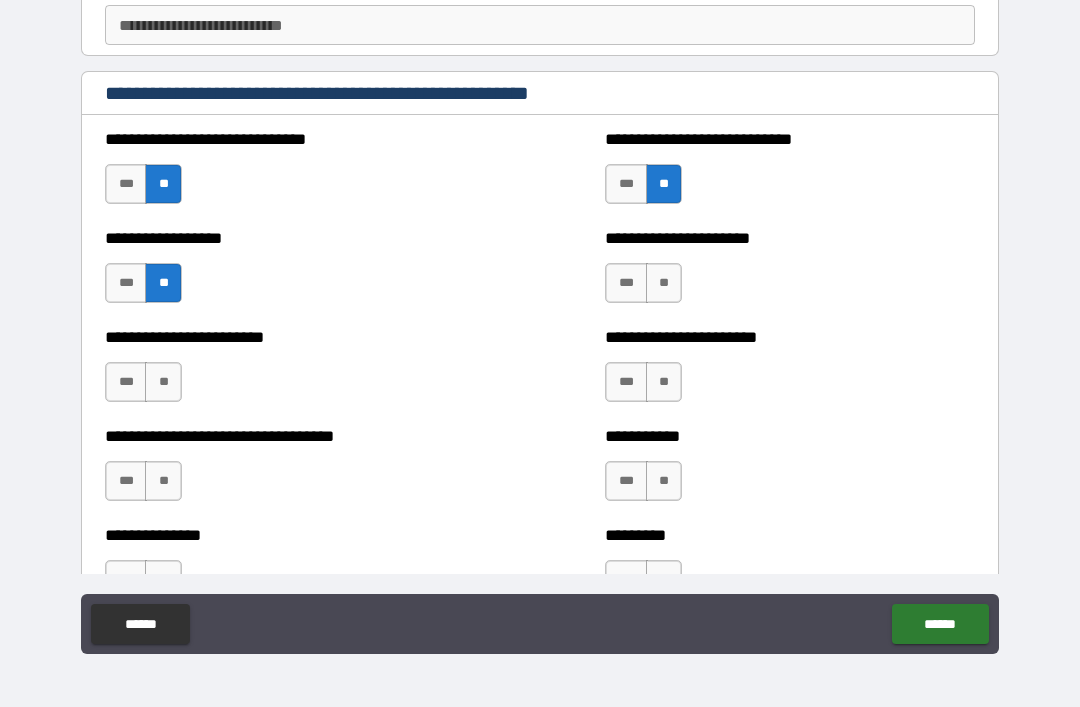 click on "**" at bounding box center (163, 382) 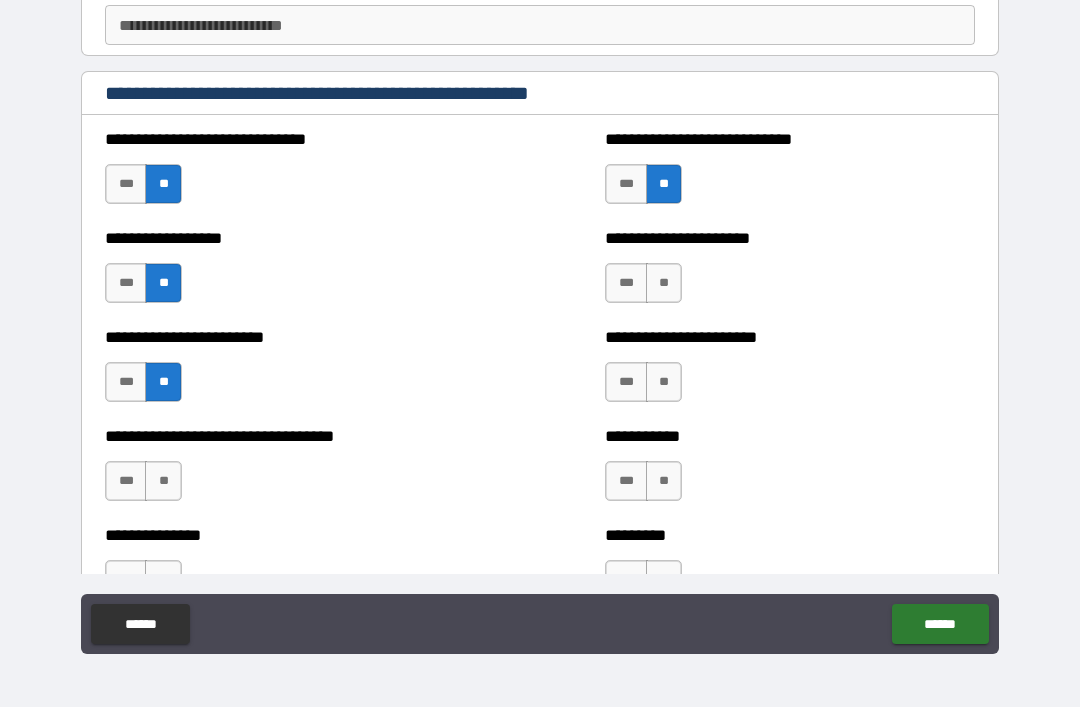 click on "**" at bounding box center (163, 481) 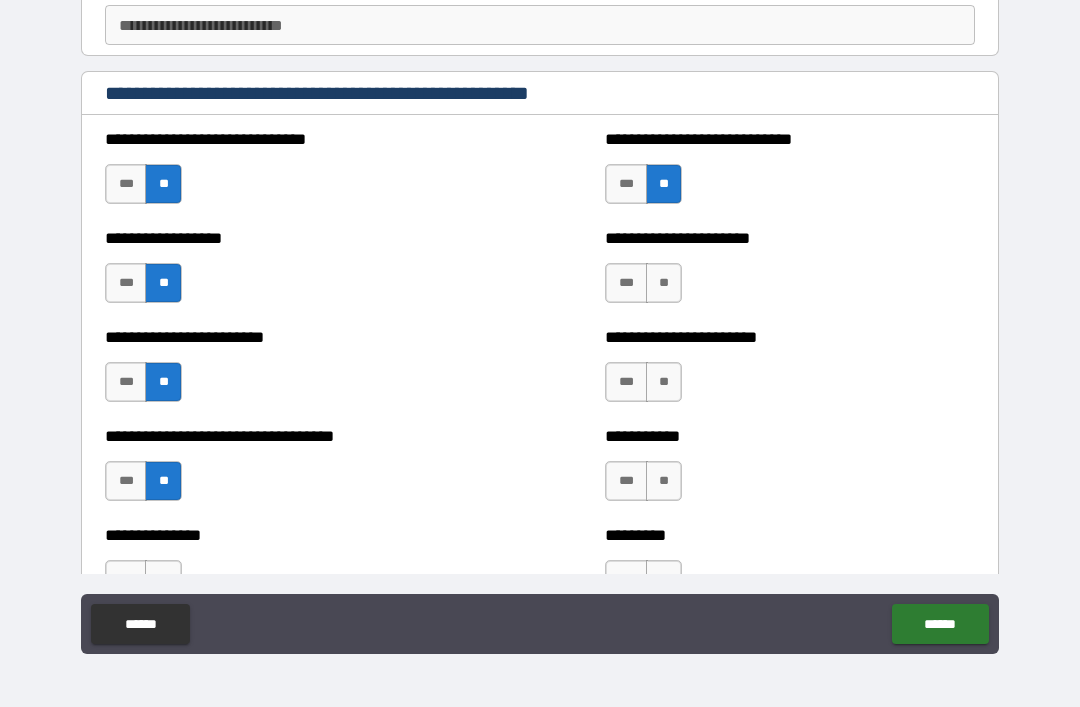 click on "**" at bounding box center [664, 382] 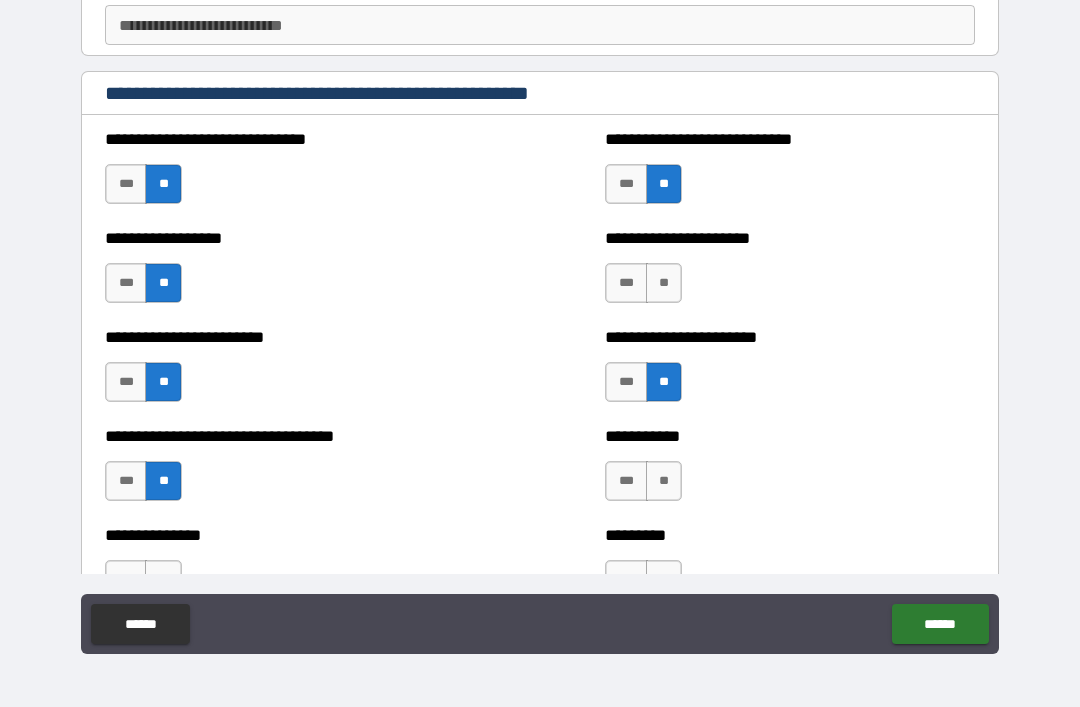 click on "**" at bounding box center [664, 283] 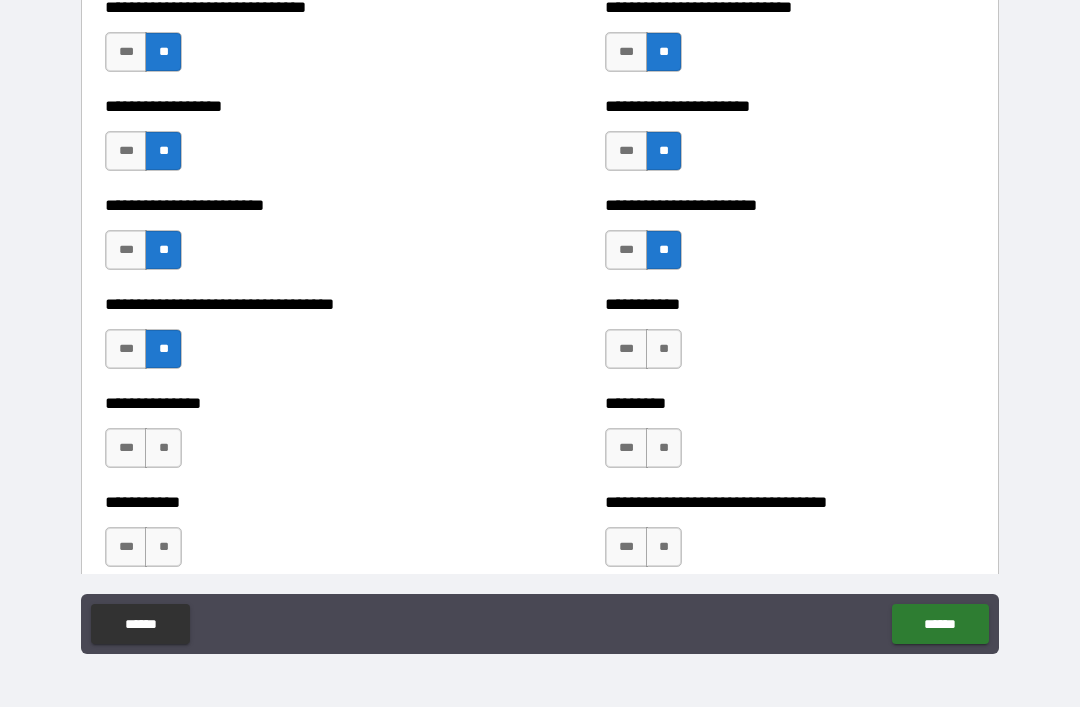 click on "**" at bounding box center [664, 349] 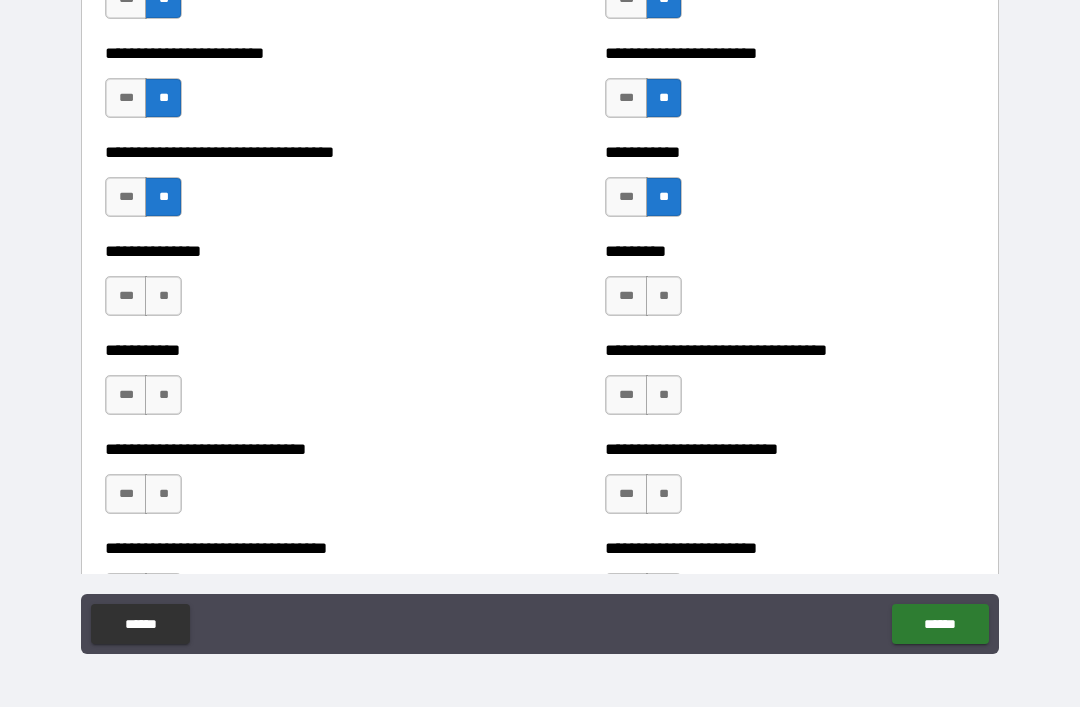 scroll, scrollTop: 5634, scrollLeft: 0, axis: vertical 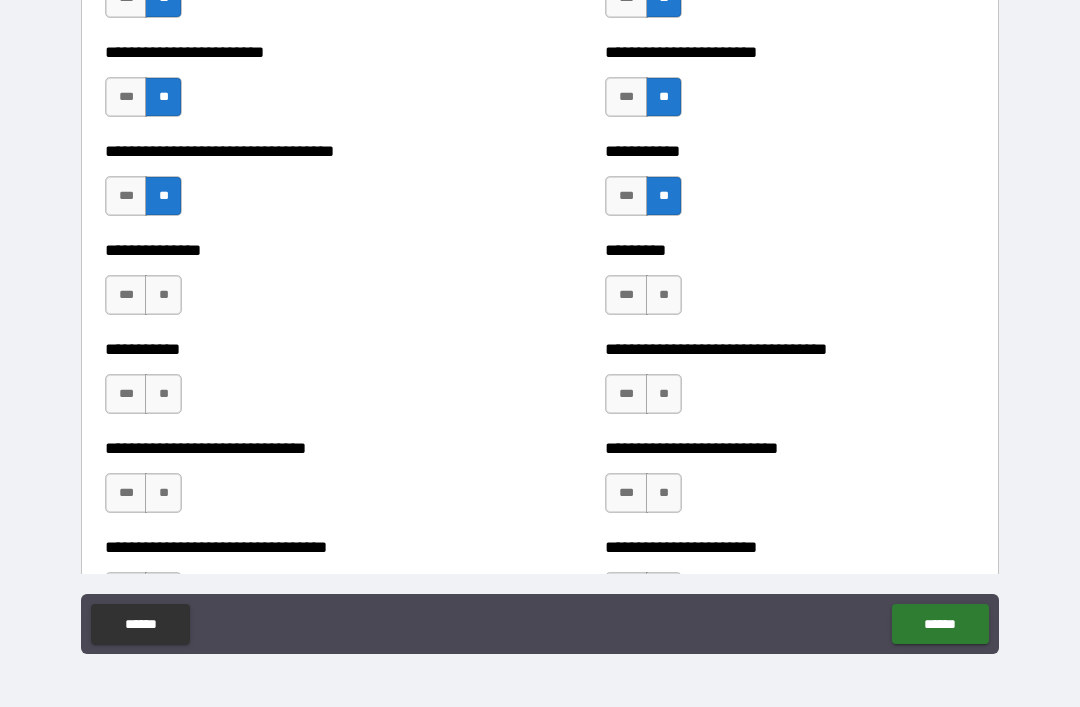 click on "**" at bounding box center [163, 295] 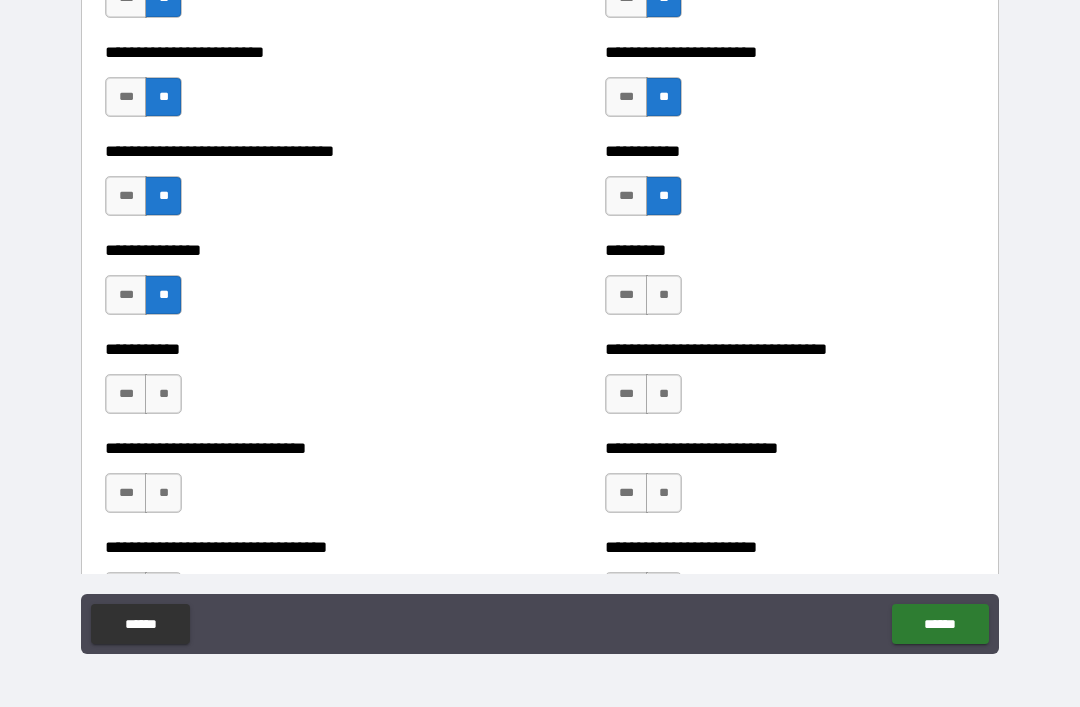 click on "**" at bounding box center [664, 295] 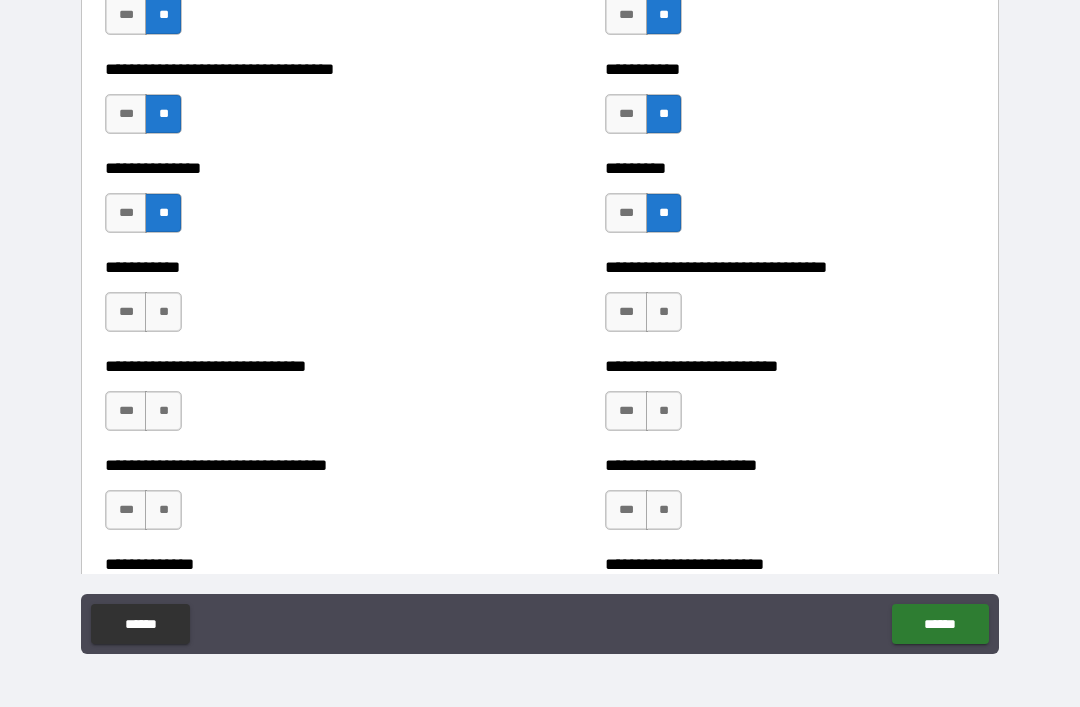 scroll, scrollTop: 5717, scrollLeft: 0, axis: vertical 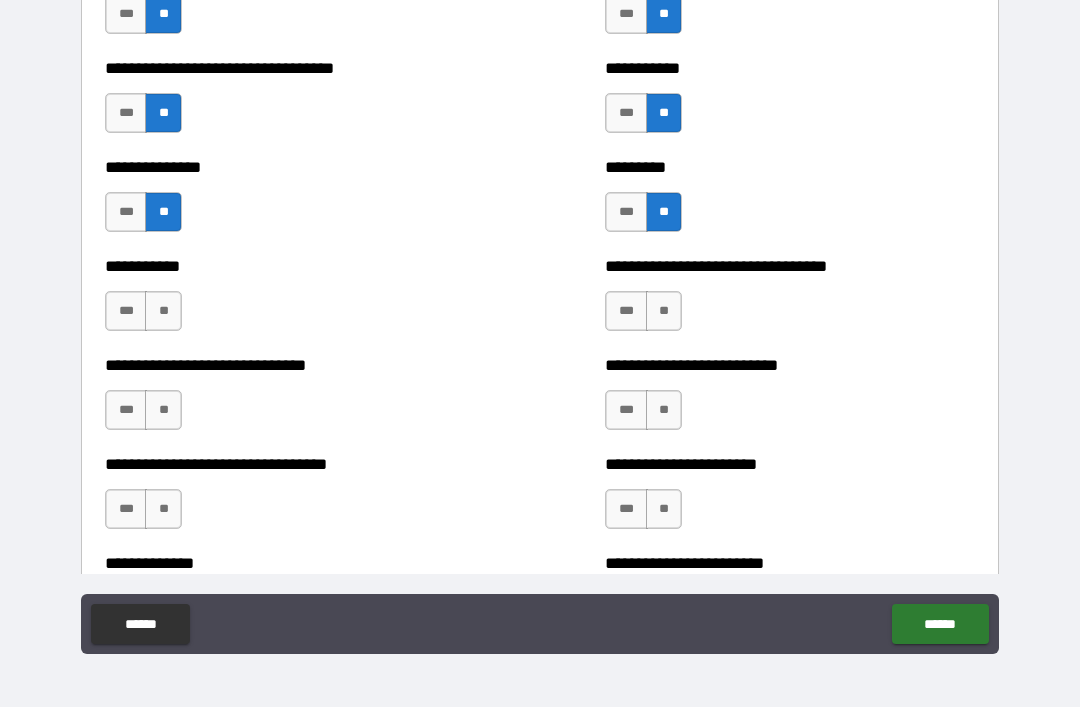 click on "**" at bounding box center (163, 311) 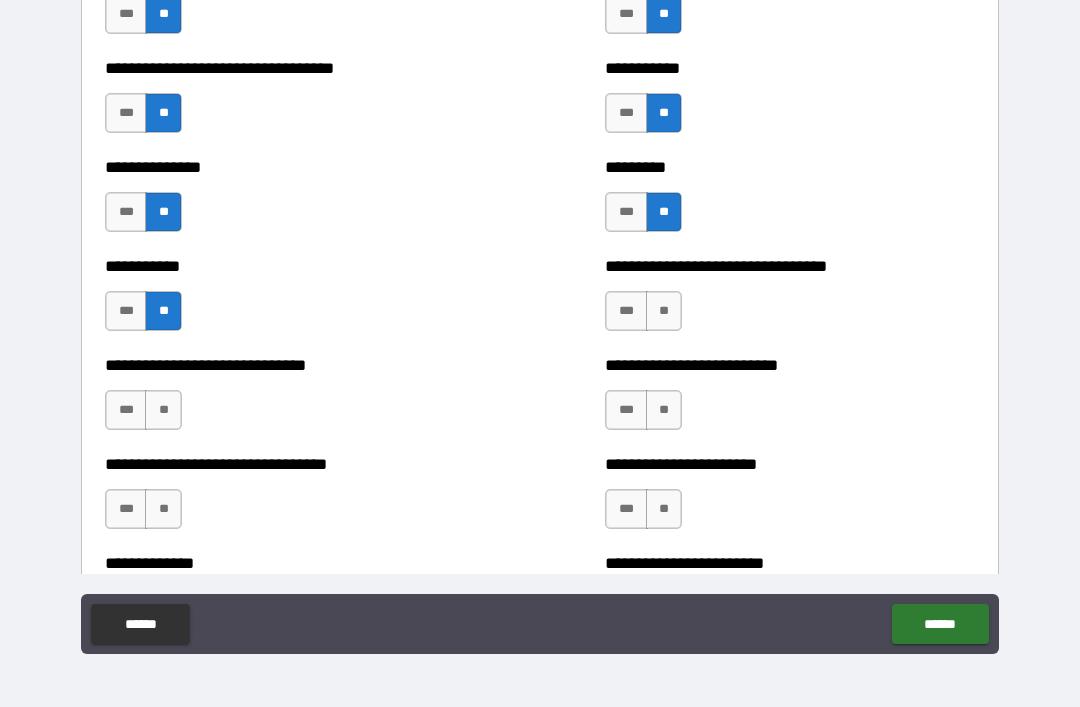 click on "**" at bounding box center [163, 410] 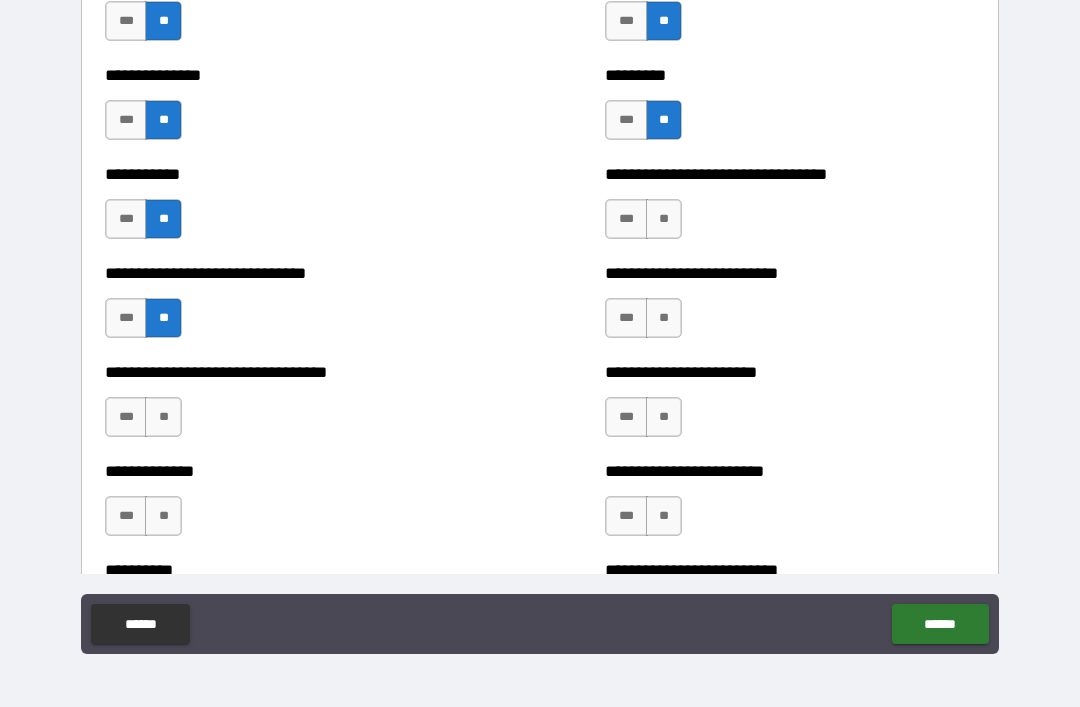 scroll, scrollTop: 5811, scrollLeft: 0, axis: vertical 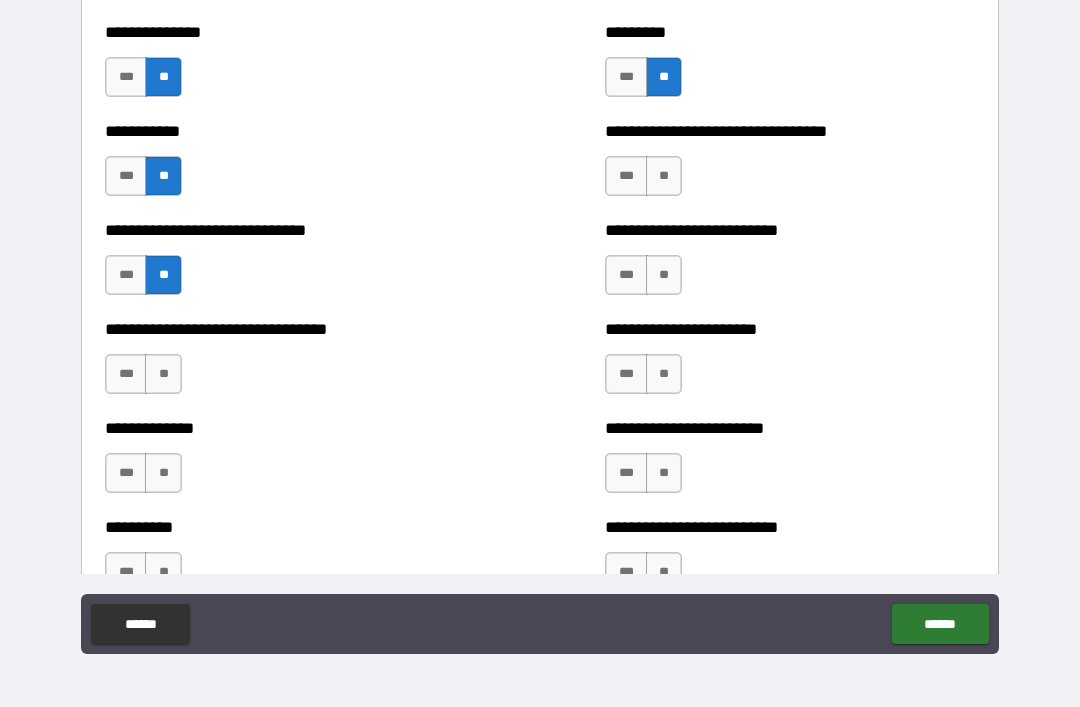 click on "***" at bounding box center (126, 374) 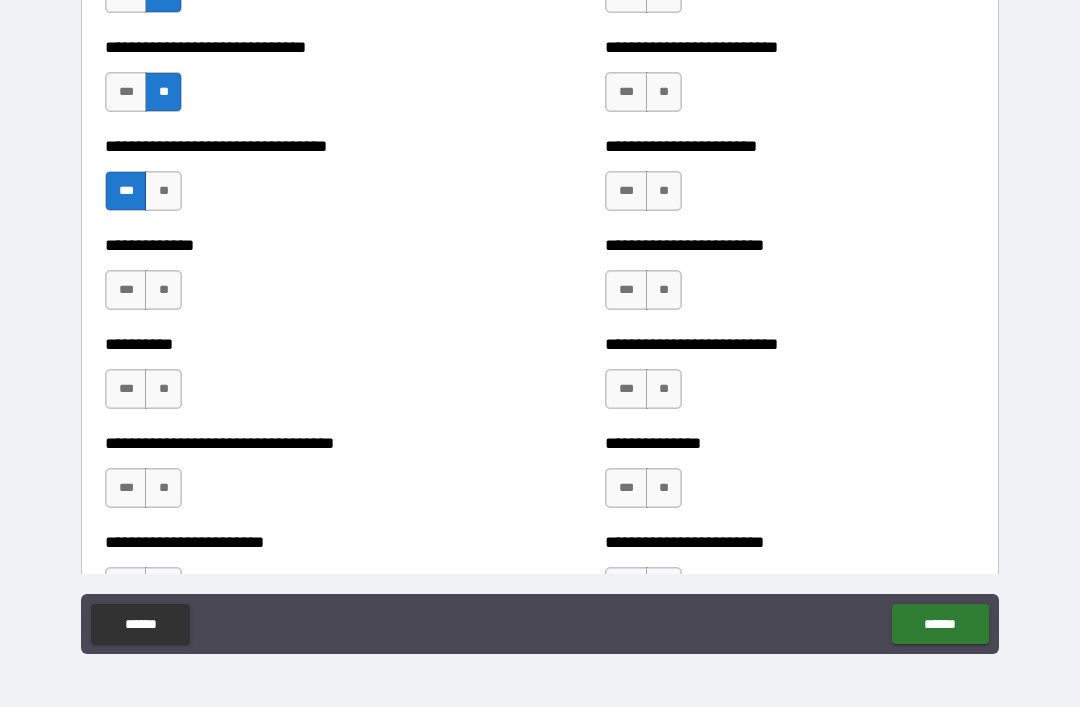 scroll, scrollTop: 6051, scrollLeft: 0, axis: vertical 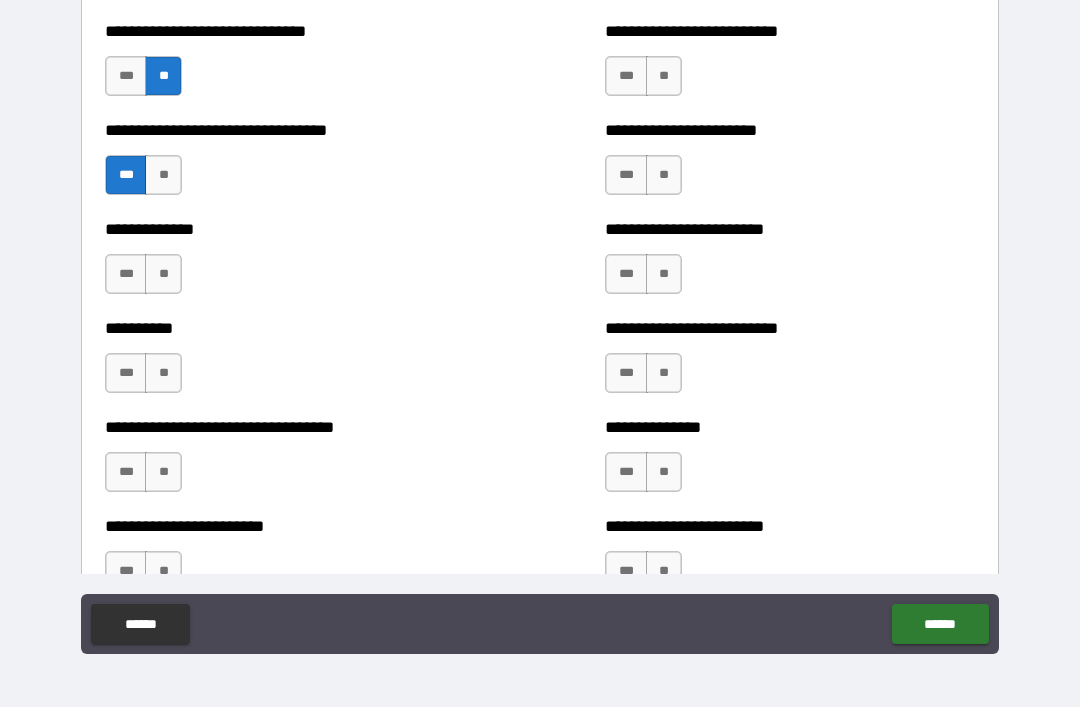 click on "**" at bounding box center (163, 274) 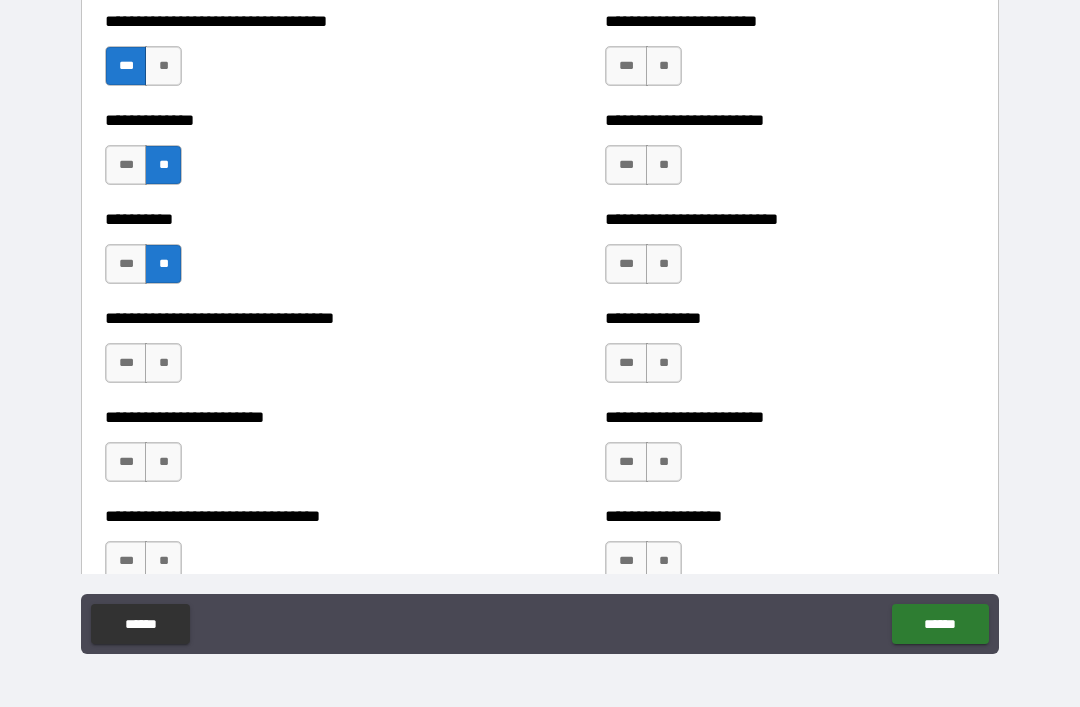 scroll, scrollTop: 6161, scrollLeft: 0, axis: vertical 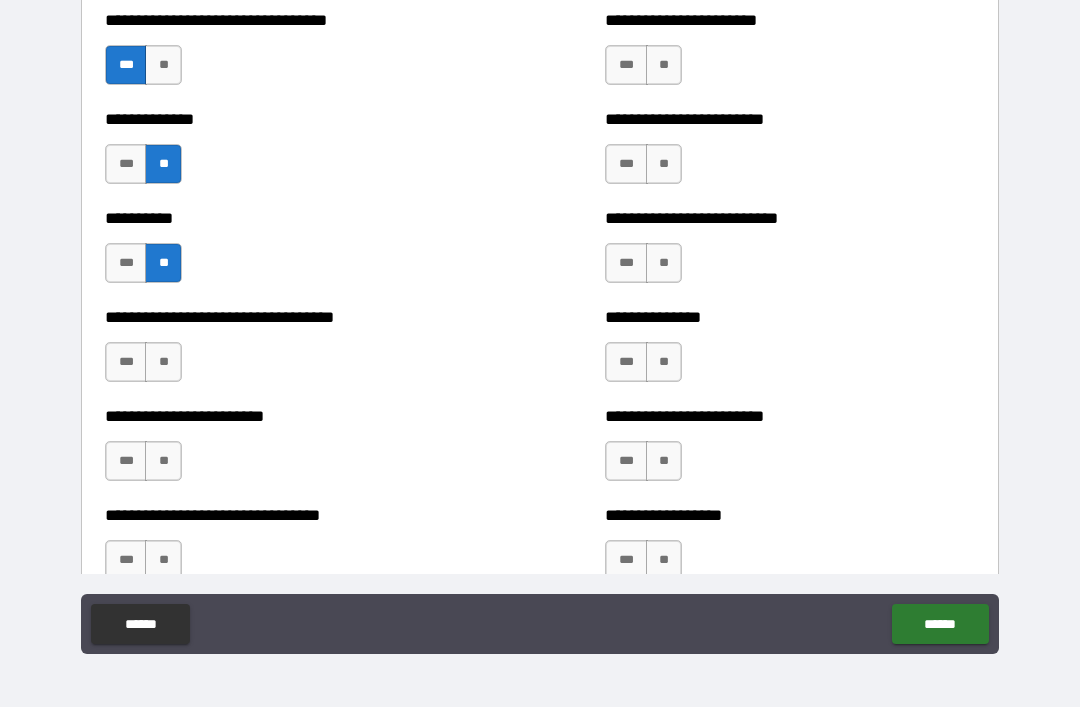 click on "**" at bounding box center (163, 362) 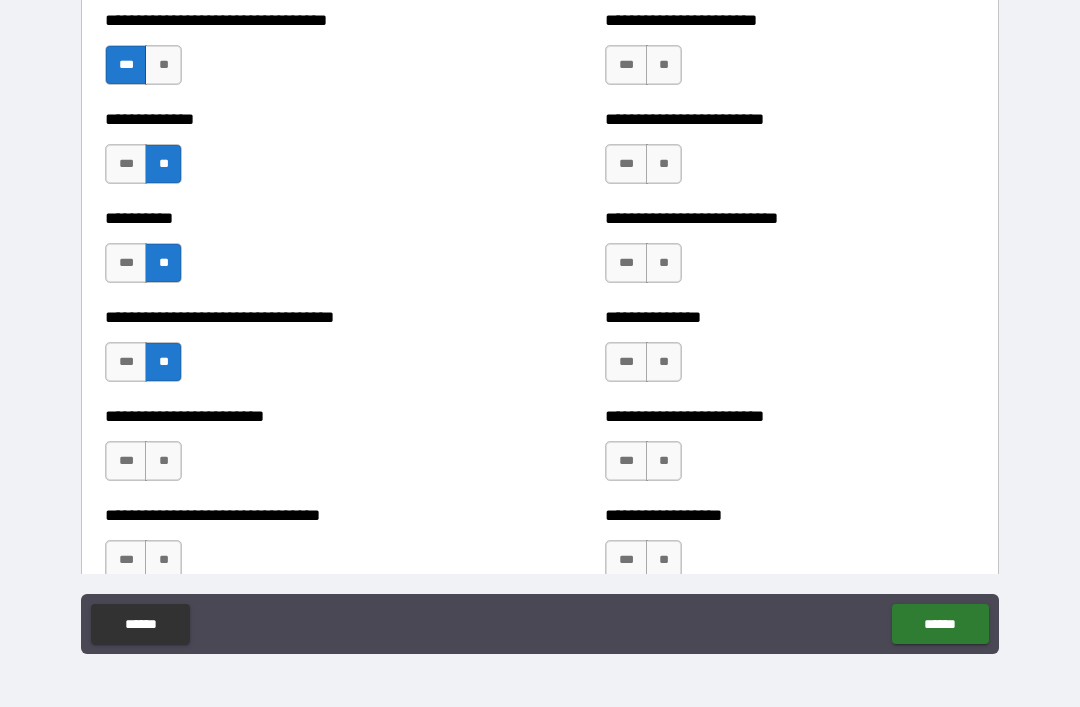 click on "**" at bounding box center [163, 461] 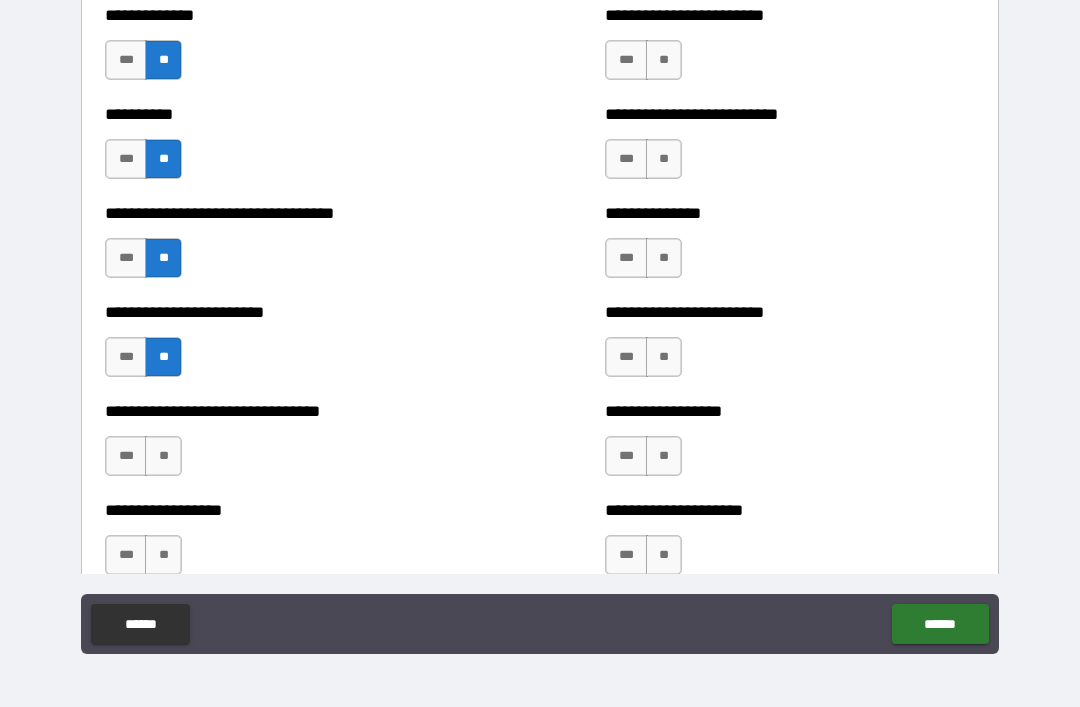 scroll, scrollTop: 6266, scrollLeft: 0, axis: vertical 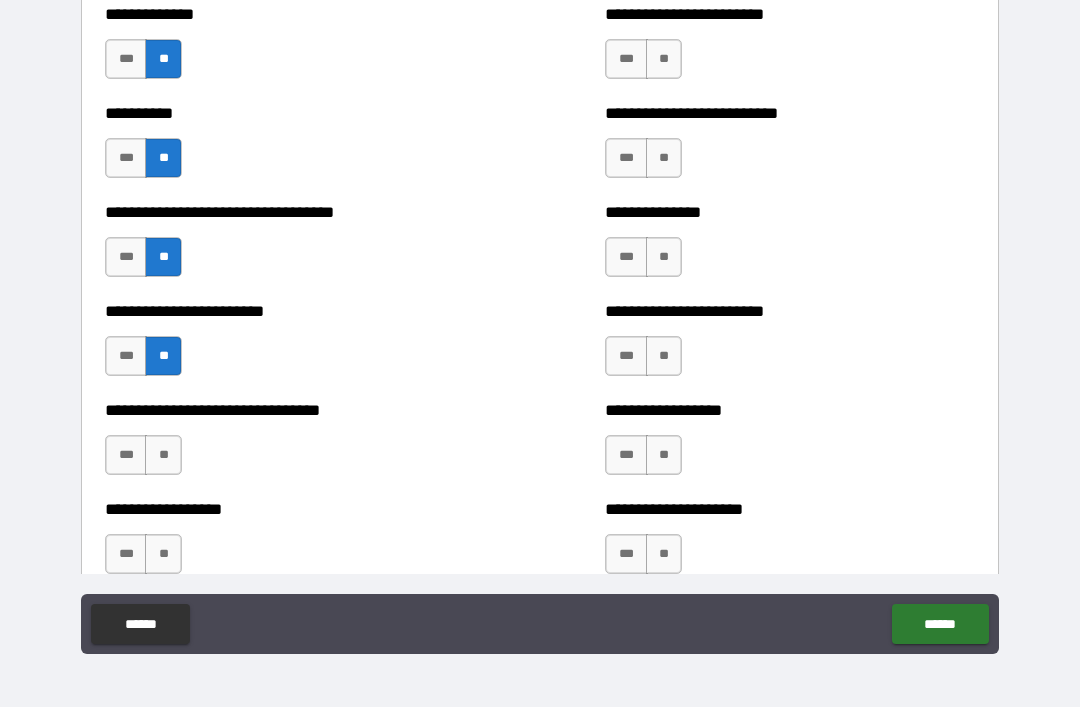 click on "***" at bounding box center [126, 356] 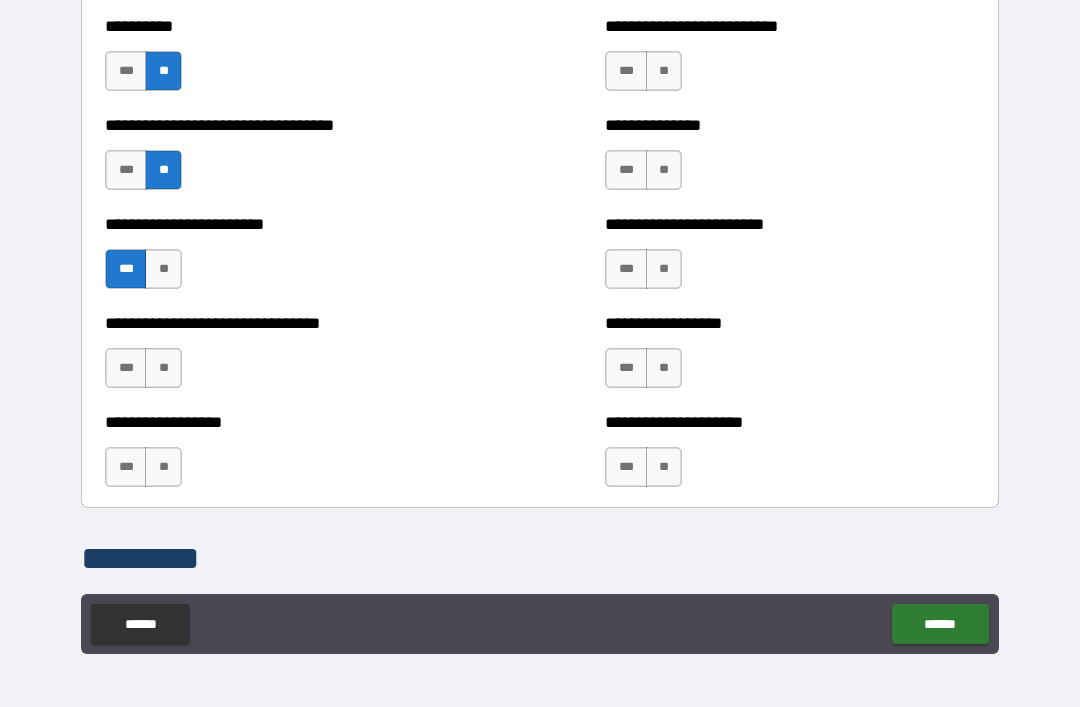 scroll, scrollTop: 6369, scrollLeft: 0, axis: vertical 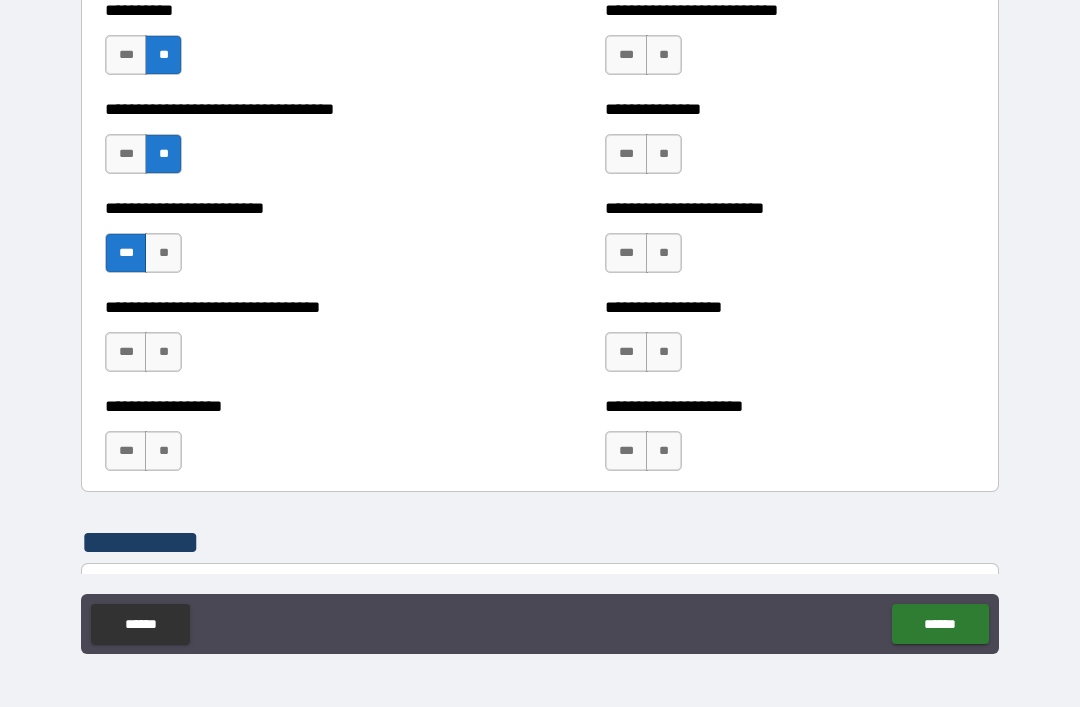 click on "**" at bounding box center [163, 352] 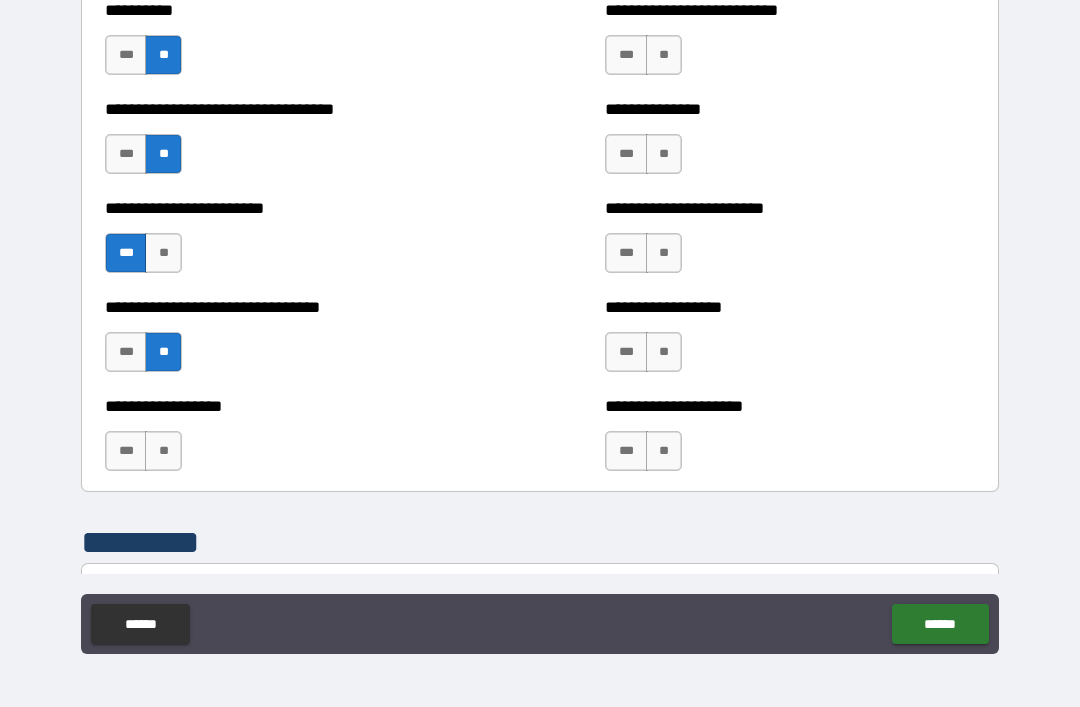 click on "**" at bounding box center [163, 451] 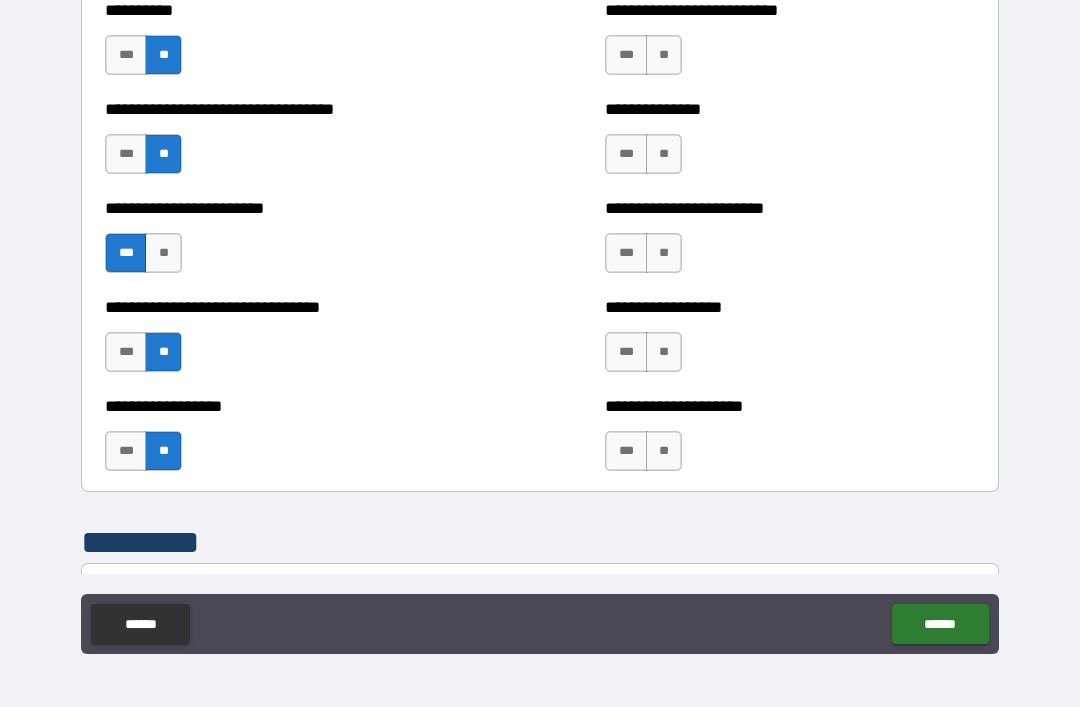 click on "**" at bounding box center [664, 451] 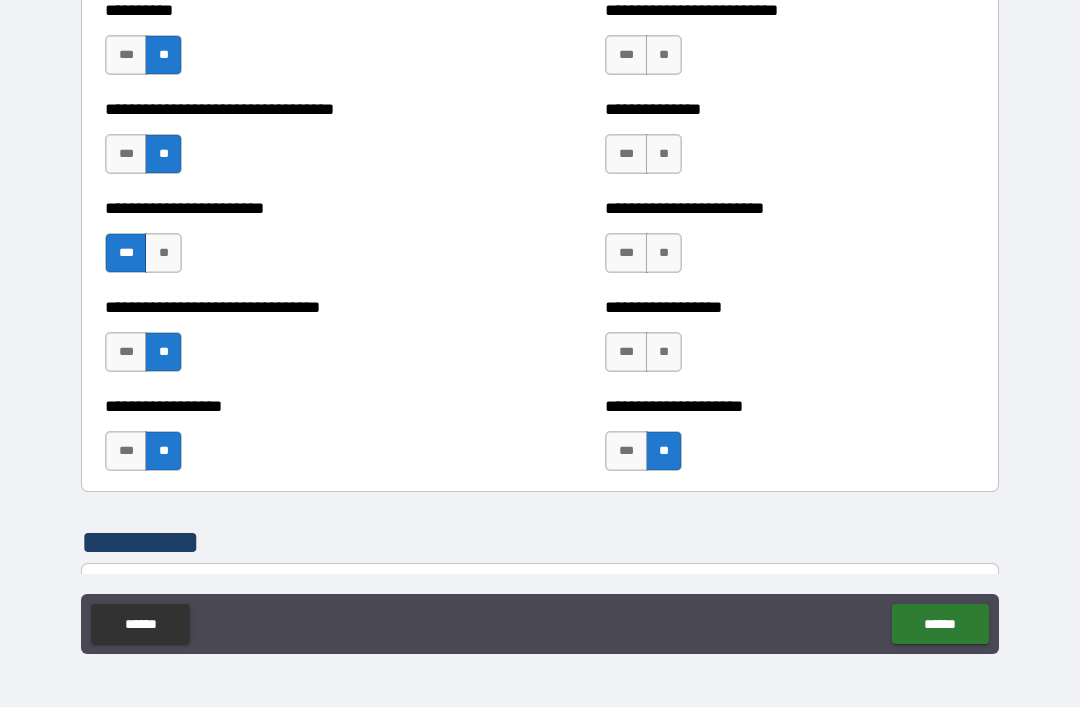 click on "**" at bounding box center (664, 352) 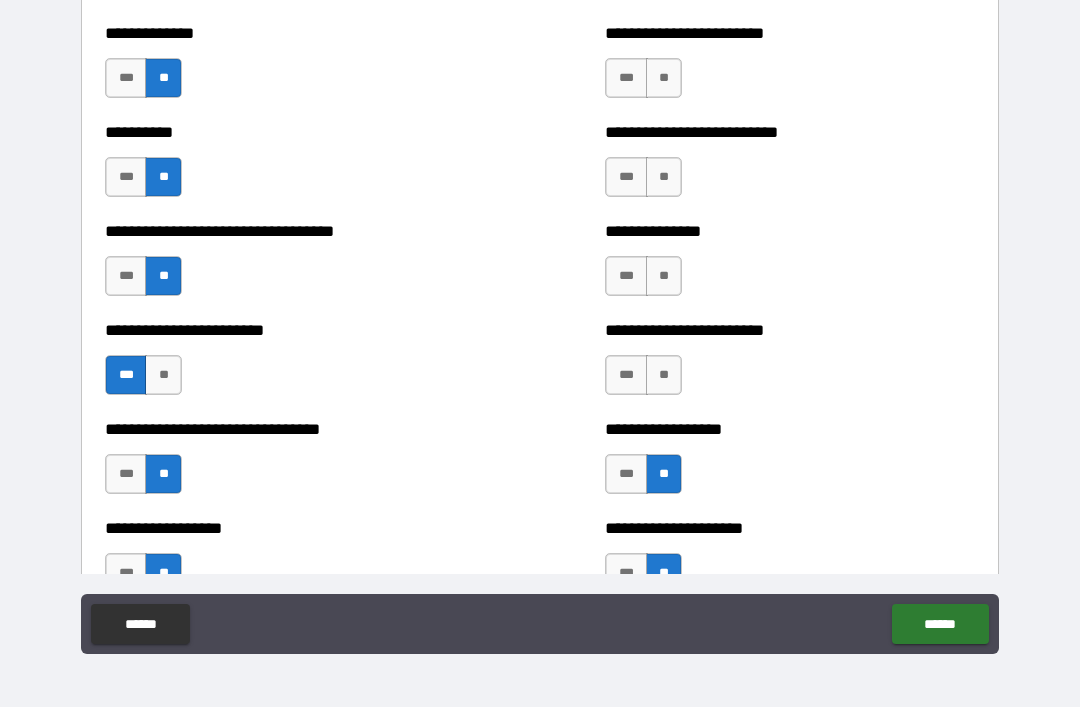 scroll, scrollTop: 6241, scrollLeft: 0, axis: vertical 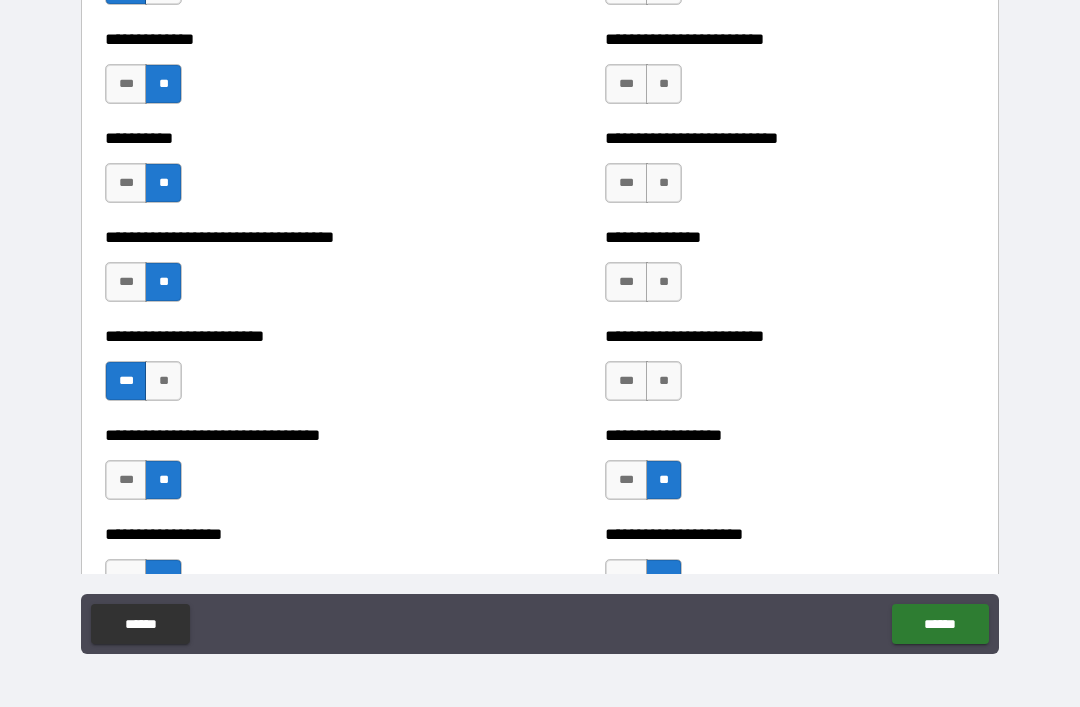 click on "**" at bounding box center [664, 381] 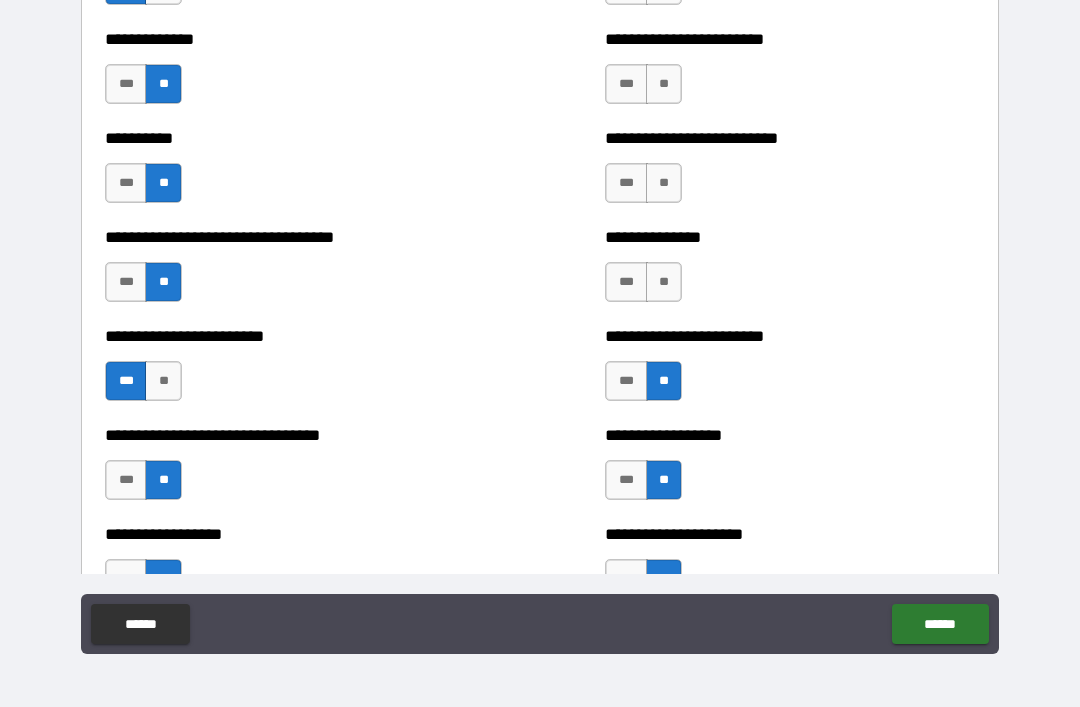 click on "**" at bounding box center (664, 282) 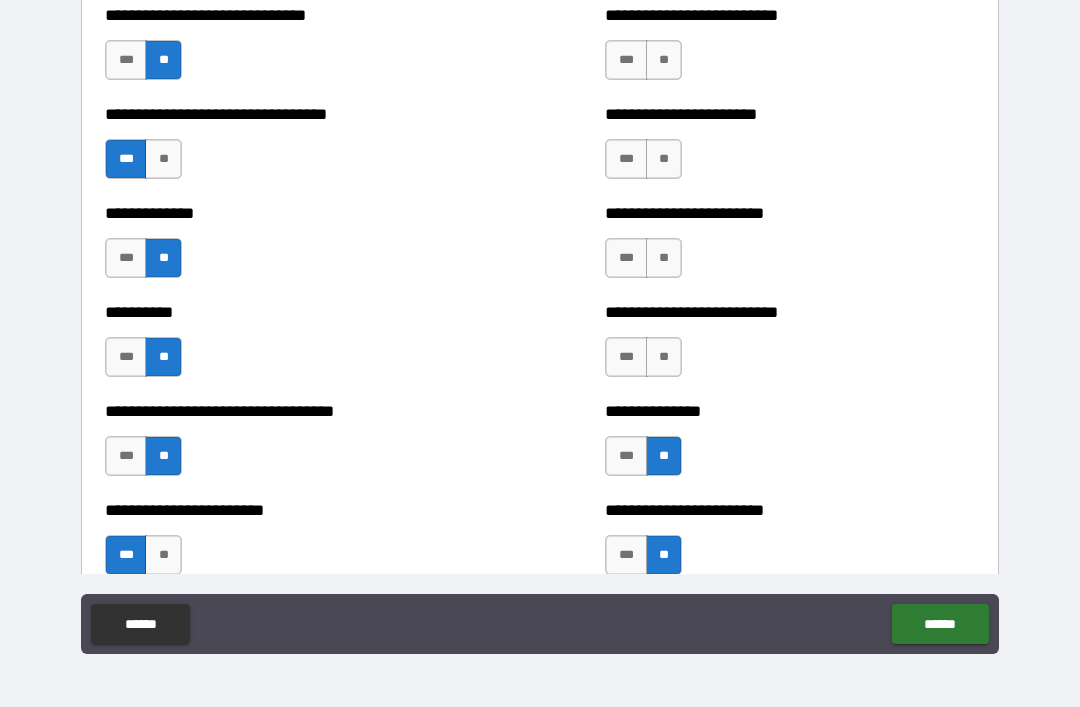 scroll, scrollTop: 6060, scrollLeft: 0, axis: vertical 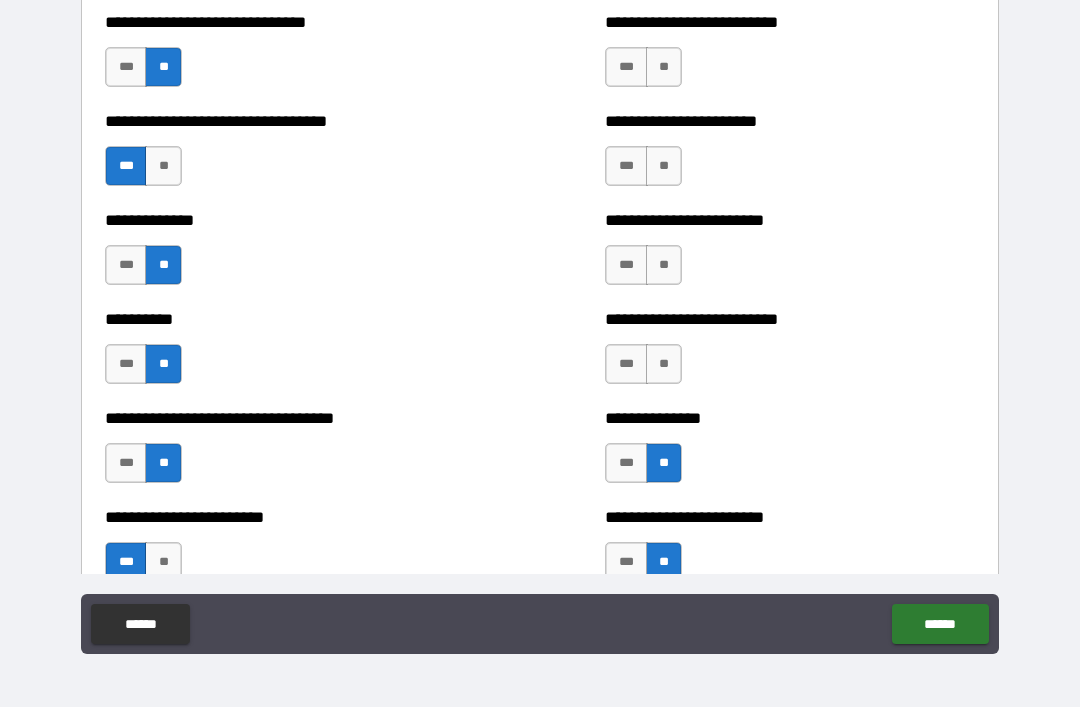 click on "**" at bounding box center (664, 364) 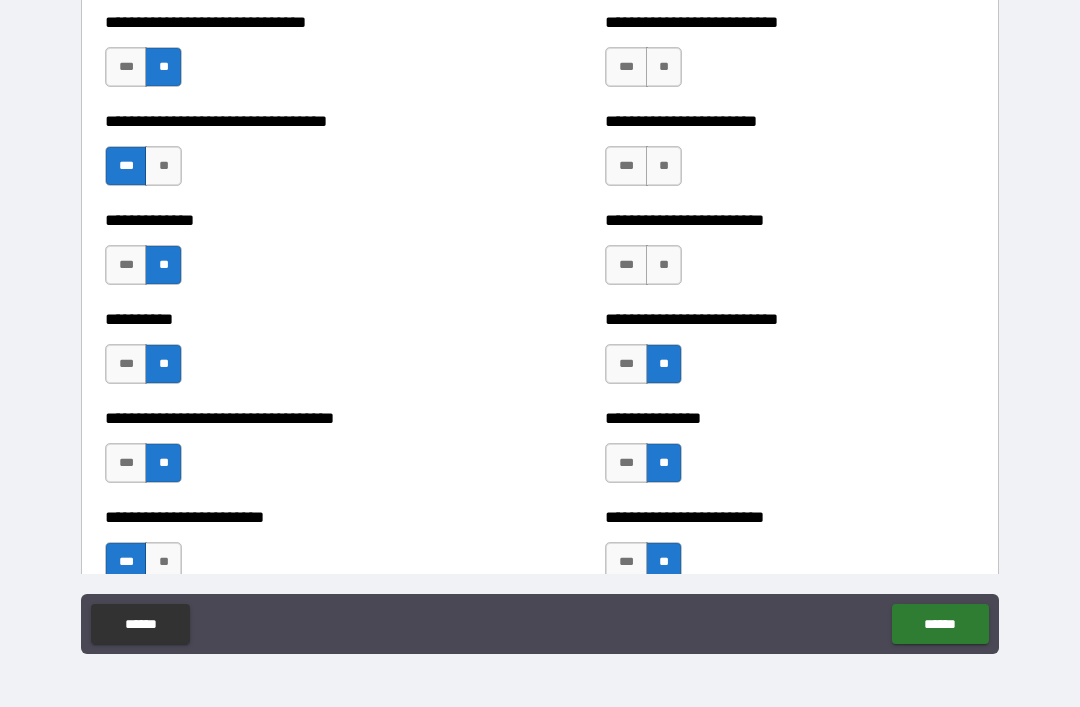 click on "**" at bounding box center (664, 265) 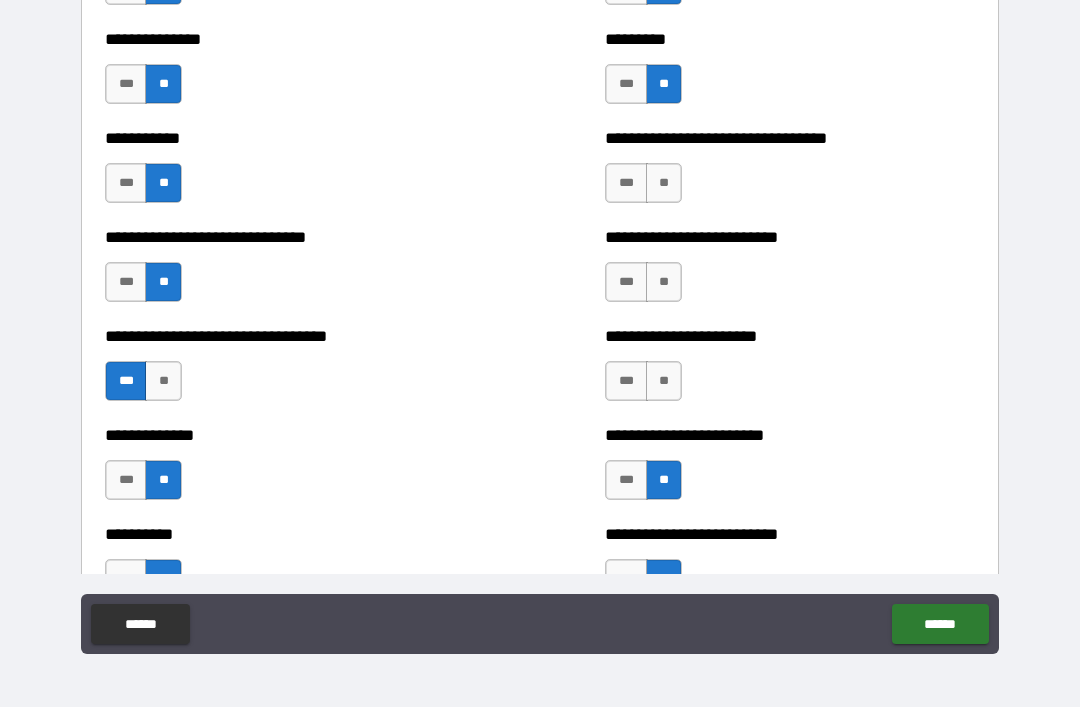 scroll, scrollTop: 5848, scrollLeft: 0, axis: vertical 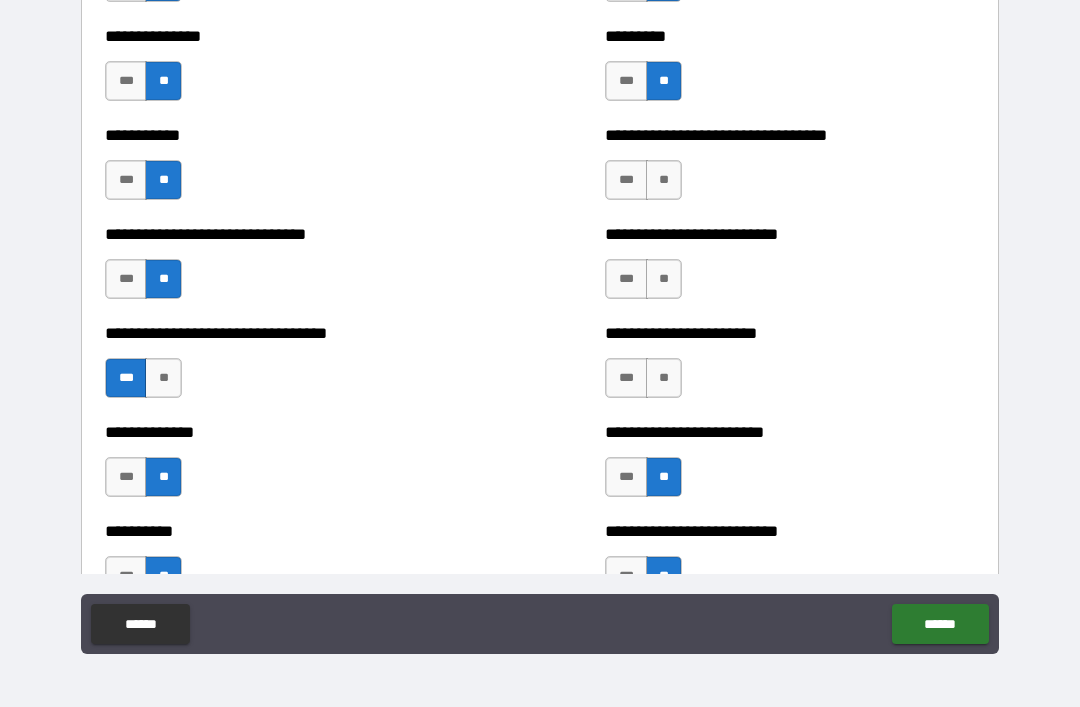 click on "**" at bounding box center [664, 378] 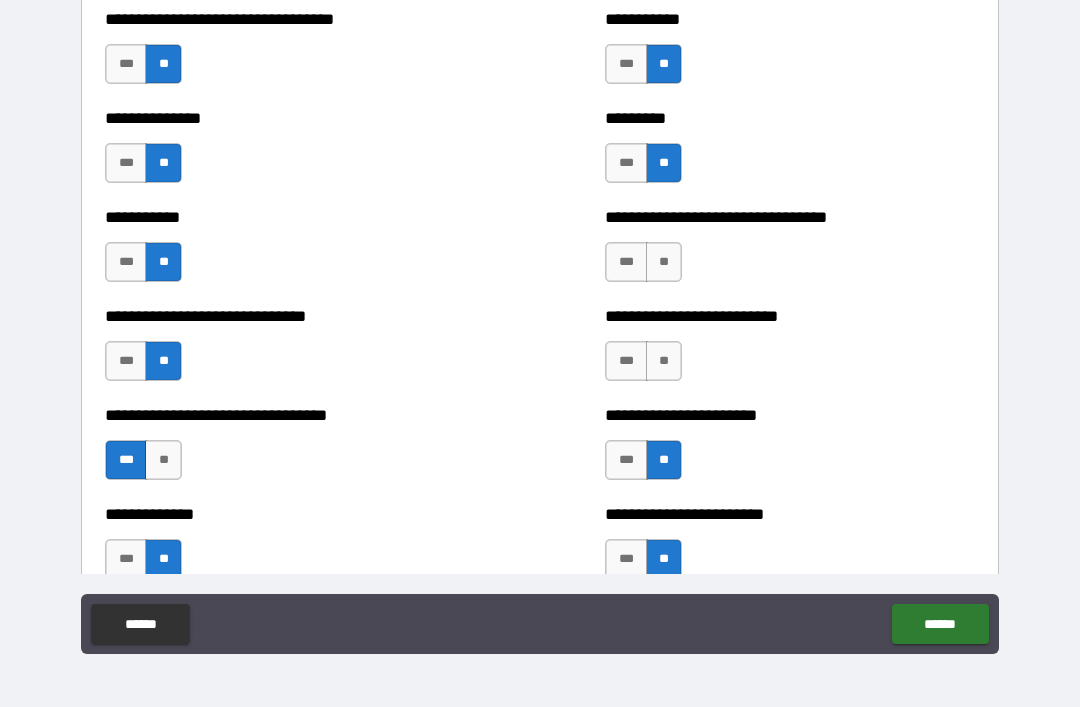 scroll, scrollTop: 5744, scrollLeft: 0, axis: vertical 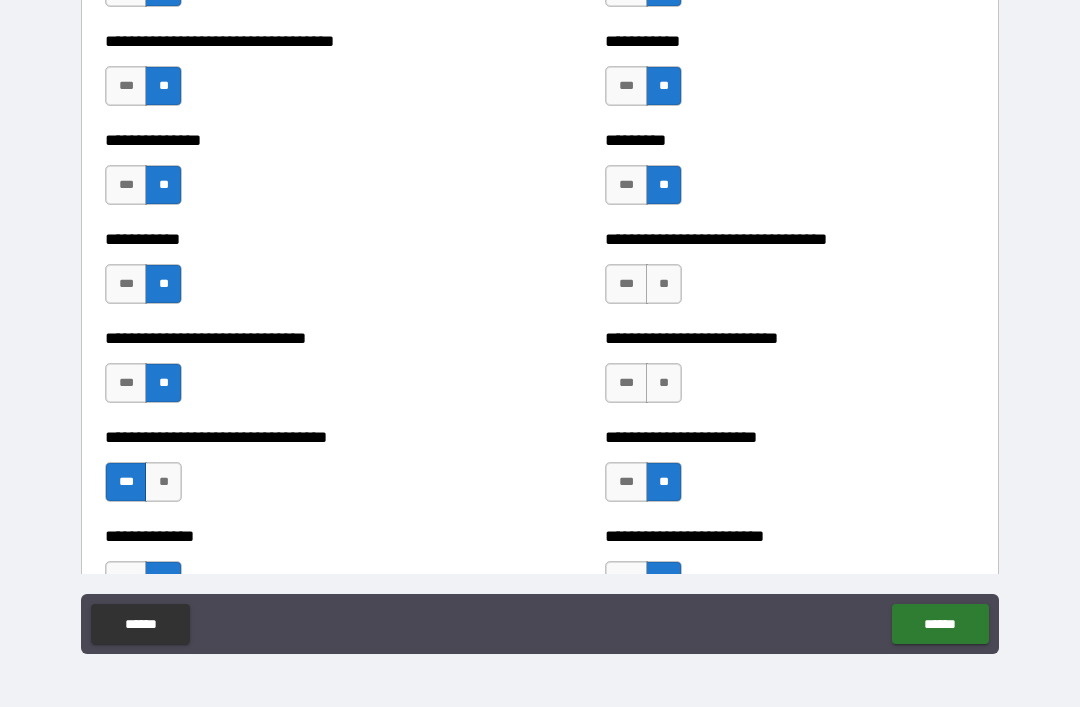 click on "**" at bounding box center [664, 383] 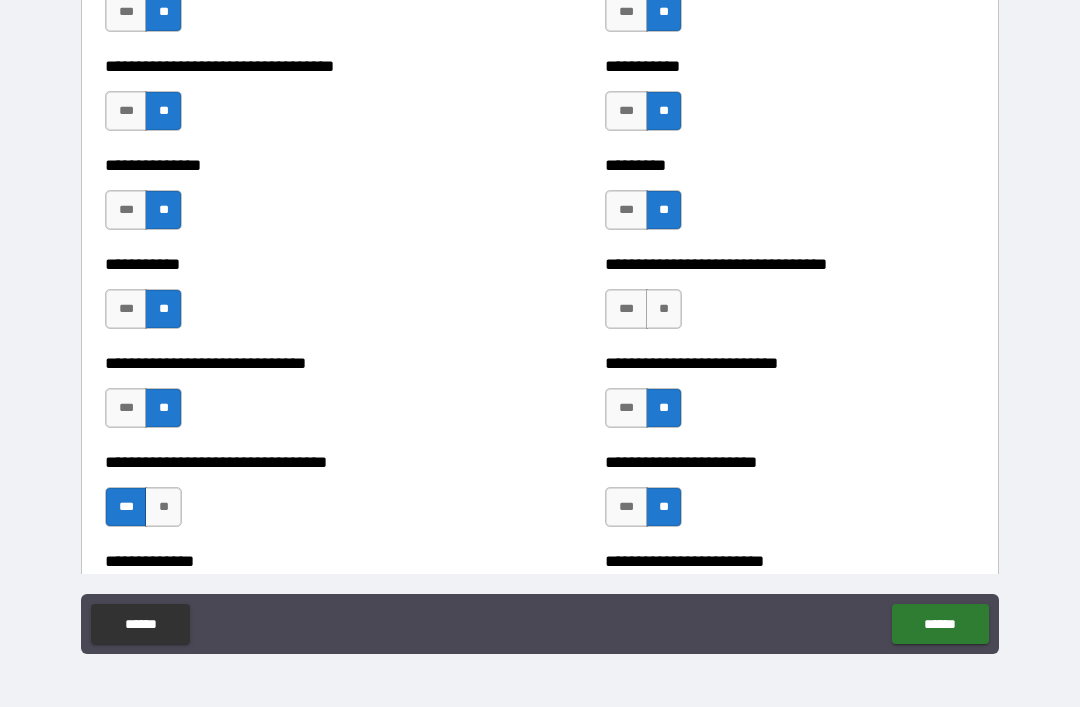 scroll, scrollTop: 5720, scrollLeft: 0, axis: vertical 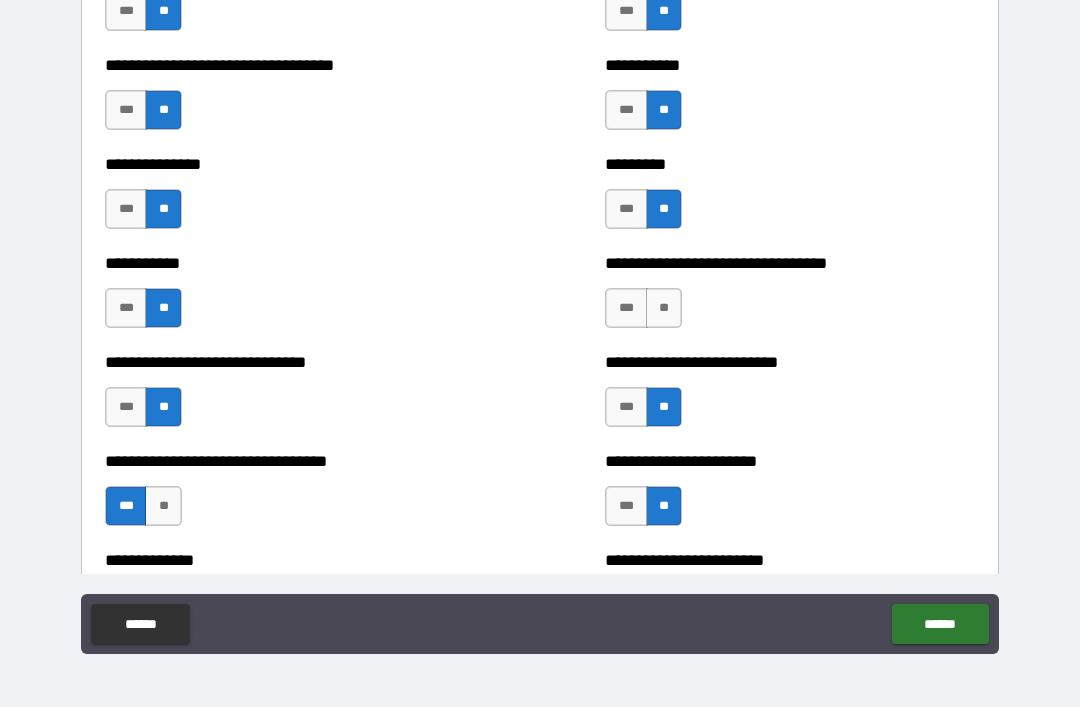 click on "**" at bounding box center (664, 308) 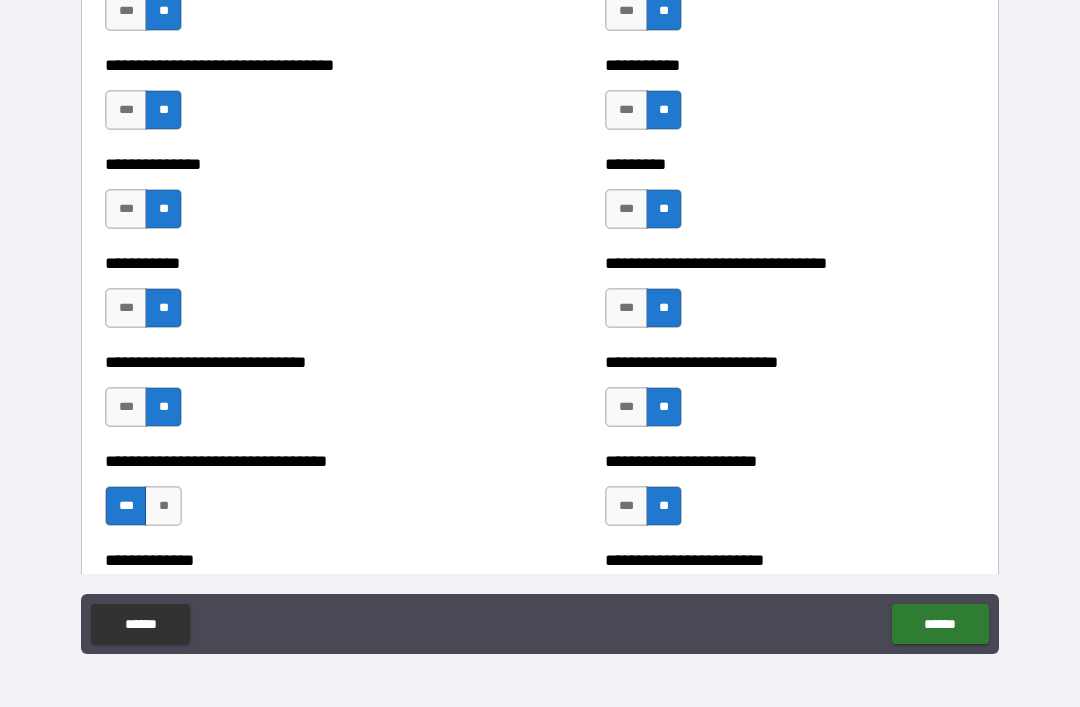 click on "***" at bounding box center [626, 308] 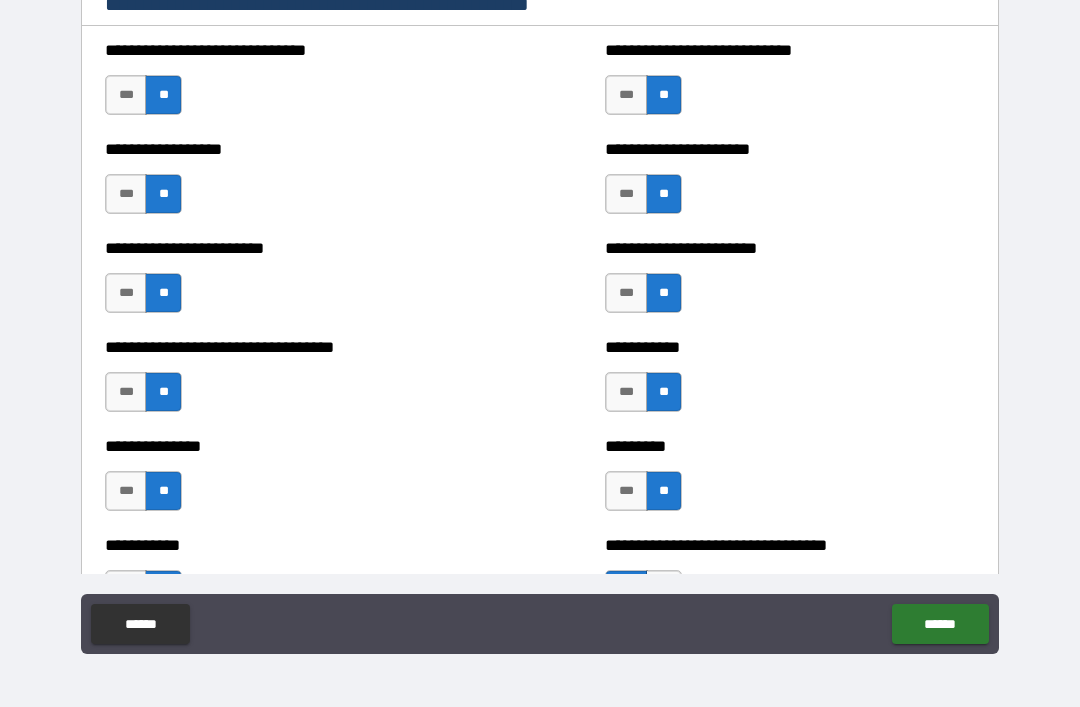 scroll, scrollTop: 5400, scrollLeft: 0, axis: vertical 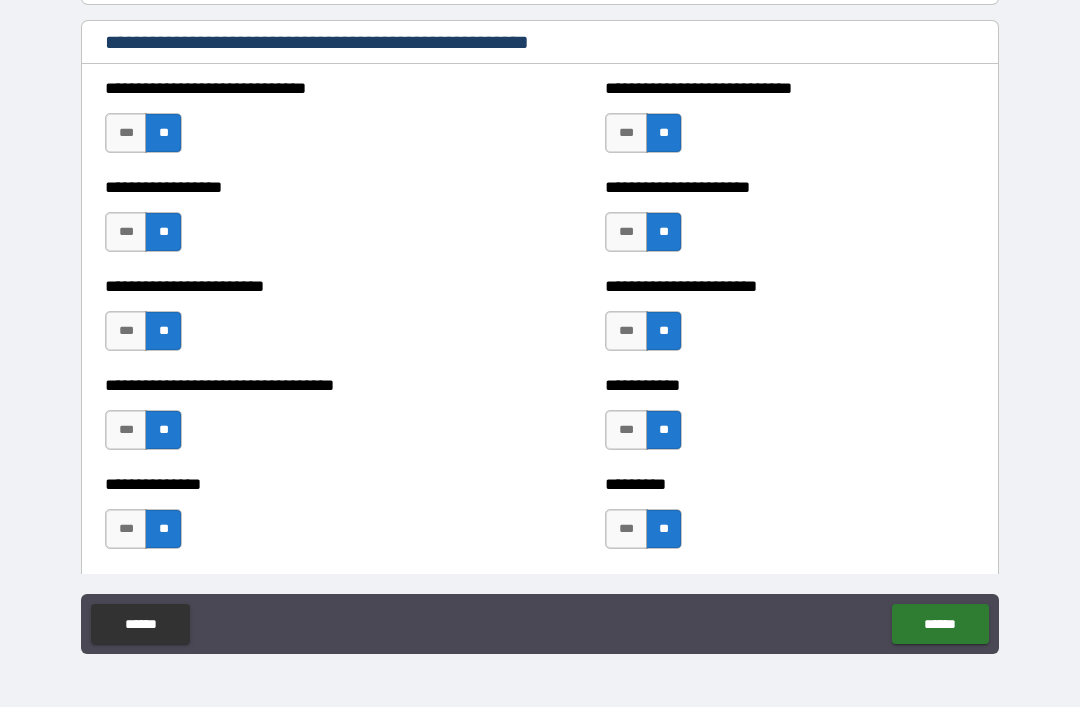 click on "******" at bounding box center [940, 624] 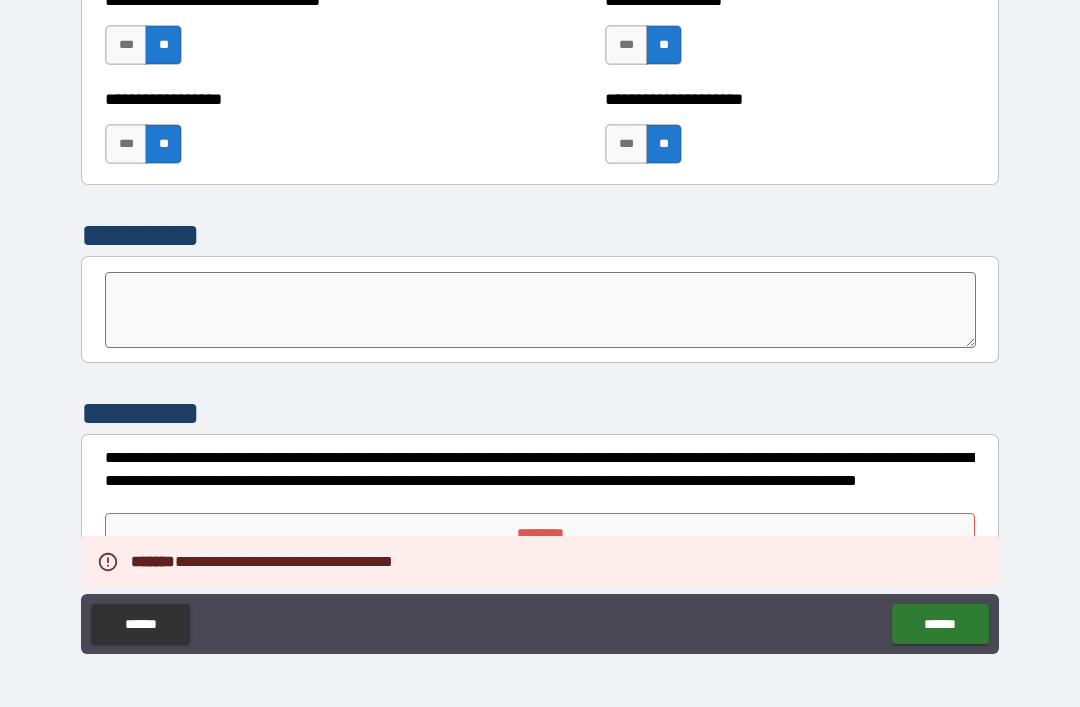 scroll, scrollTop: 6676, scrollLeft: 0, axis: vertical 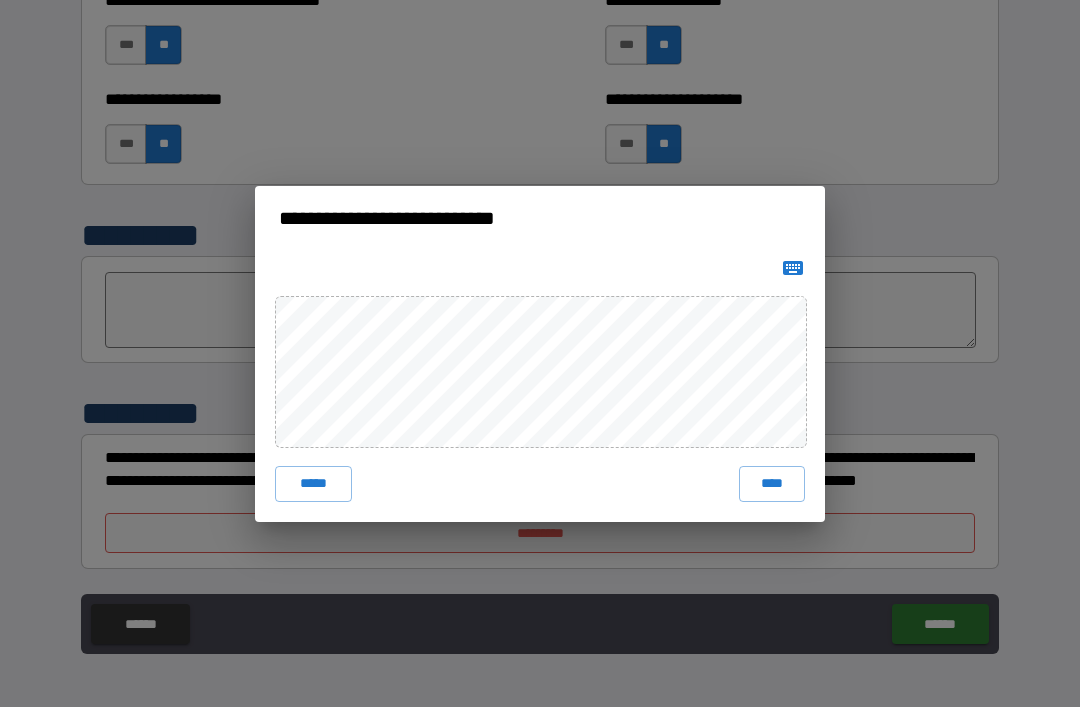 click on "****" at bounding box center [772, 484] 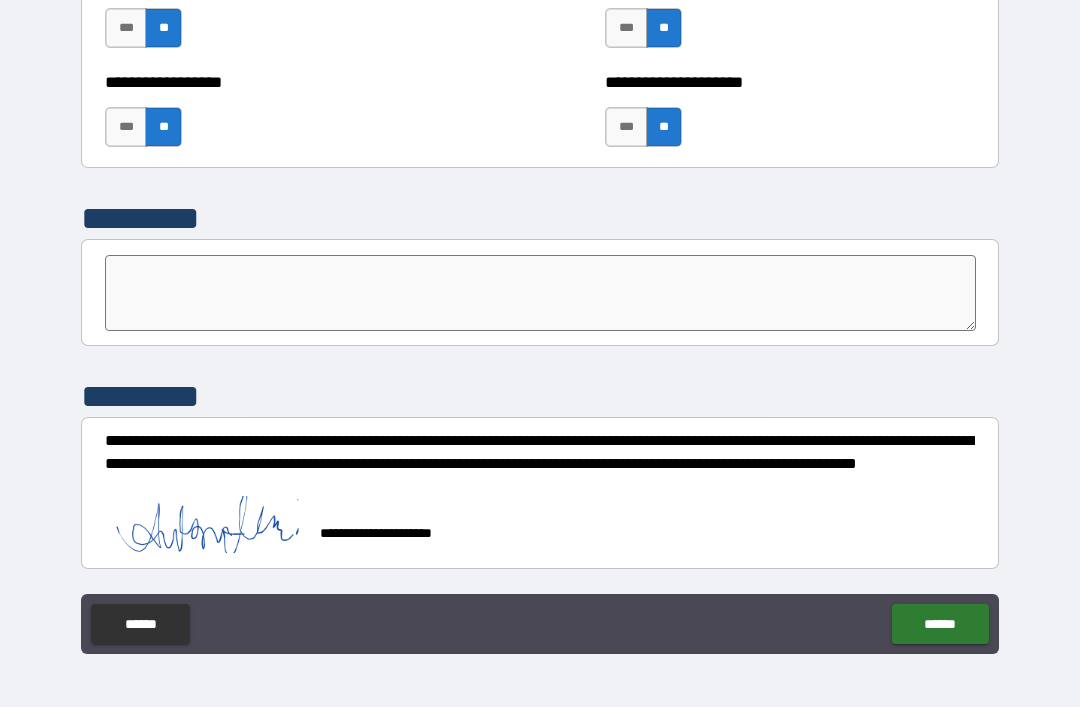 scroll, scrollTop: 6693, scrollLeft: 0, axis: vertical 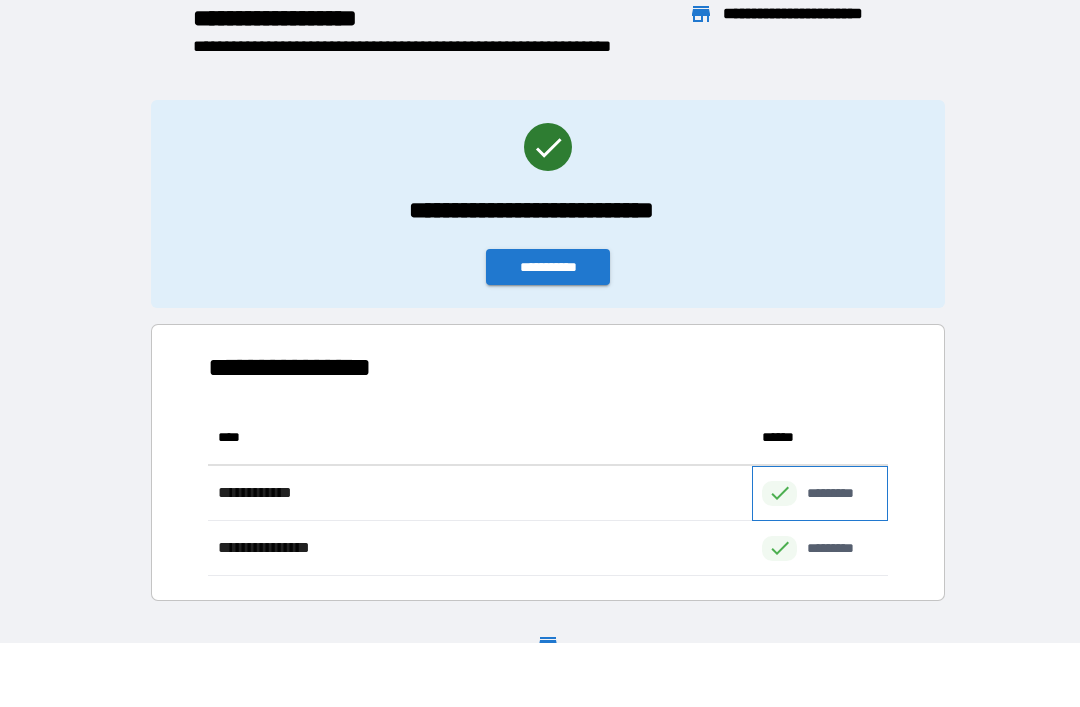 click on "*********" at bounding box center (841, 493) 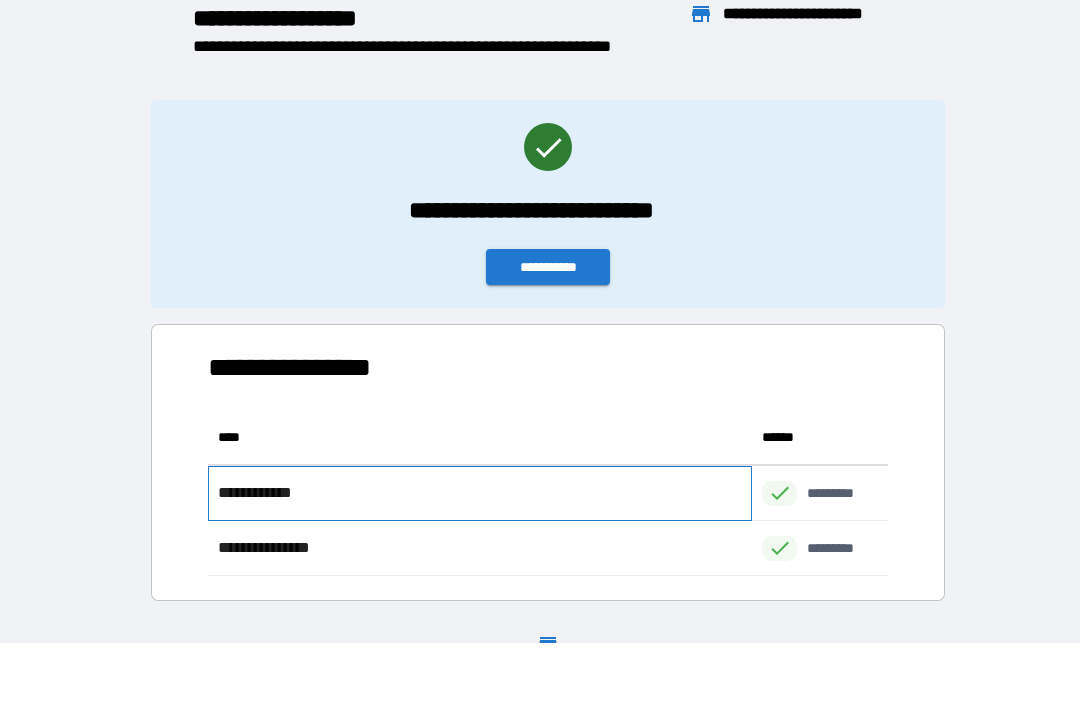 click on "**********" at bounding box center (260, 493) 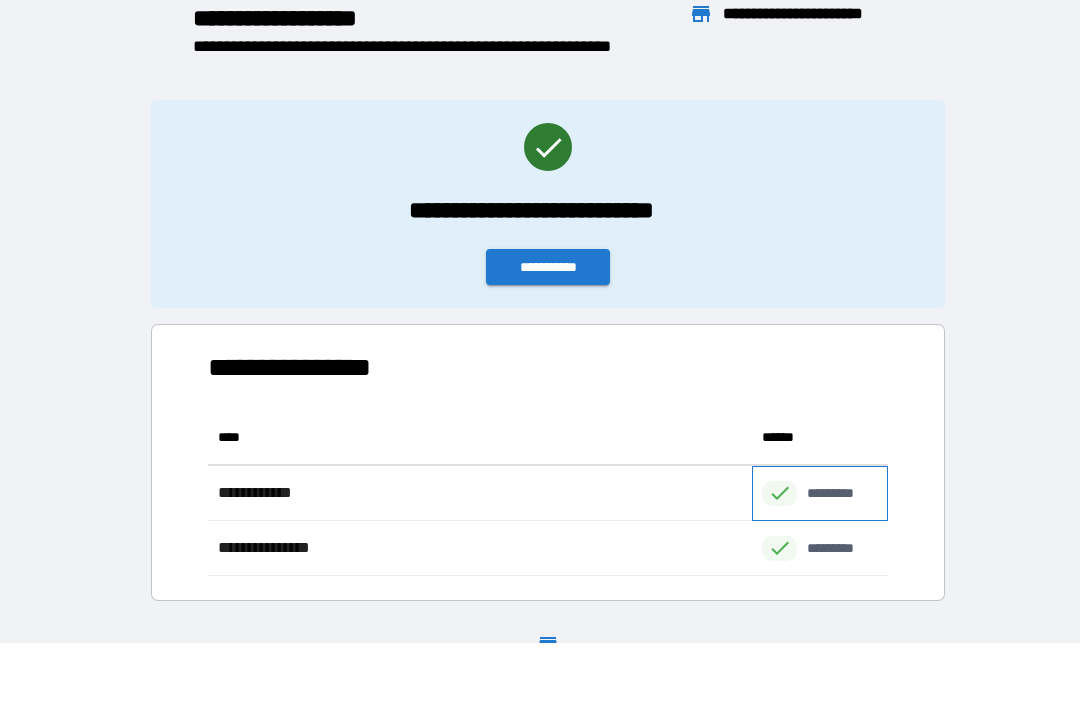 click on "*********" at bounding box center (841, 493) 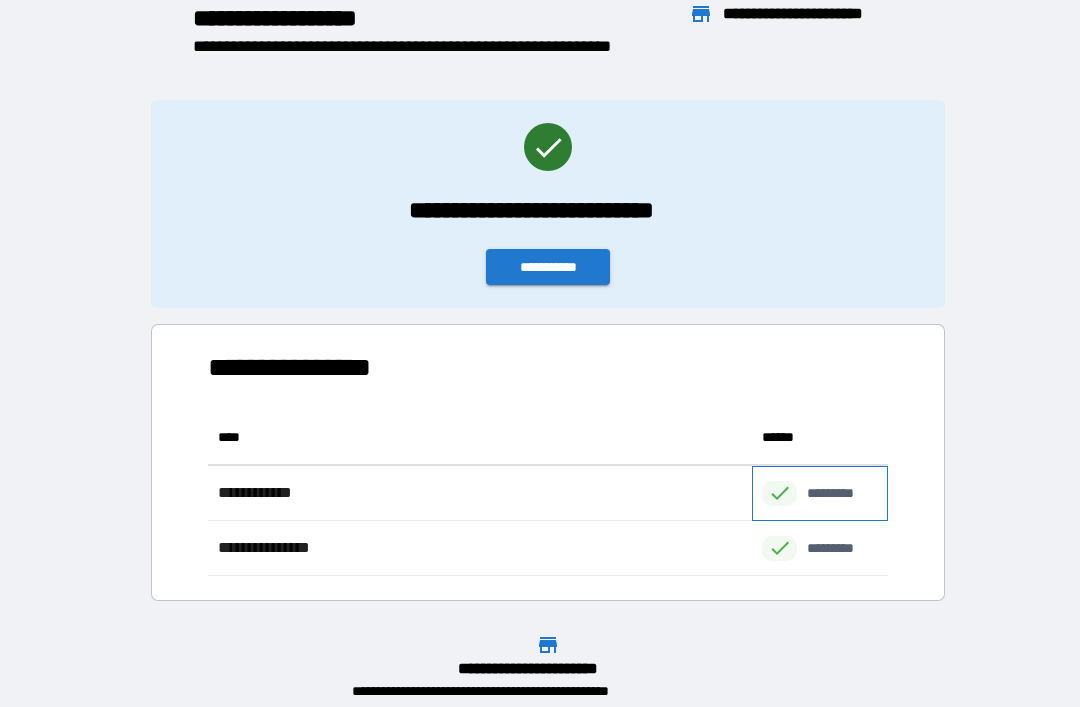 scroll, scrollTop: 0, scrollLeft: 0, axis: both 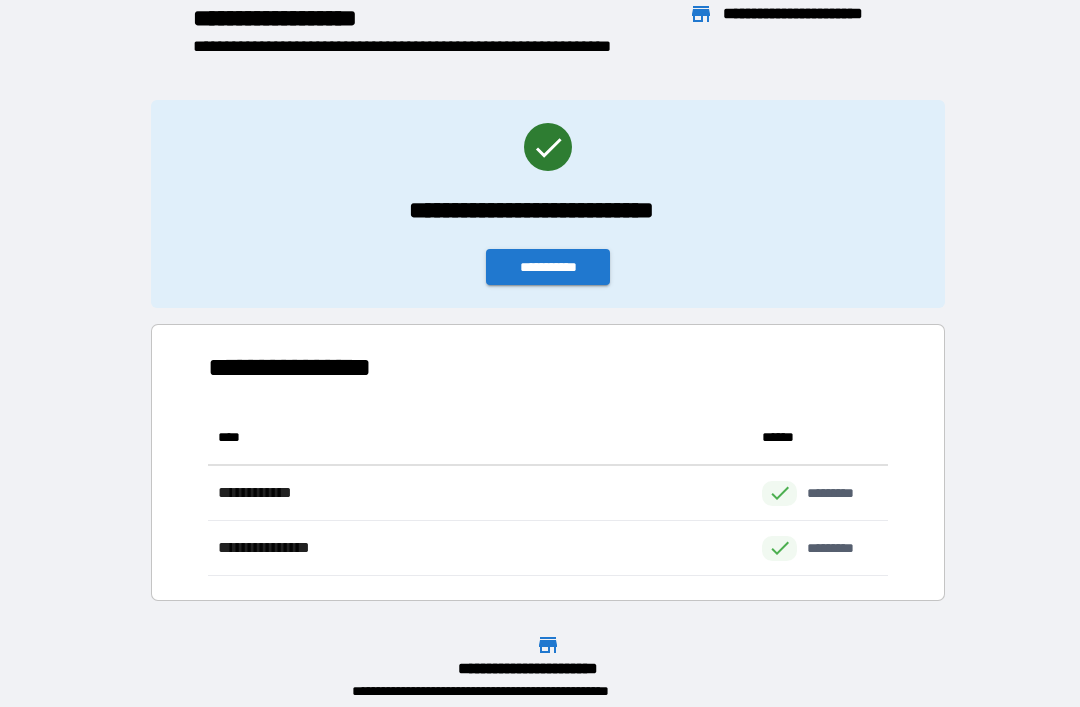 click on "**********" at bounding box center [548, 267] 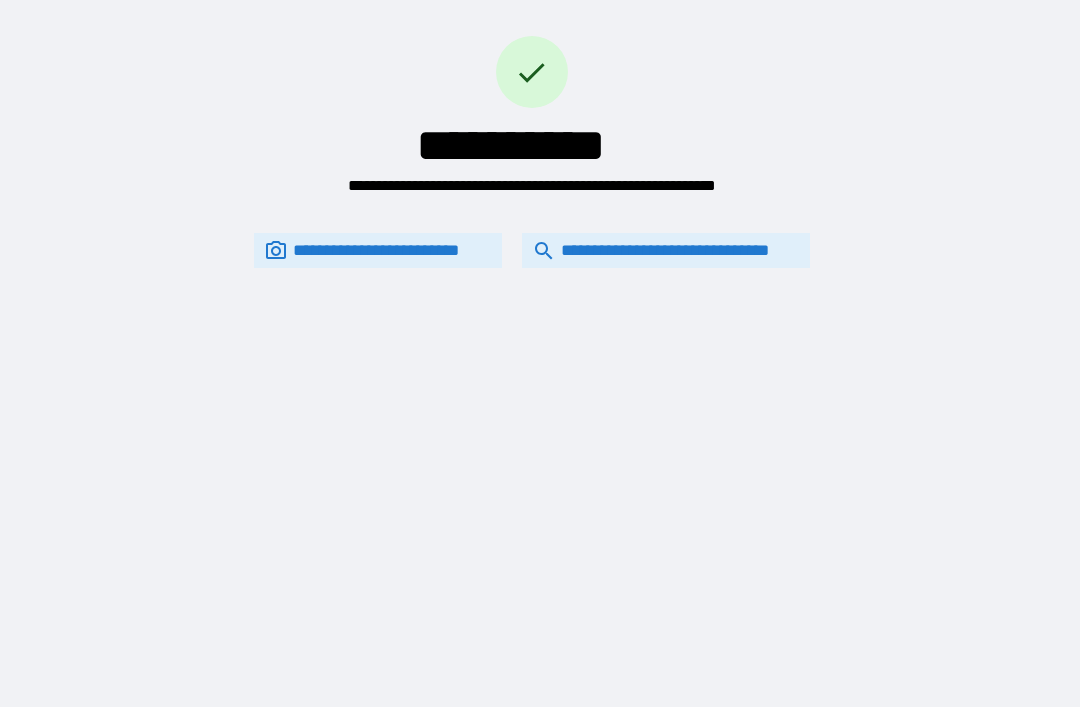 click on "**********" at bounding box center [666, 250] 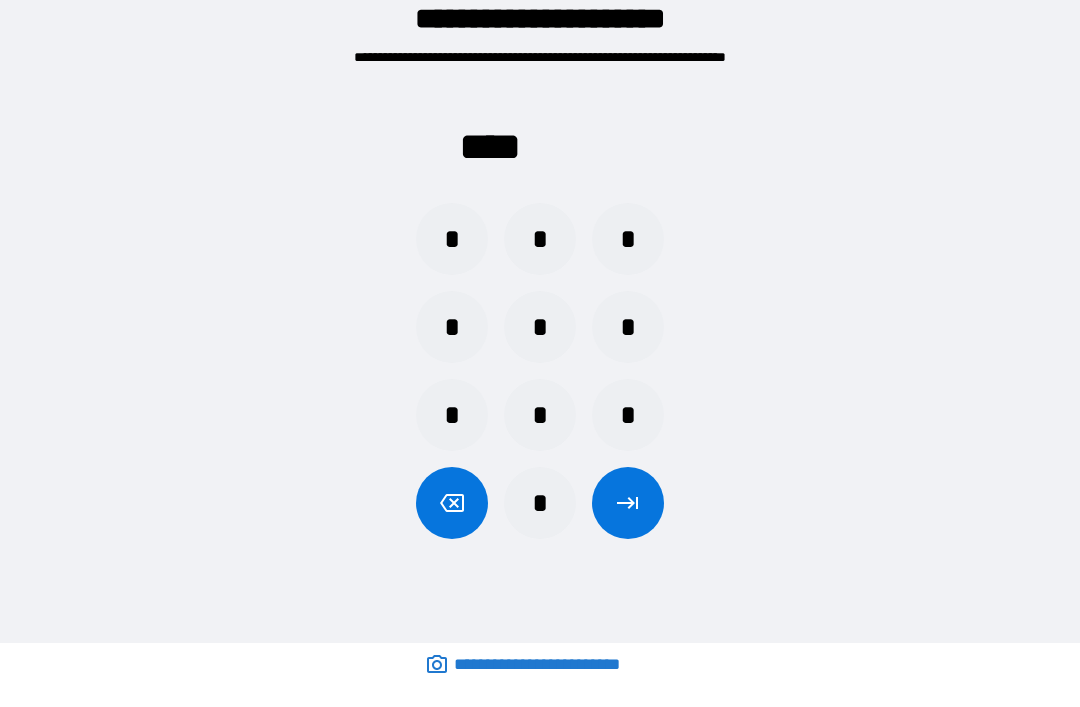 click on "*" at bounding box center (540, 327) 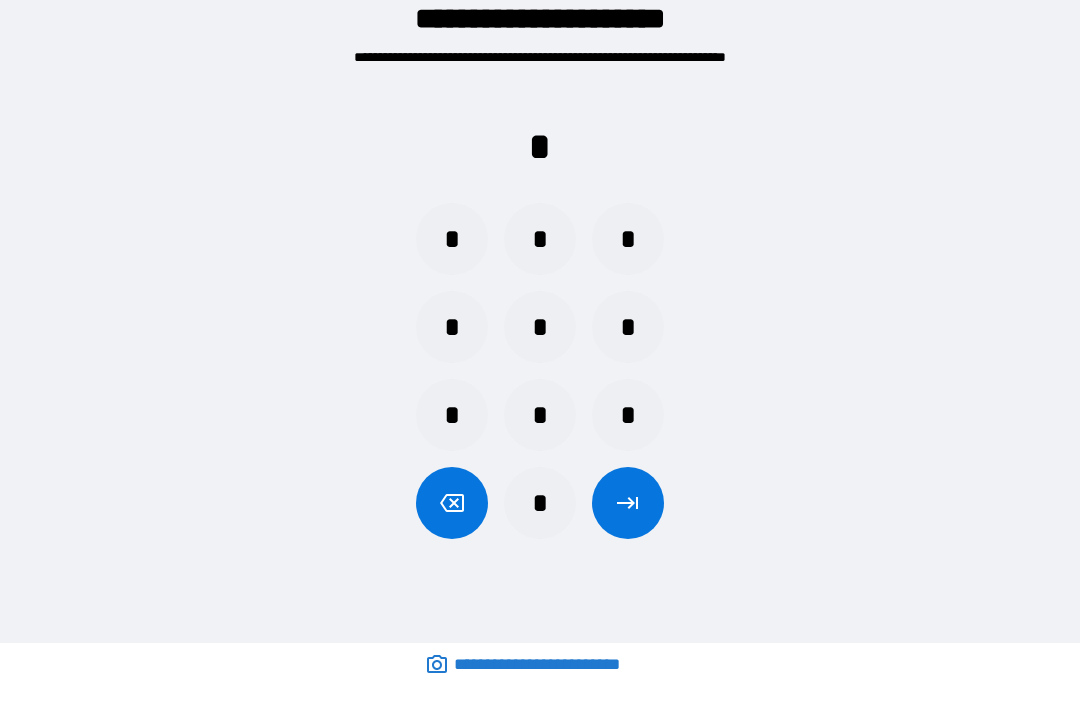 click on "*" at bounding box center (452, 327) 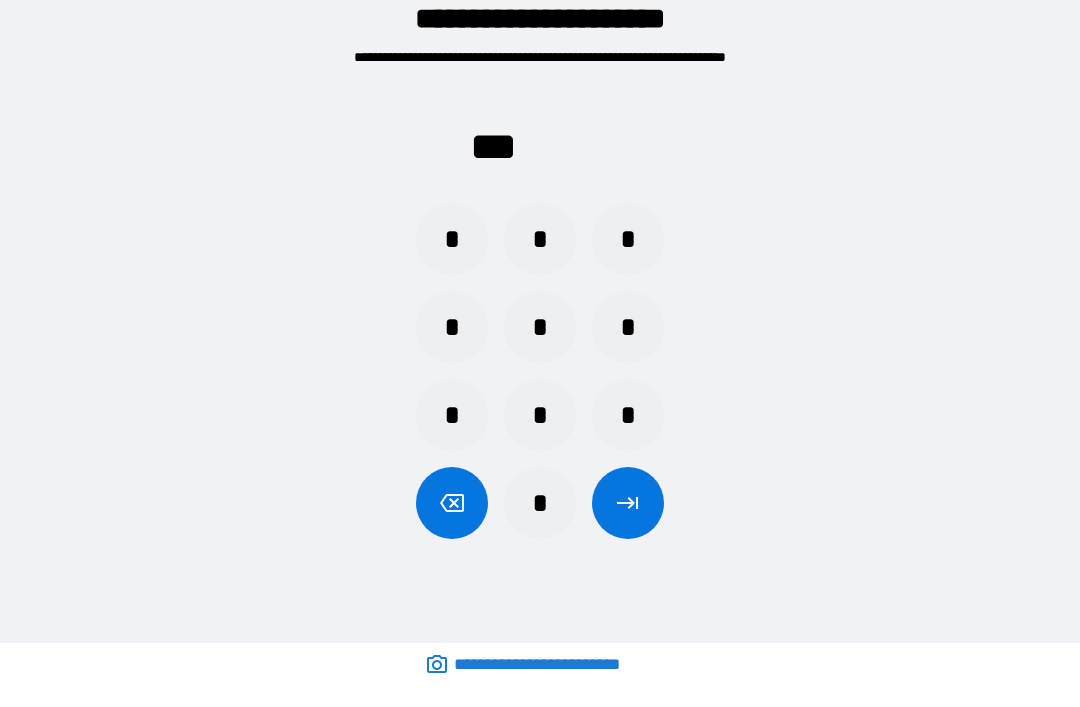 click on "*" at bounding box center (452, 239) 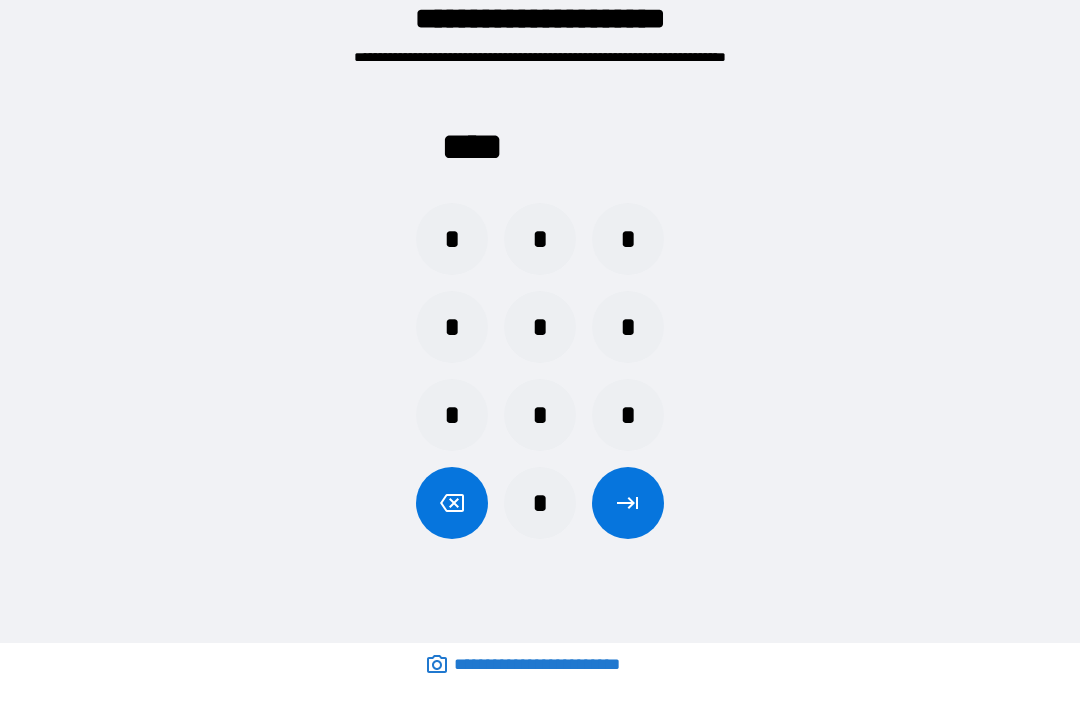 click 